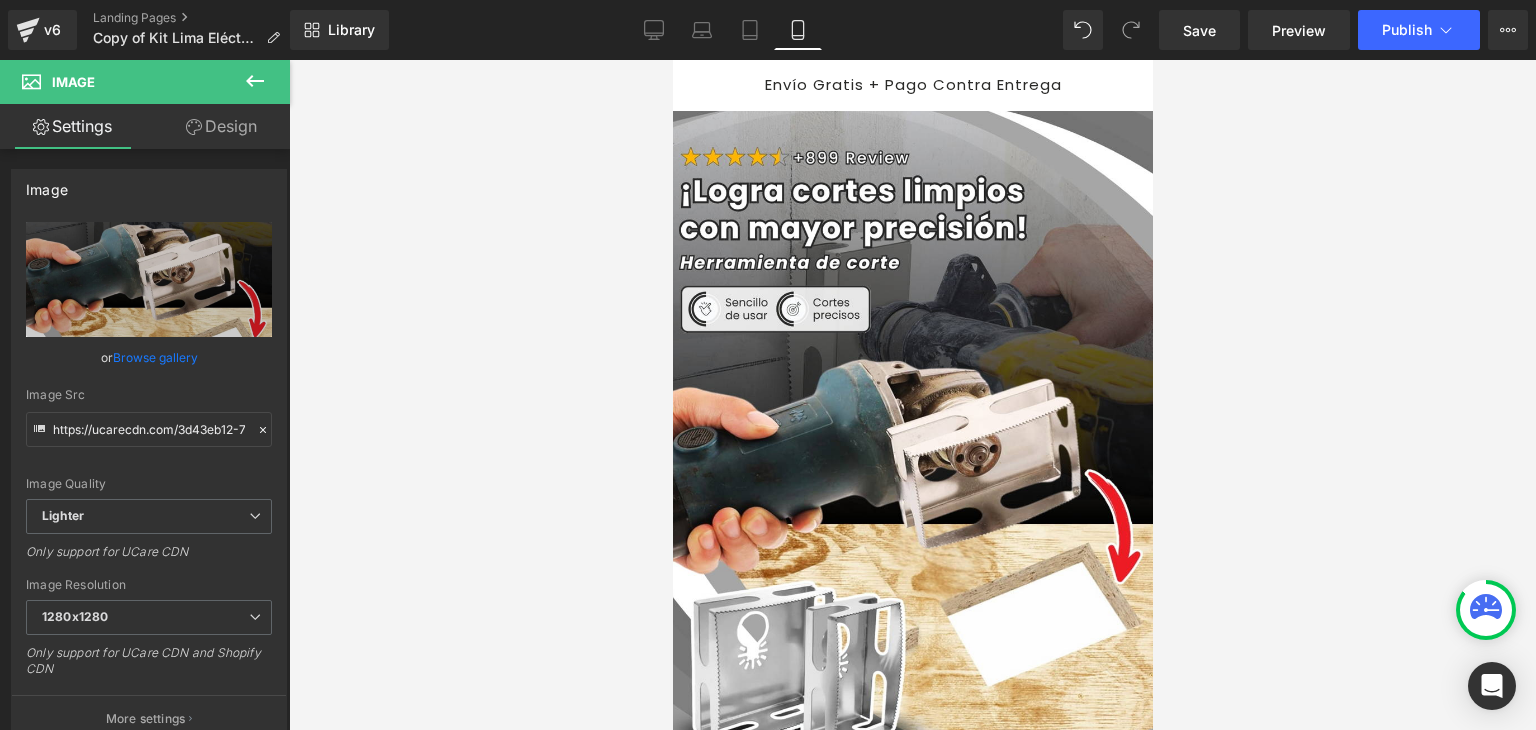 scroll, scrollTop: 1000, scrollLeft: 0, axis: vertical 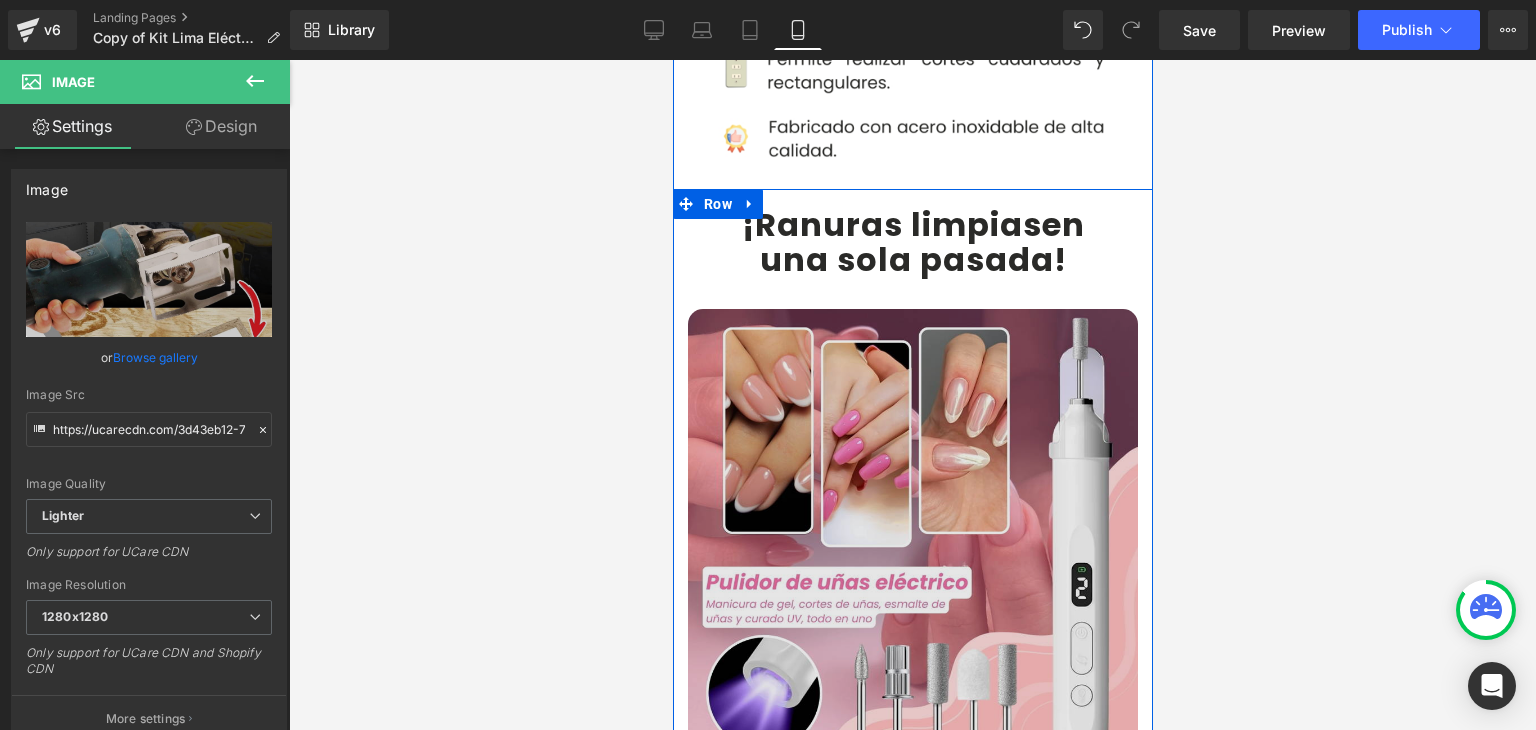 click at bounding box center (912, 534) 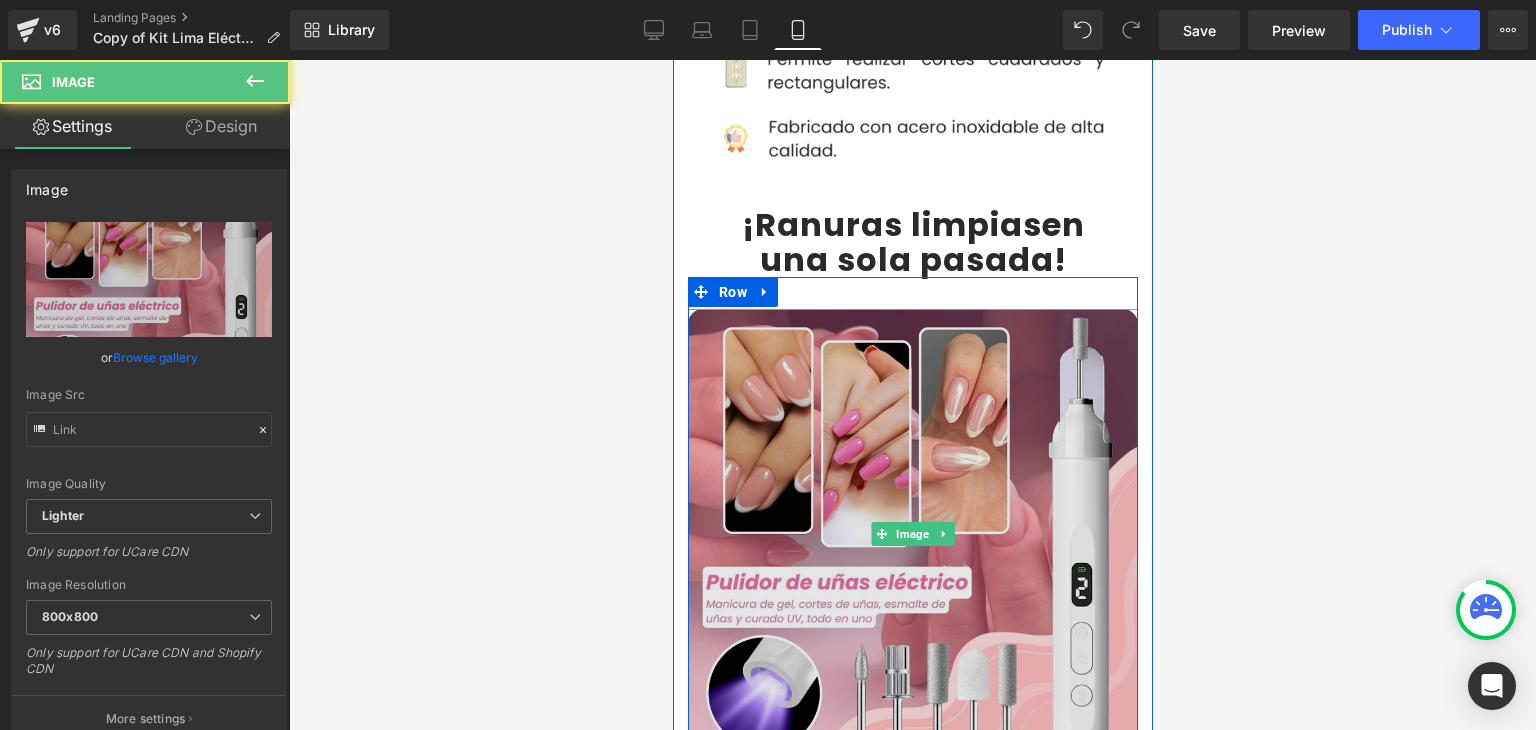 type on "https://ucarecdn.com/dc19e01c-d3be-48a7-ad10-43ffb48f68f5/-/format/auto/-/preview/800x800/-/quality/lighter/Imagenes%20landing%204.webp" 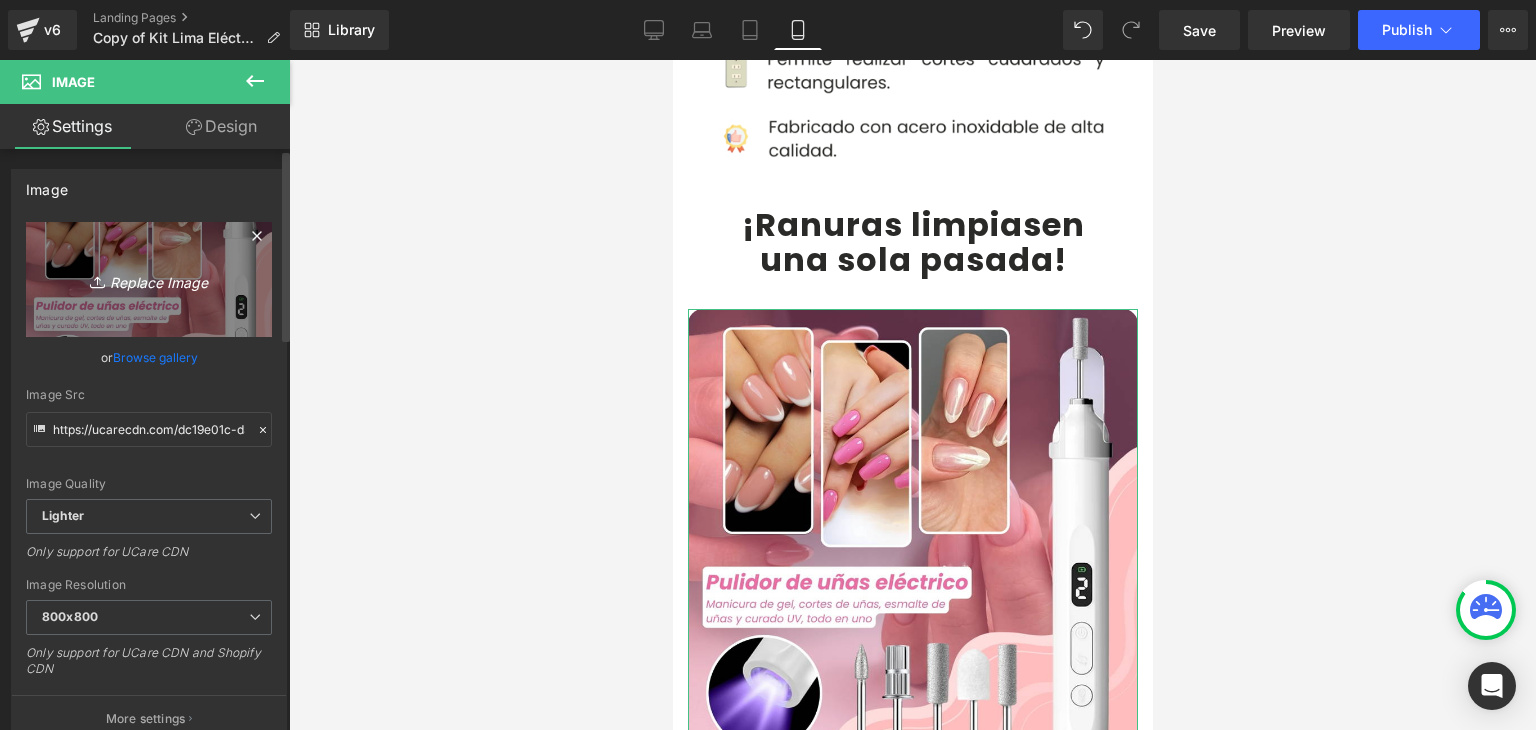 click on "Replace Image" at bounding box center [149, 279] 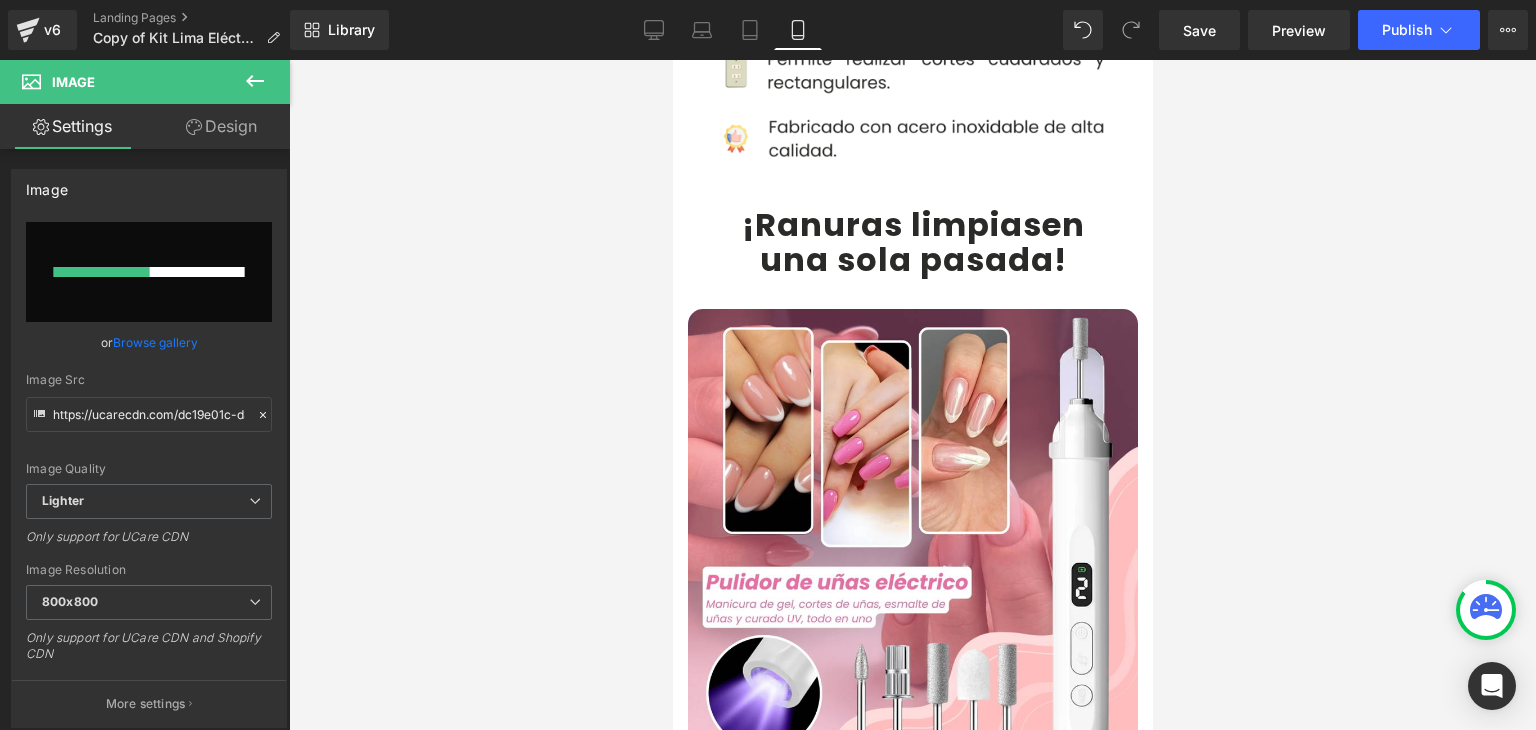 type 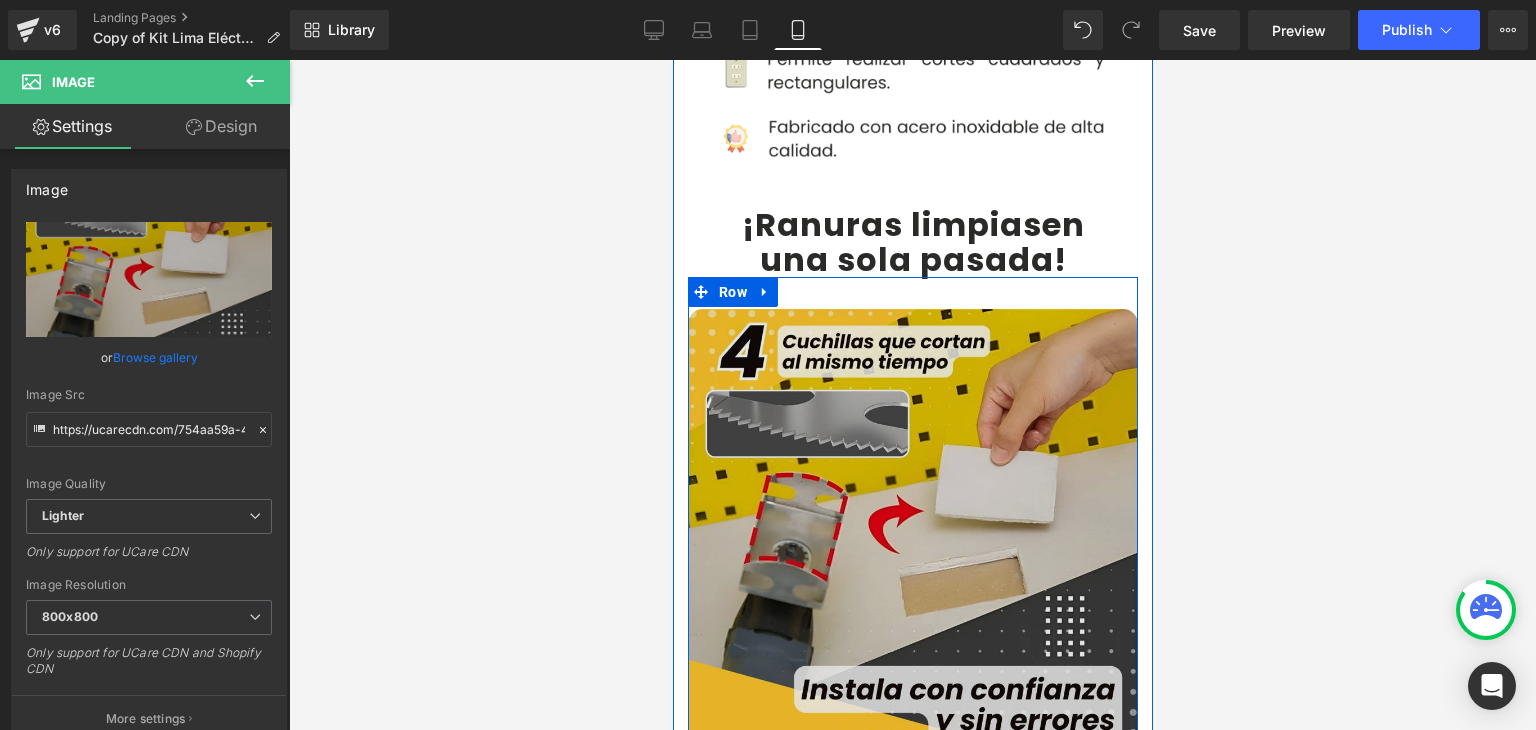 type on "https://ucarecdn.com/754aa59a-42c4-48c0-92f6-a1c5d9d43893/-/format/auto/-/preview/800x800/-/quality/lighter/2.webp" 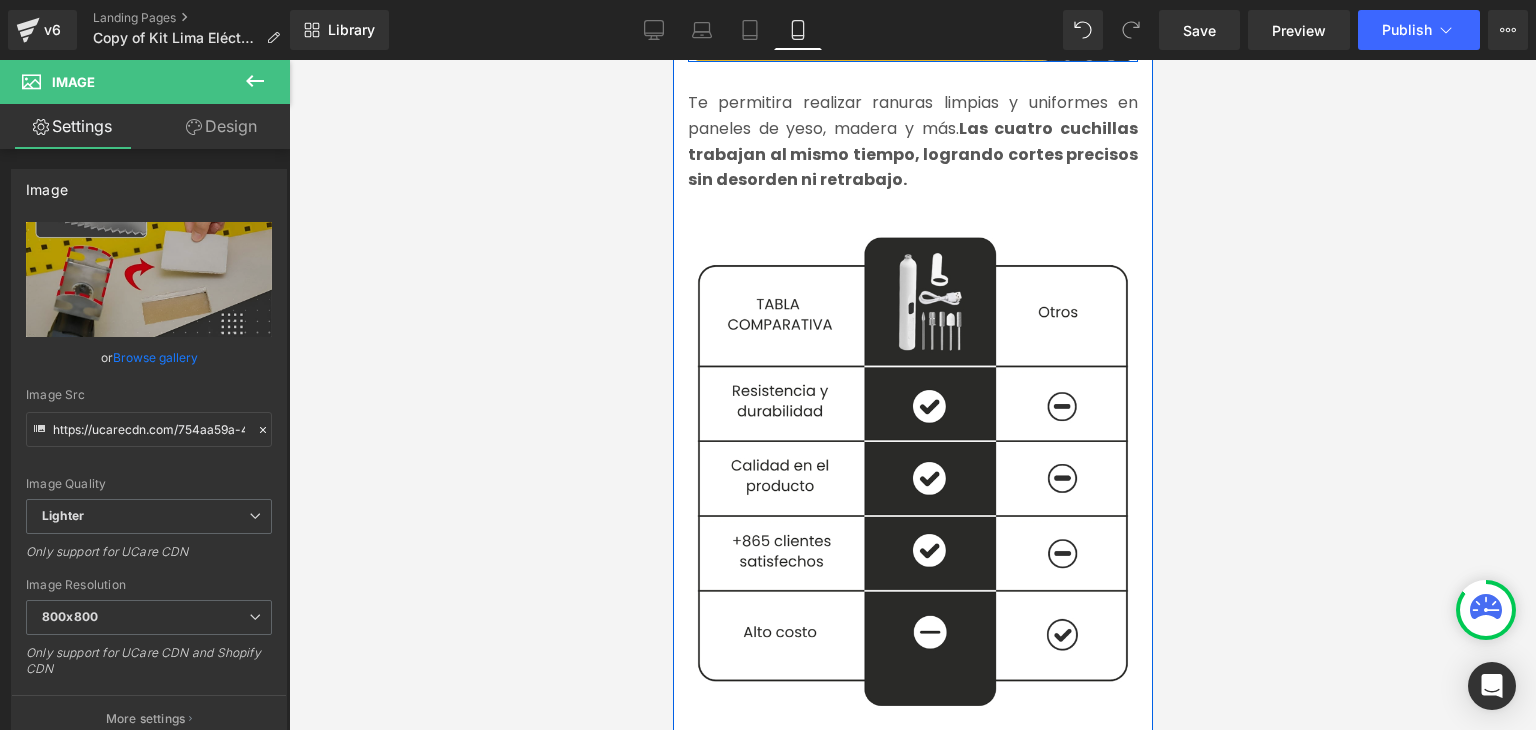 scroll, scrollTop: 2500, scrollLeft: 0, axis: vertical 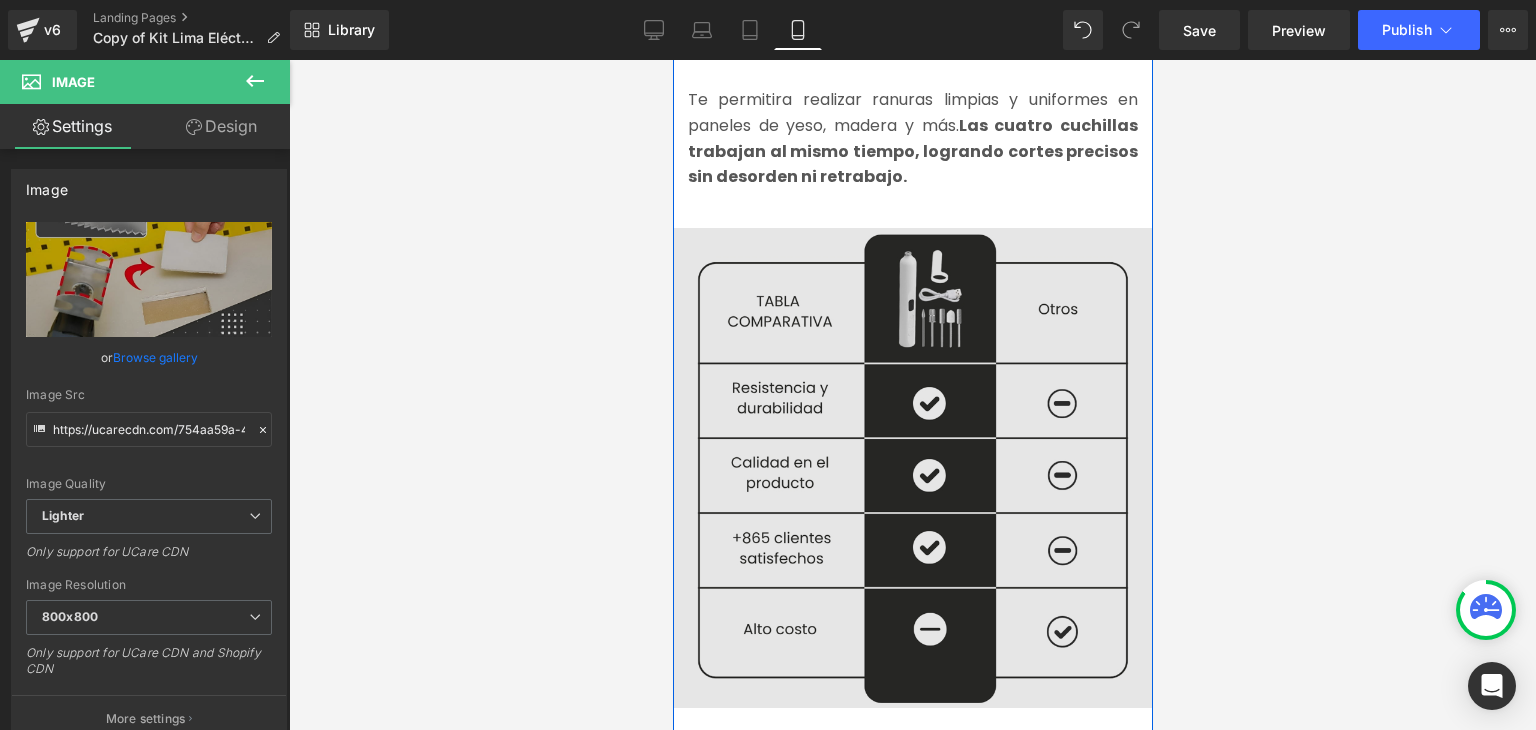 click at bounding box center (912, 463) 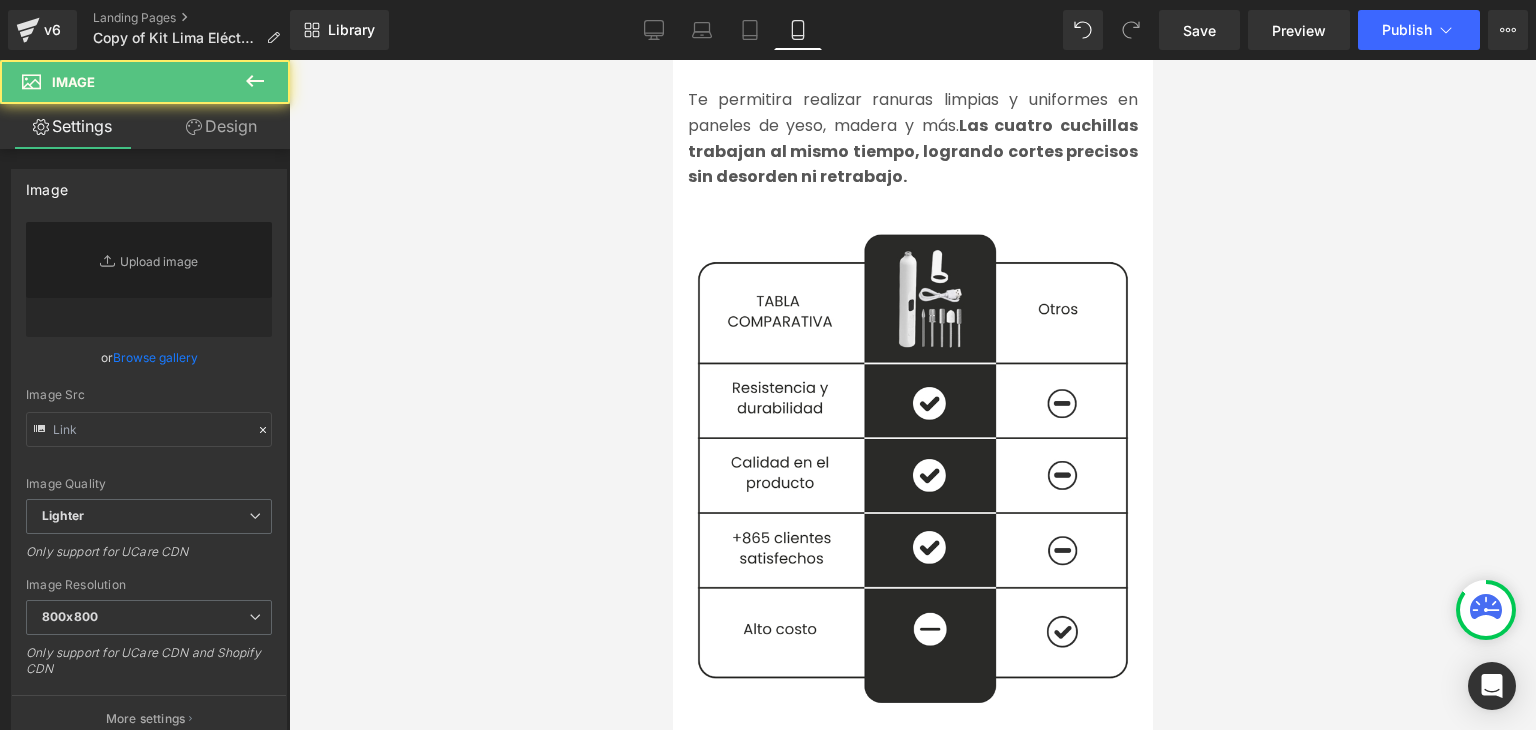 type on "https://ucarecdn.com/3accc8d6-8fe3-4770-89b7-2ce1646b9a5d/-/format/auto/-/preview/800x800/-/quality/lighter/1.webp" 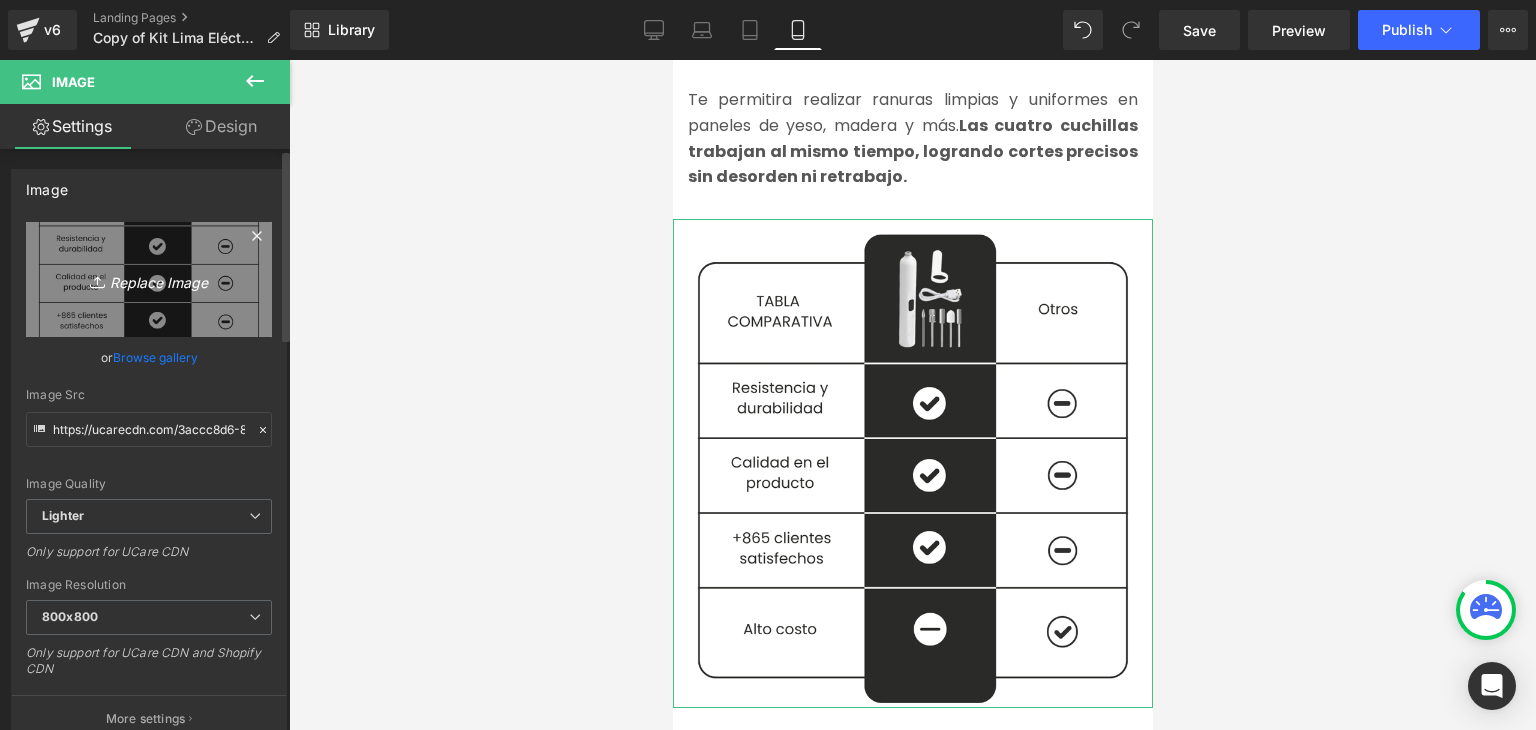 click on "Replace Image" at bounding box center [149, 279] 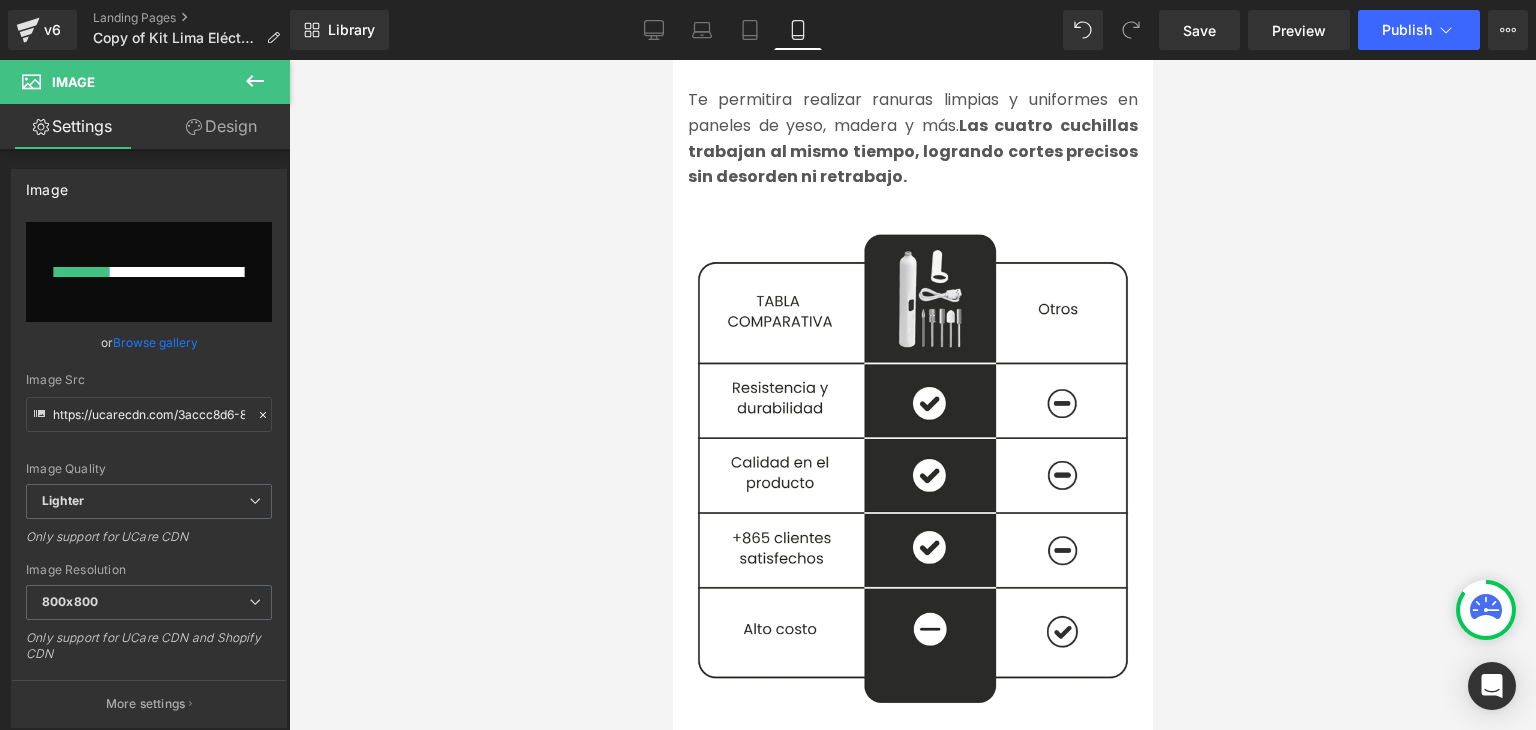 type 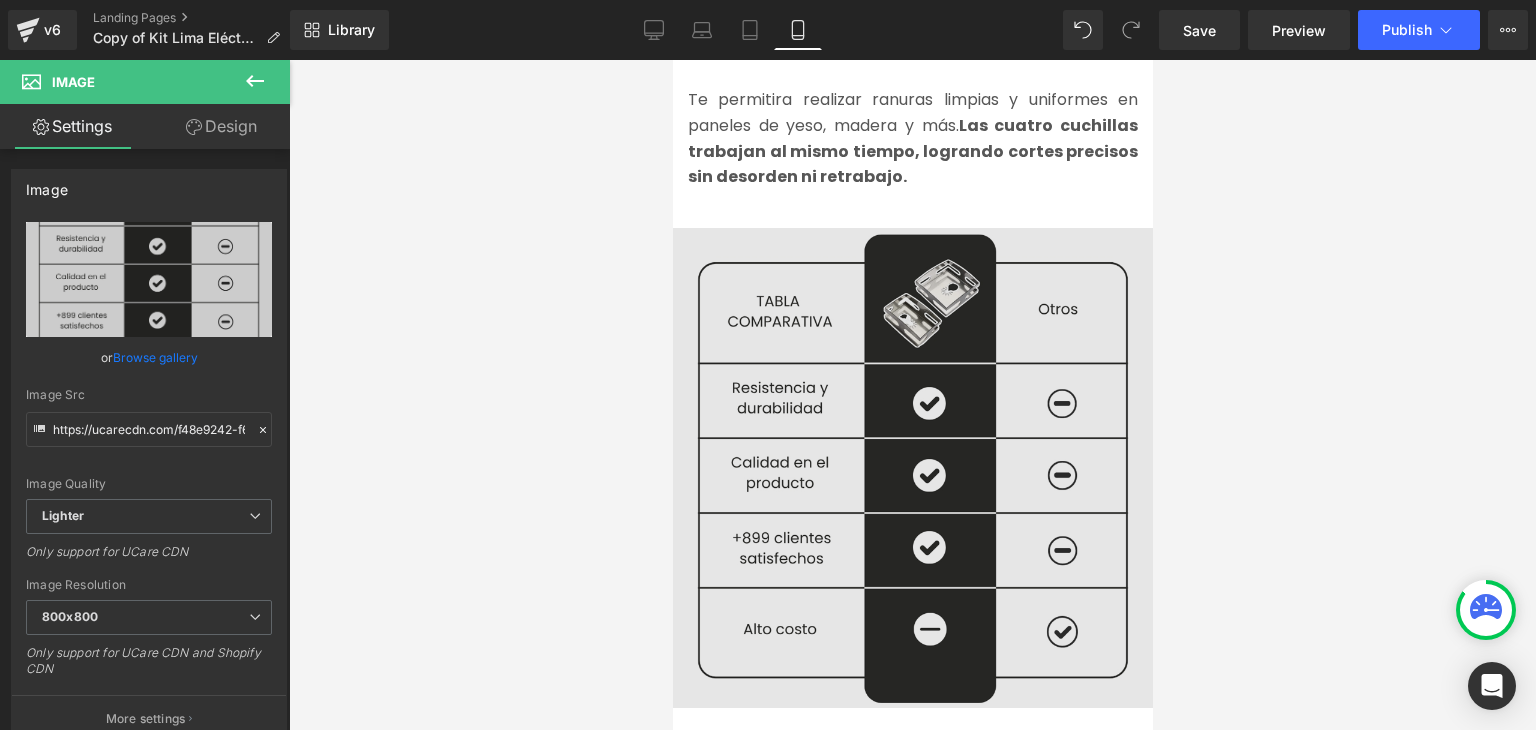 type on "https://ucarecdn.com/f48e9242-f6a9-4abc-855b-3084a4ebc0fe/-/format/auto/-/preview/800x800/-/quality/lighter/1.webp" 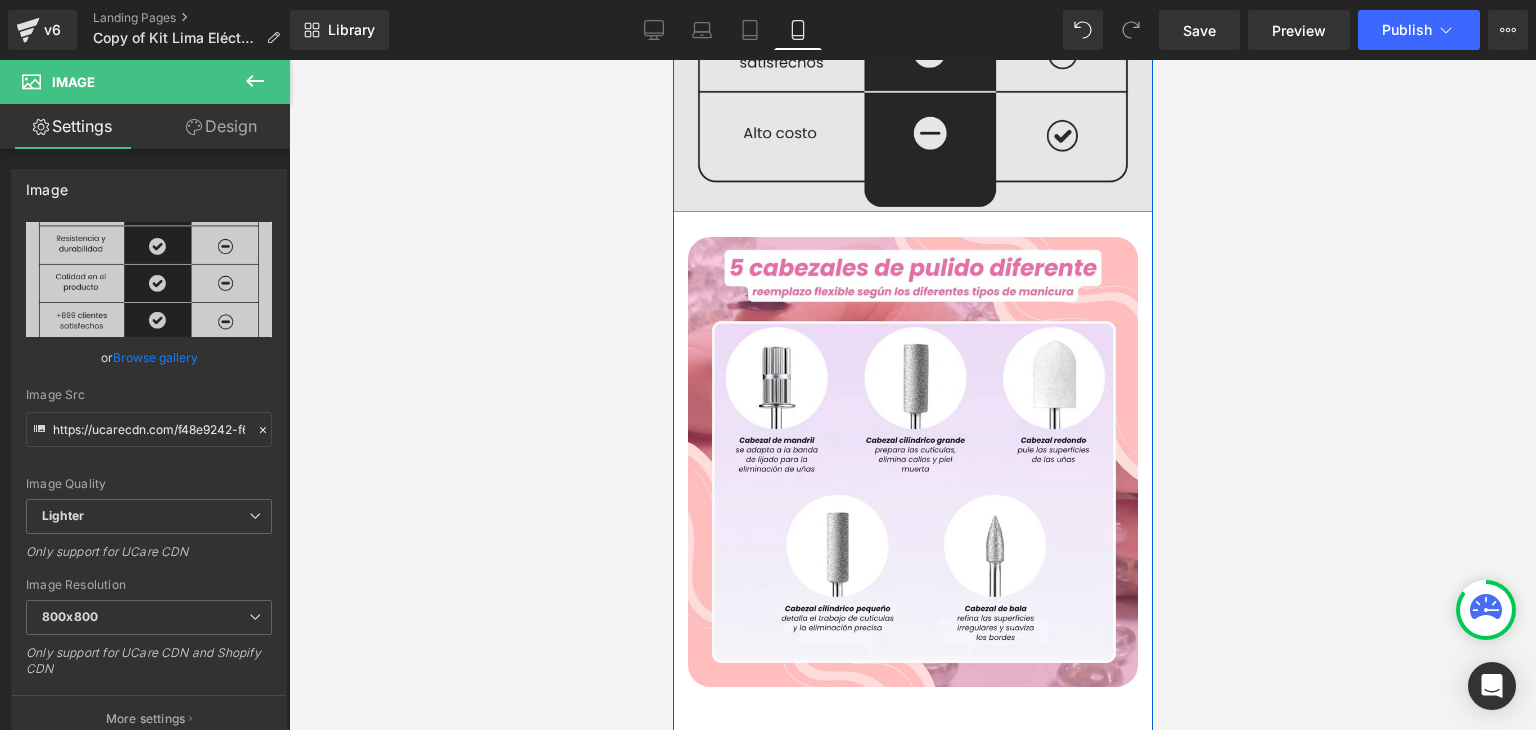 scroll, scrollTop: 3000, scrollLeft: 0, axis: vertical 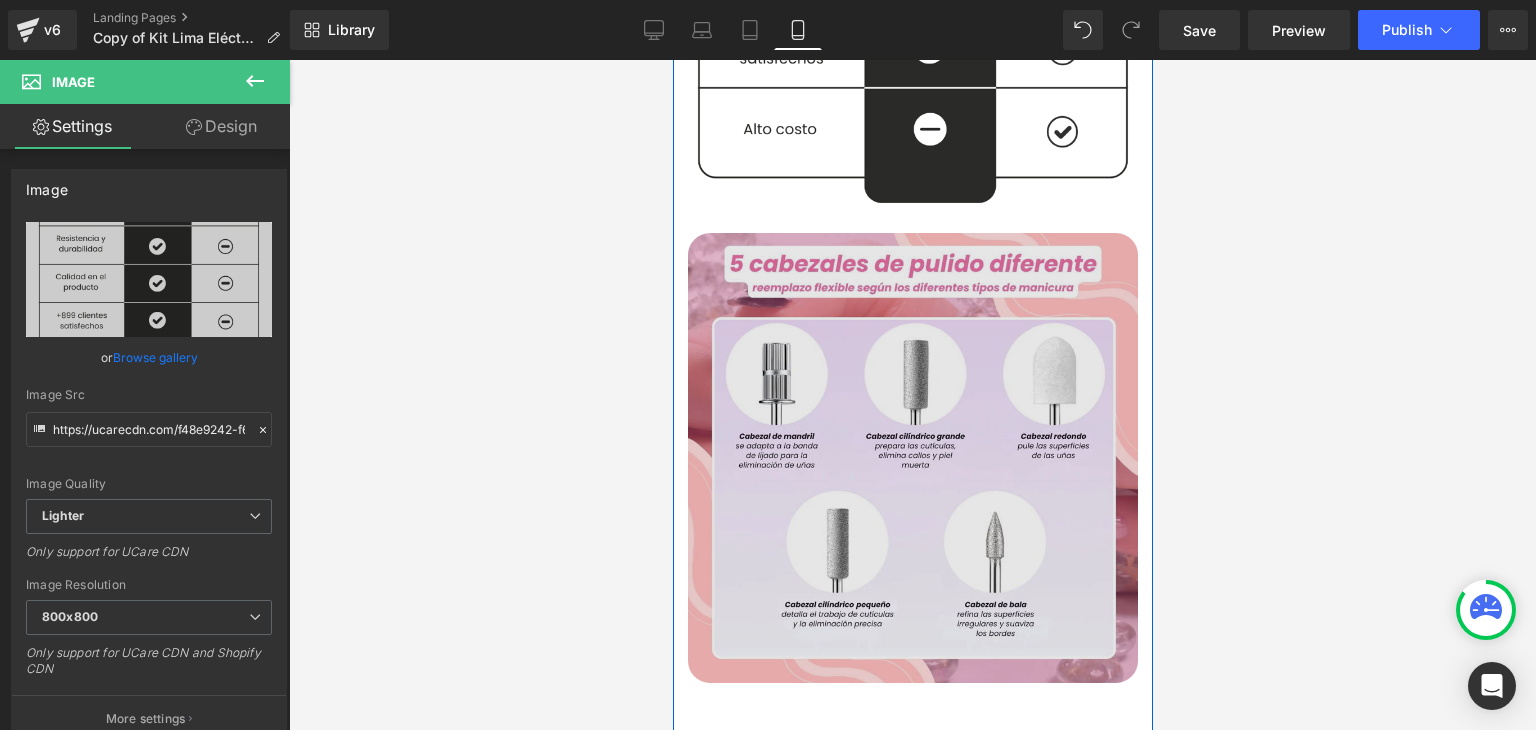 click at bounding box center [912, 458] 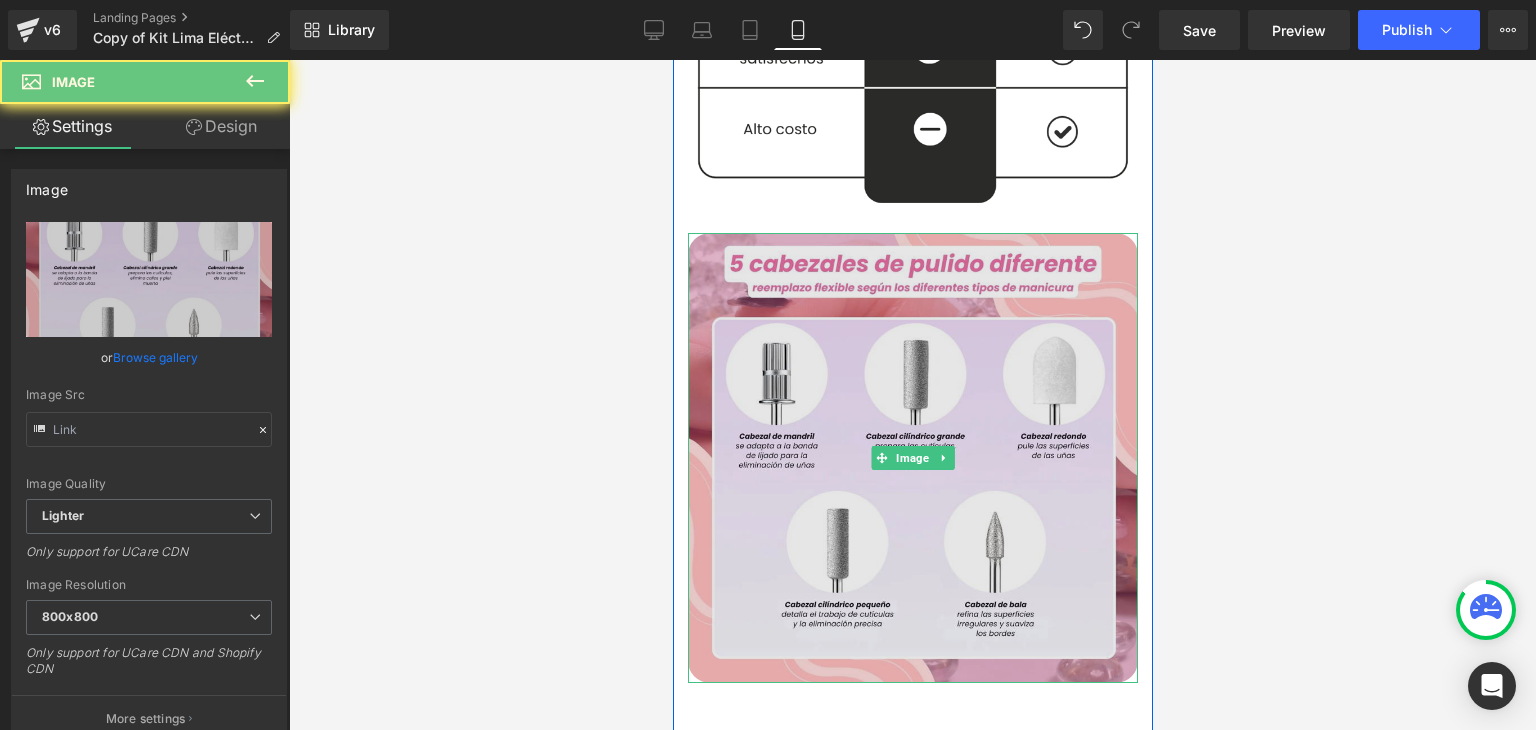 click at bounding box center [912, 458] 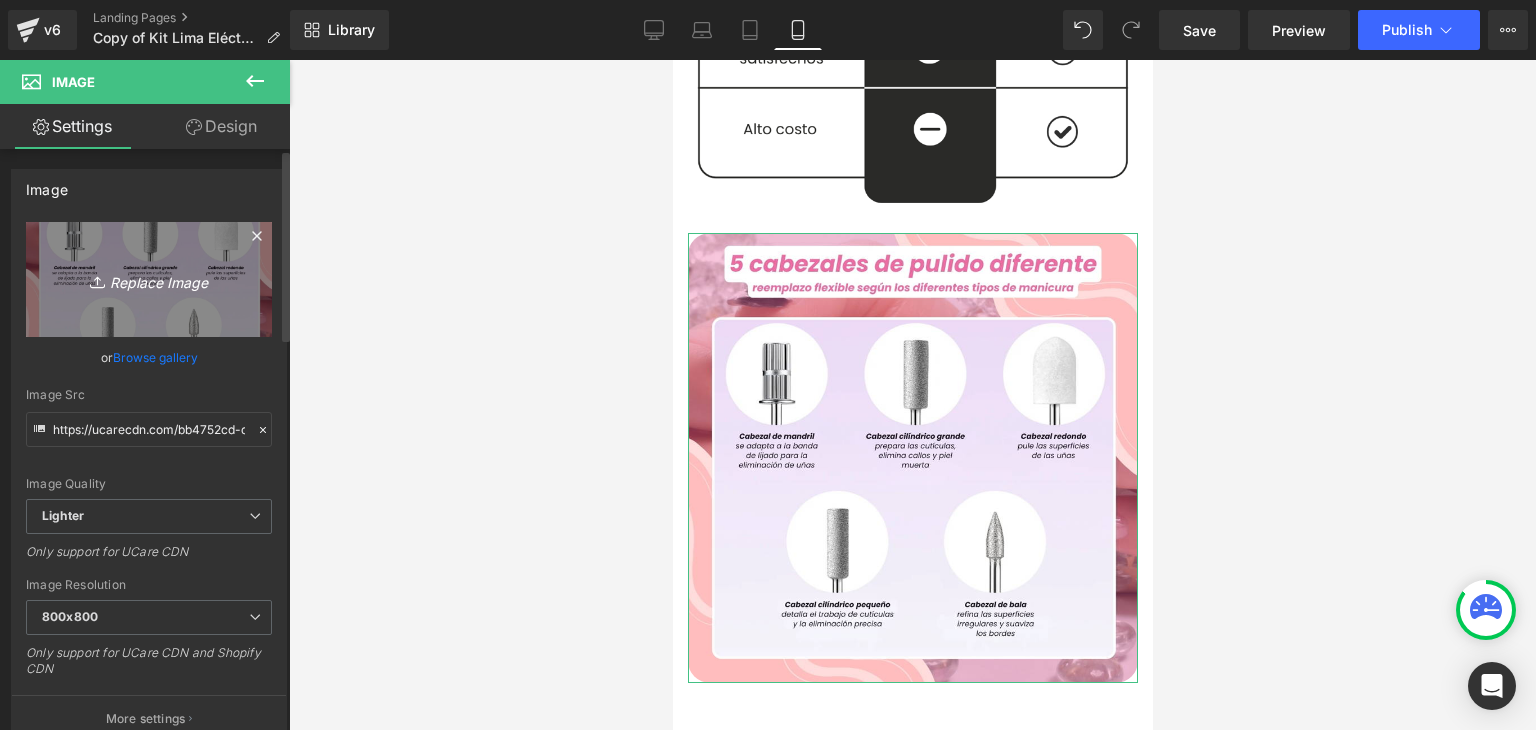 click on "Replace Image" at bounding box center (149, 279) 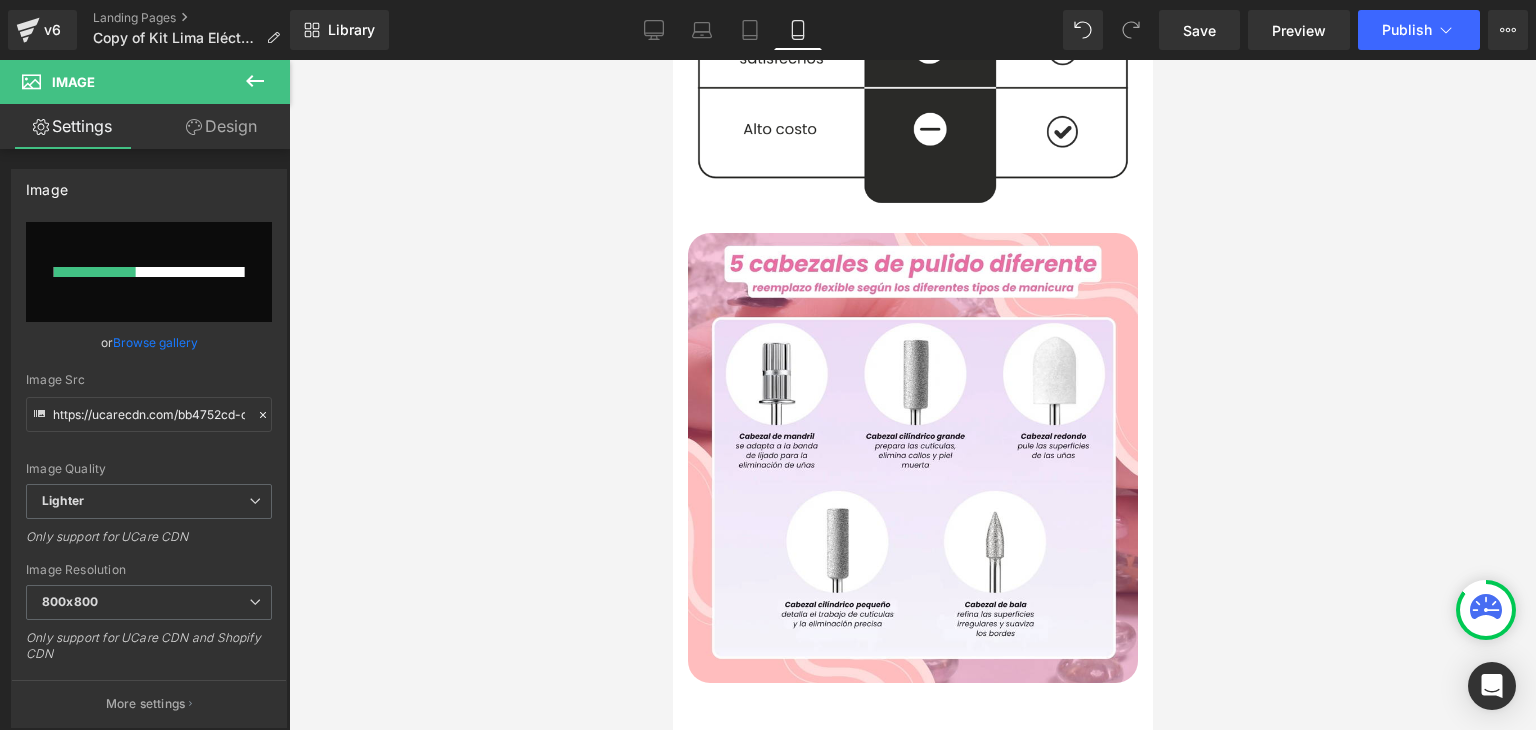type 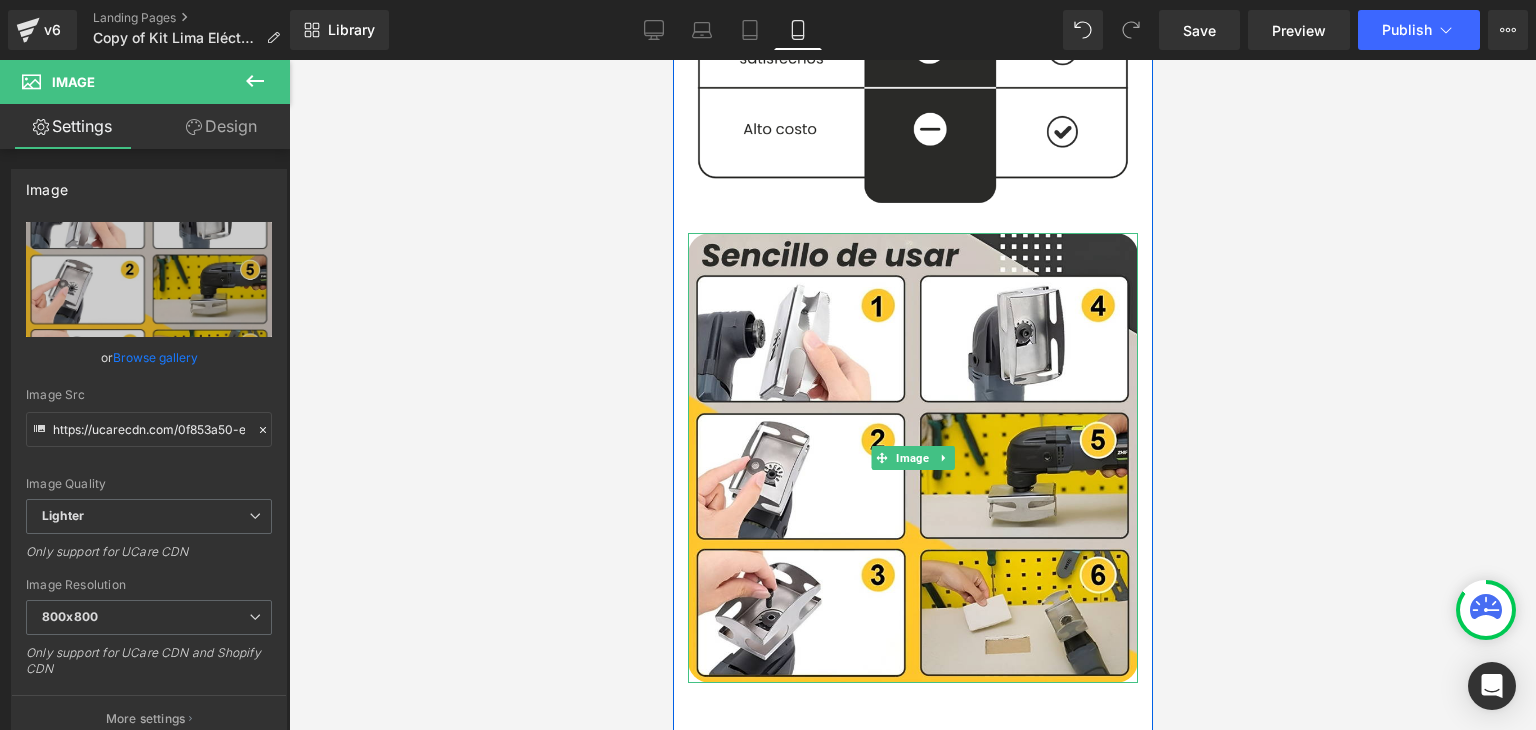 type on "https://ucarecdn.com/0f853a50-e37b-4074-9f07-eeb62b2d9613/-/format/auto/-/preview/800x800/-/quality/lighter/3.webp" 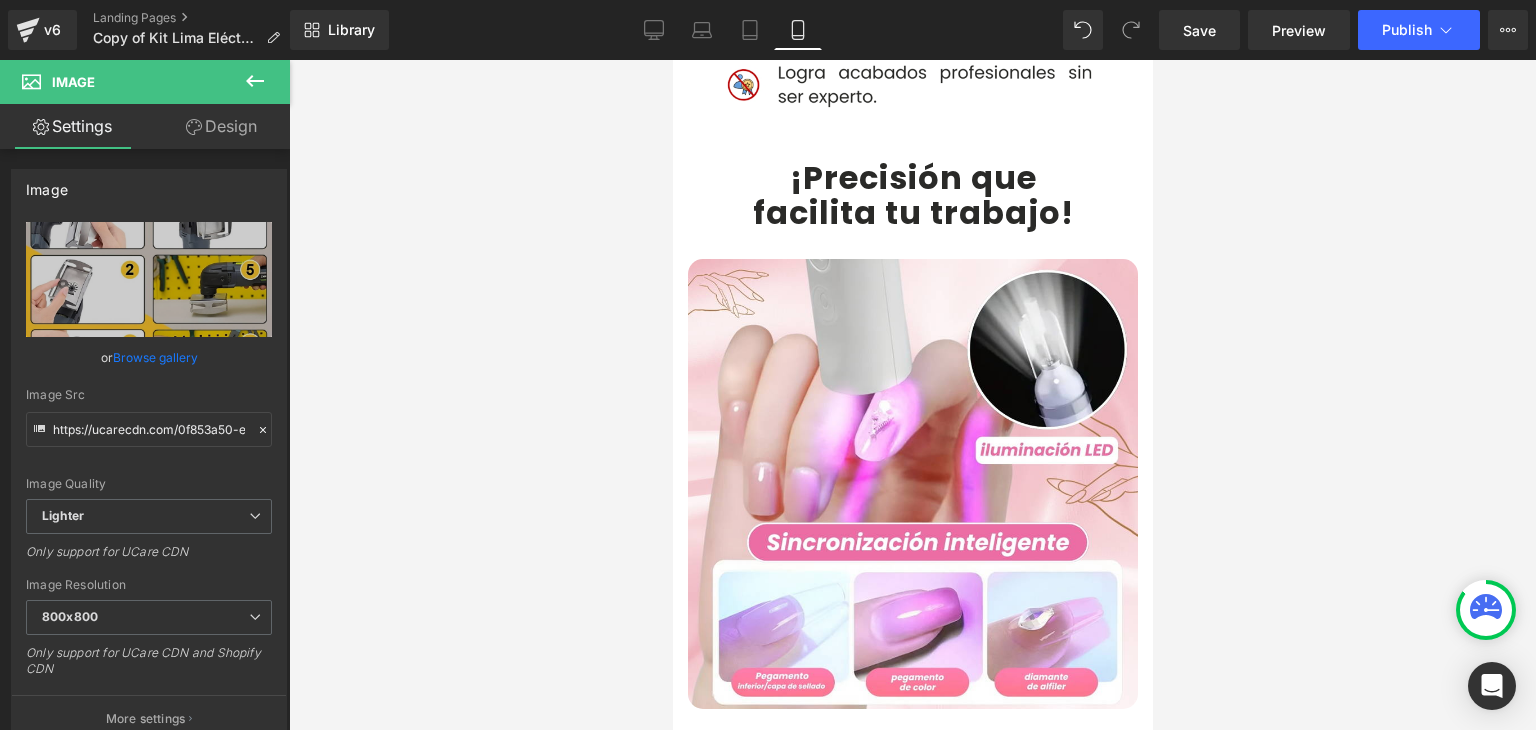 scroll, scrollTop: 4200, scrollLeft: 0, axis: vertical 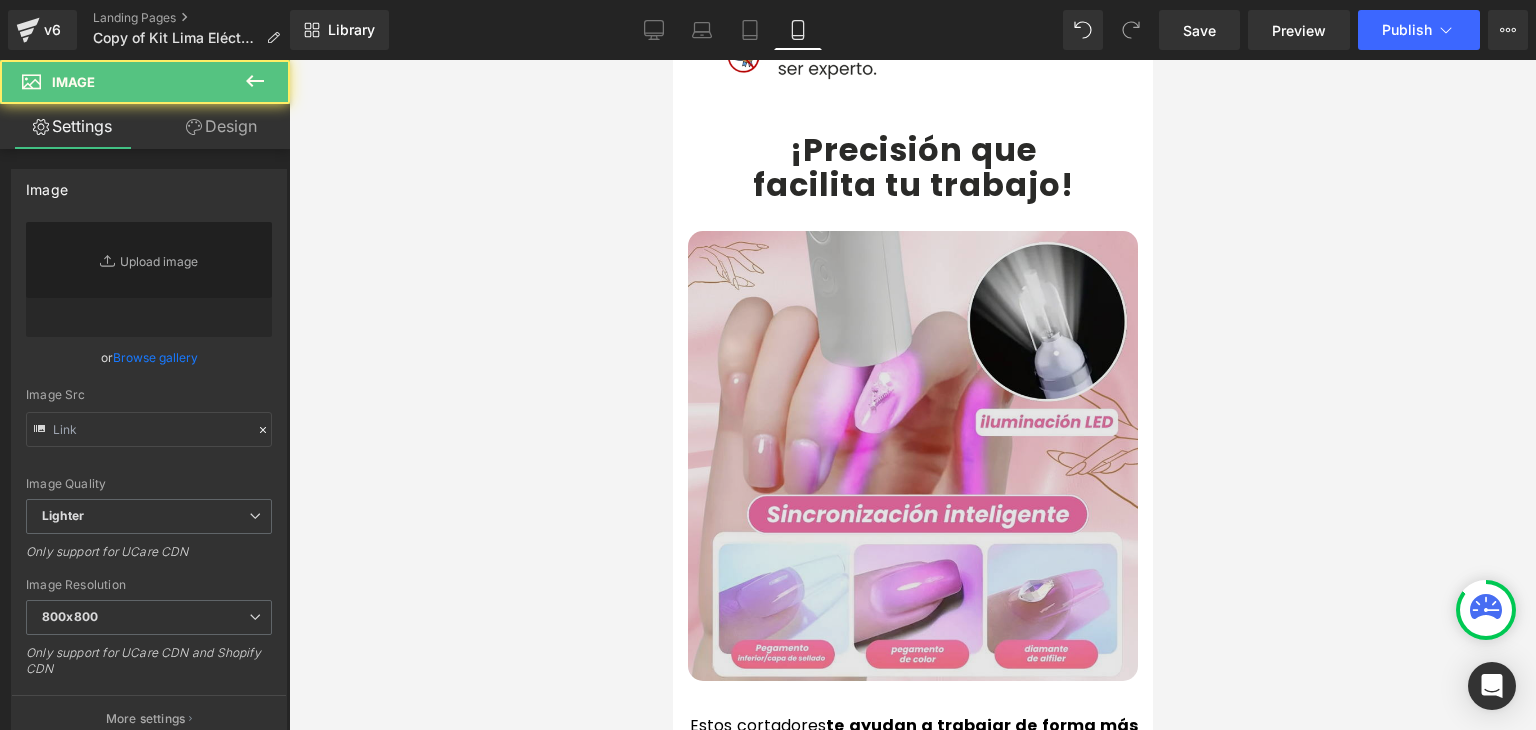 click at bounding box center (912, 456) 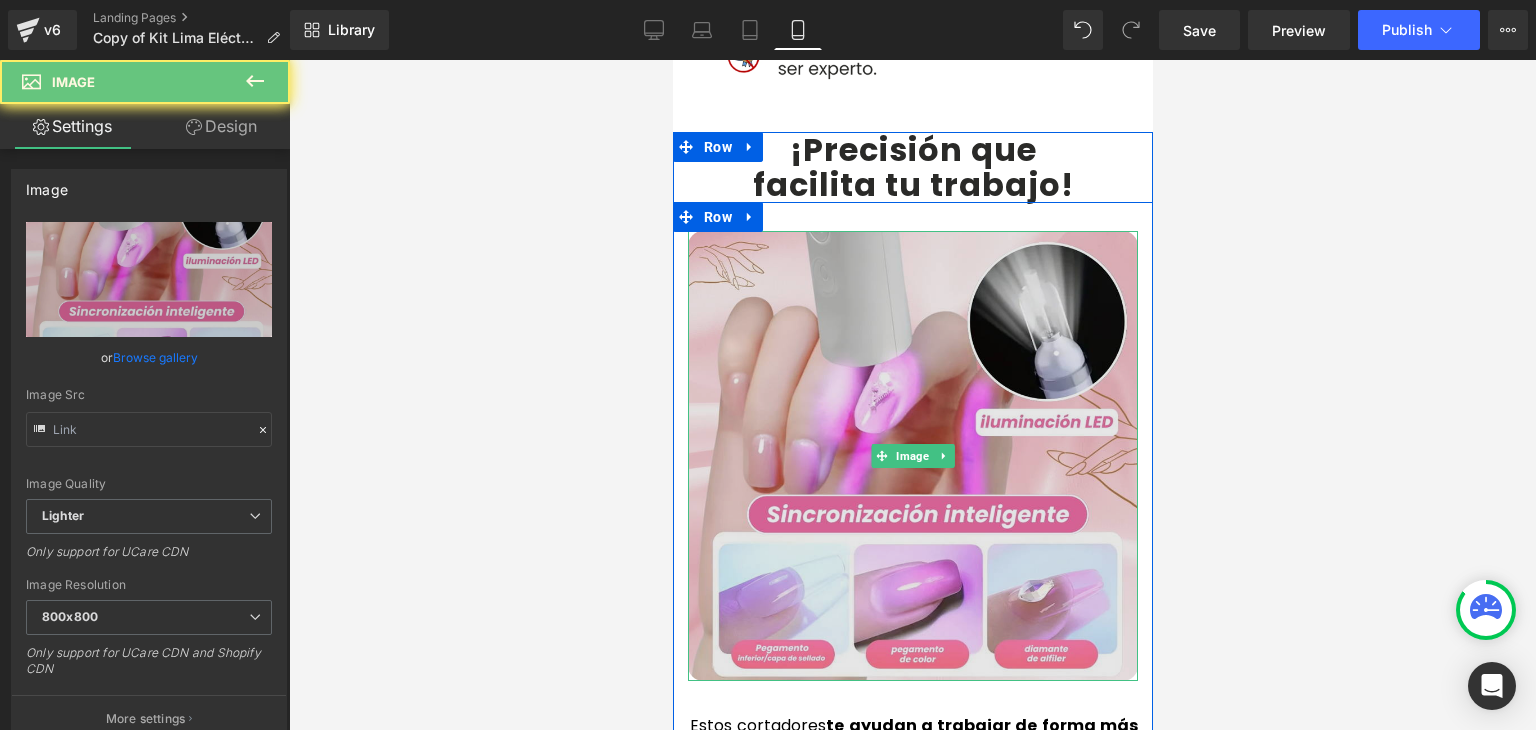 type on "https://ucarecdn.com/1b2ba1a3-2968-474a-8e1c-ec716a6d8447/-/format/auto/-/preview/800x800/-/quality/lighter/4.webp" 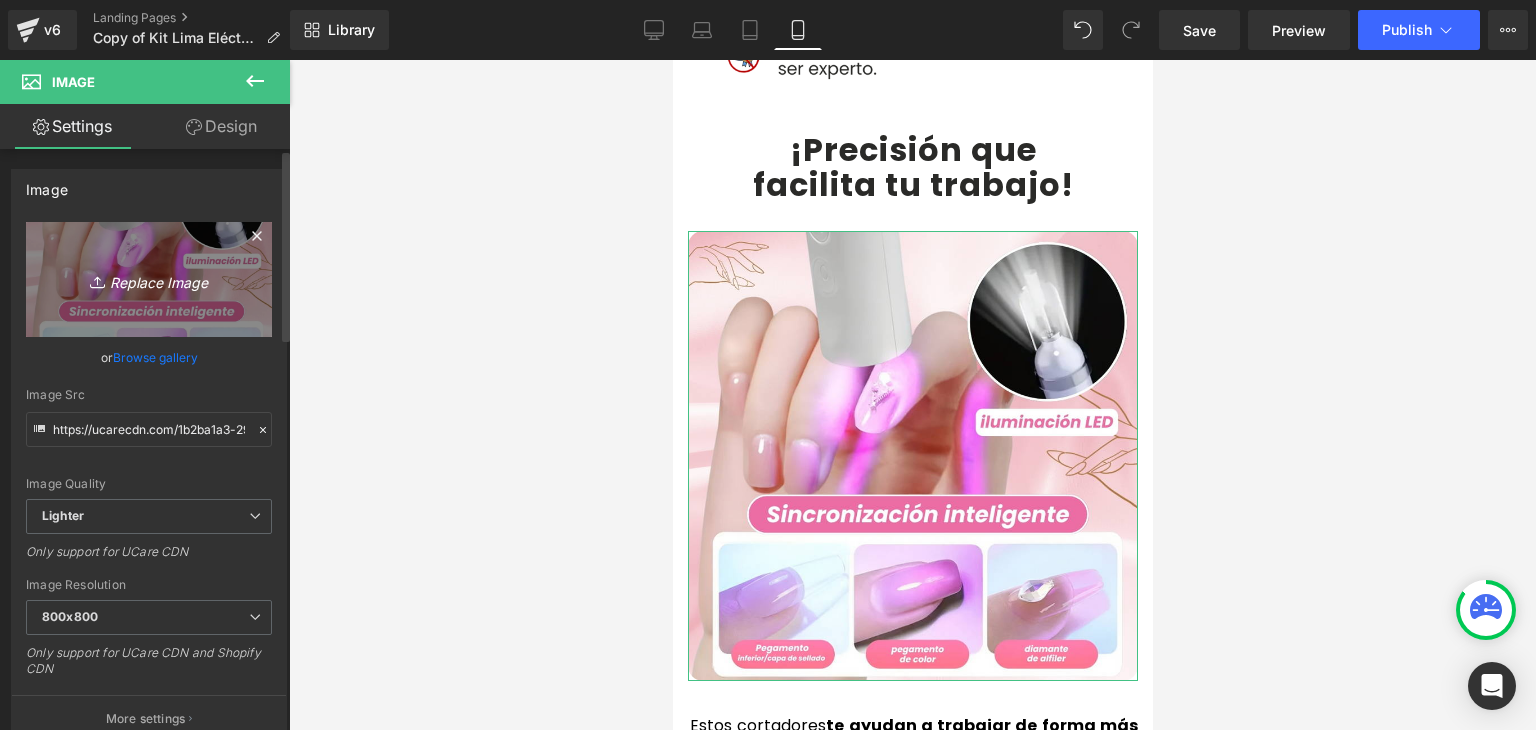 click on "Replace Image" at bounding box center [149, 279] 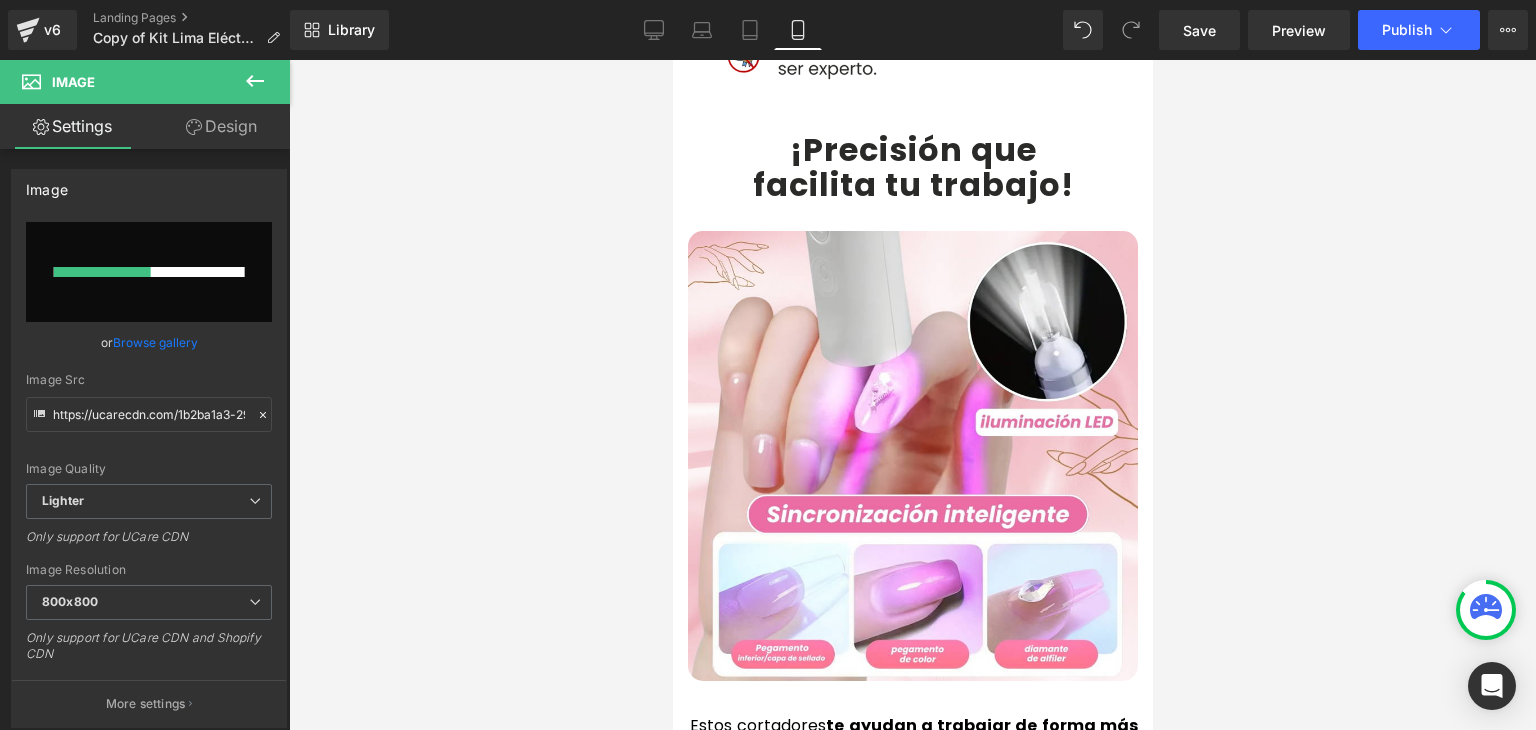 type 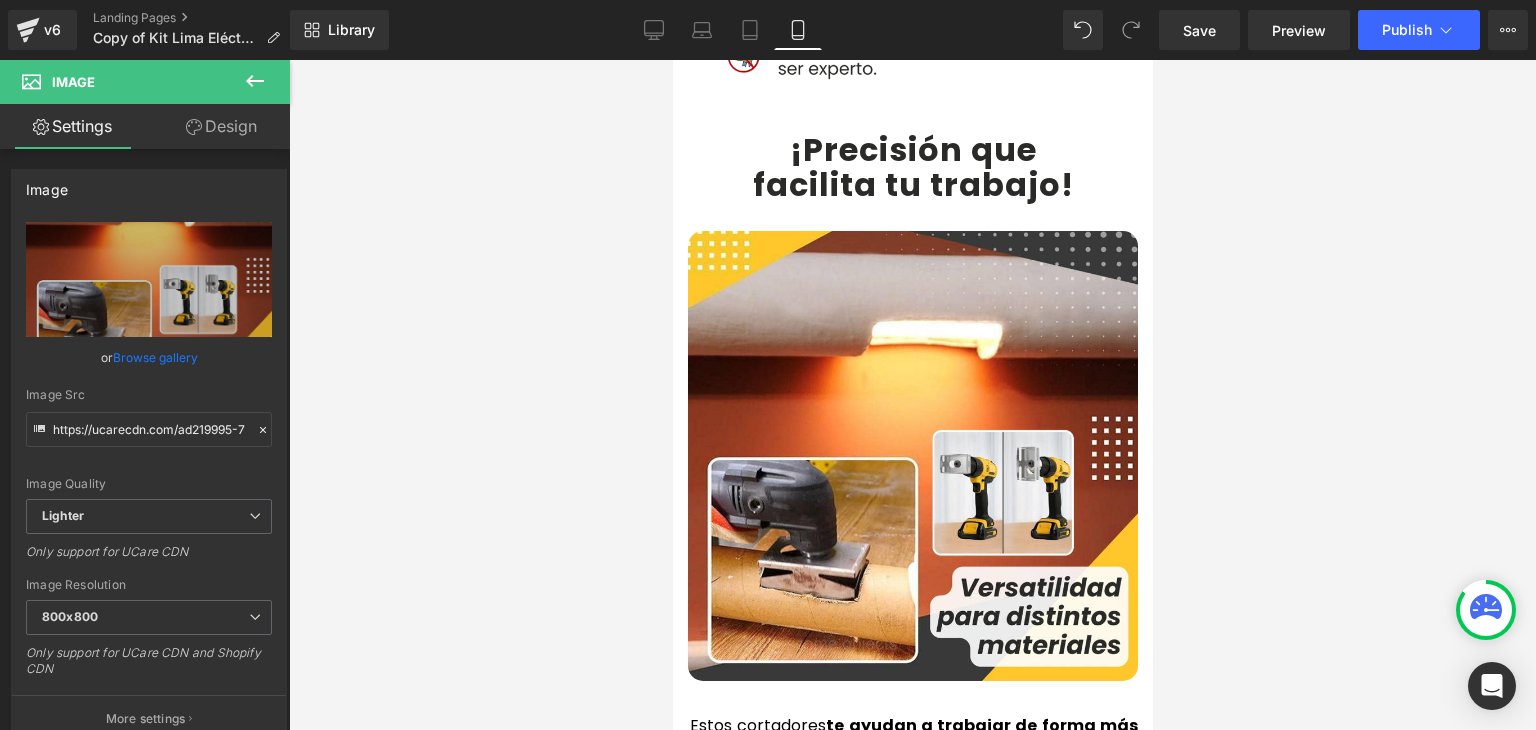 type on "https://ucarecdn.com/ad219995-72d9-4696-b990-02726e003f8a/-/format/auto/-/preview/800x800/-/quality/lighter/4.webp" 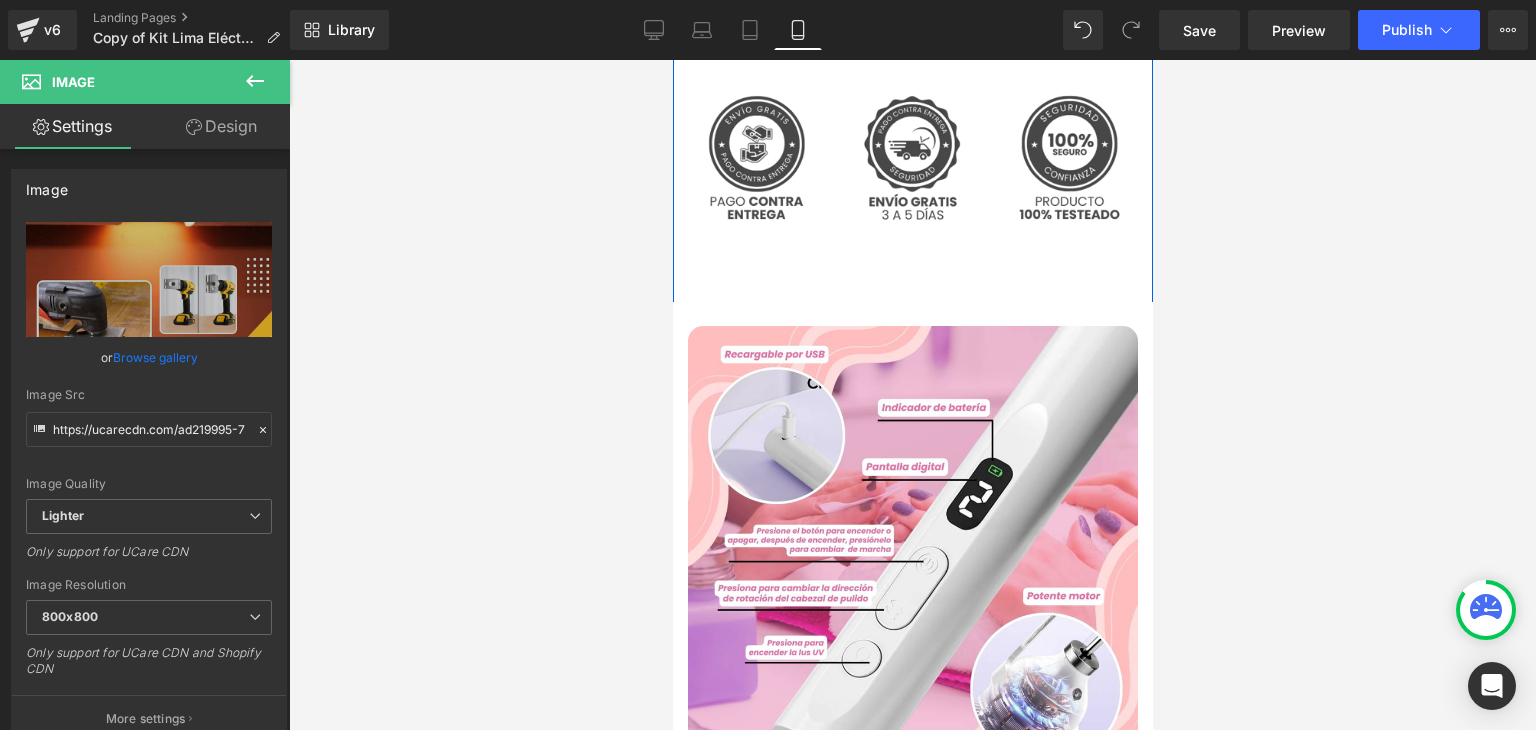 scroll, scrollTop: 5000, scrollLeft: 0, axis: vertical 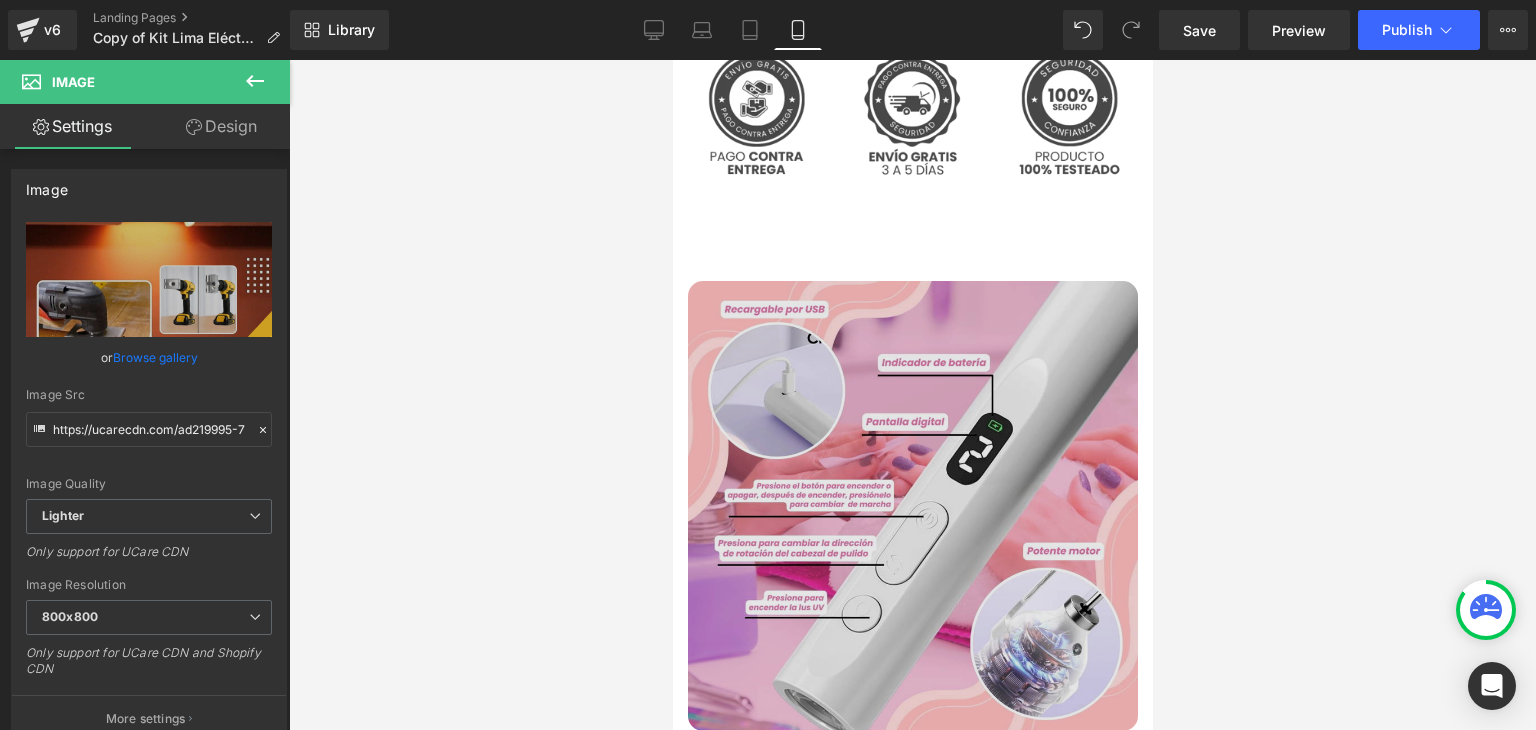 click at bounding box center (912, 506) 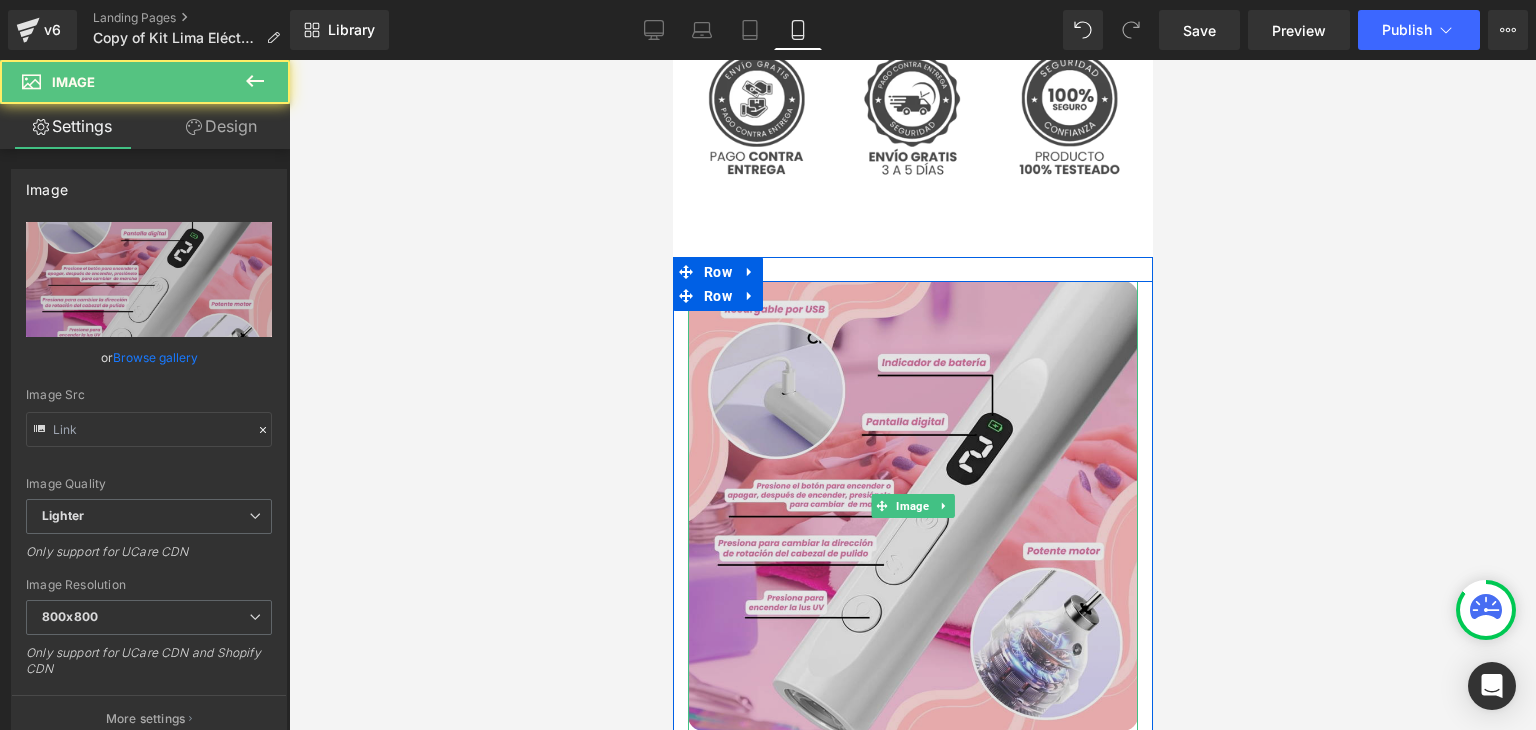 type on "https://ucarecdn.com/3cf63533-a145-4a16-80e6-5e976925ba27/-/format/auto/-/preview/800x800/-/quality/lighter/5.webp" 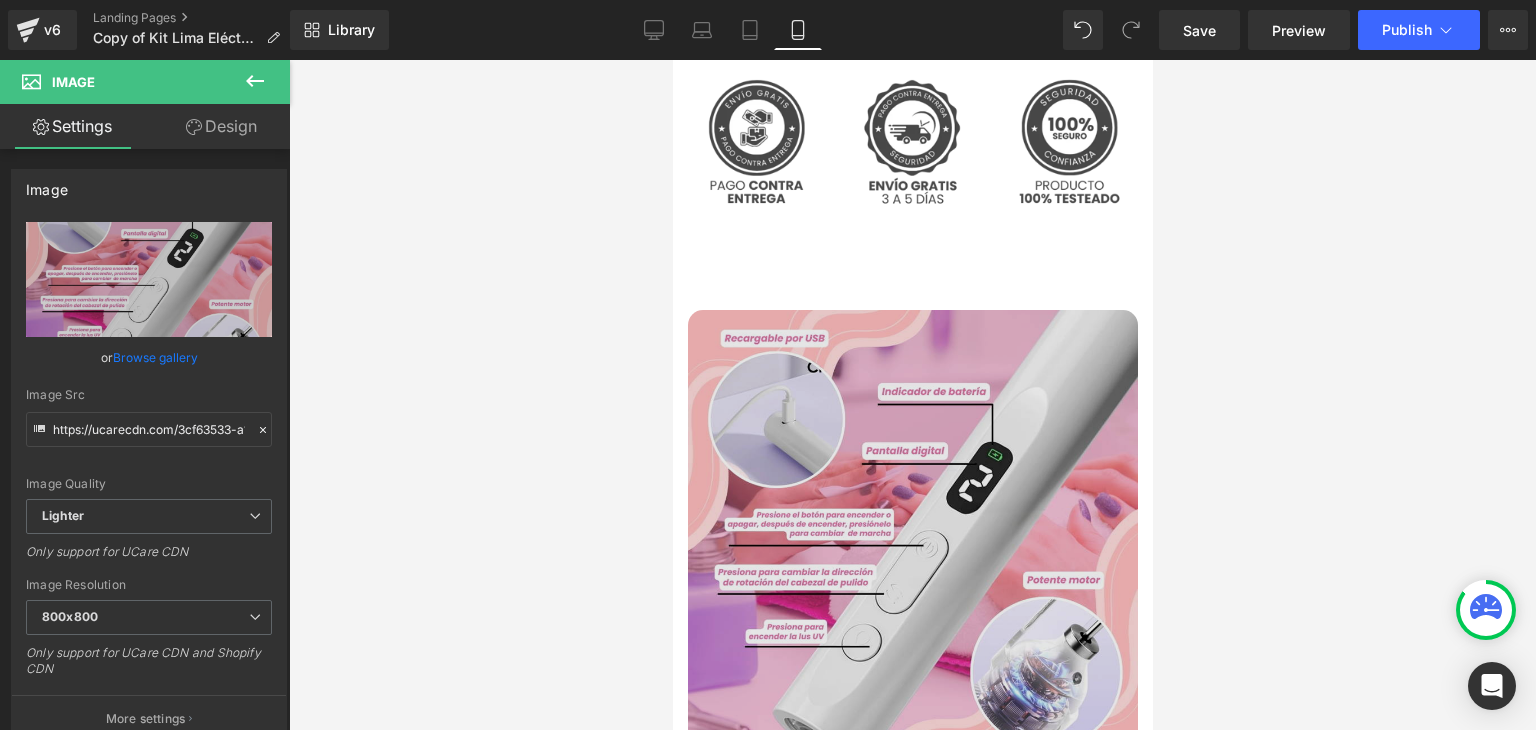 scroll, scrollTop: 5100, scrollLeft: 0, axis: vertical 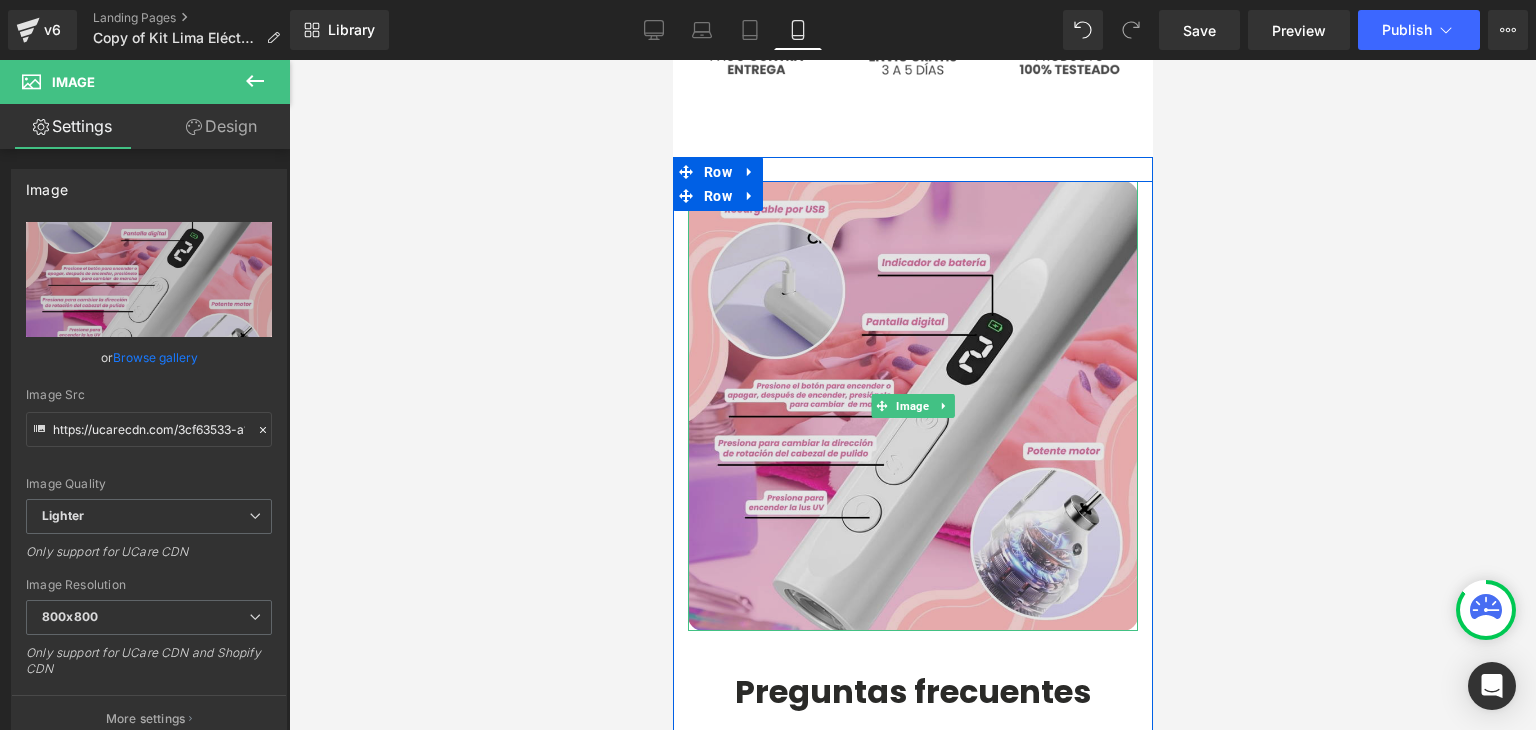 click on "Image" at bounding box center [912, 406] 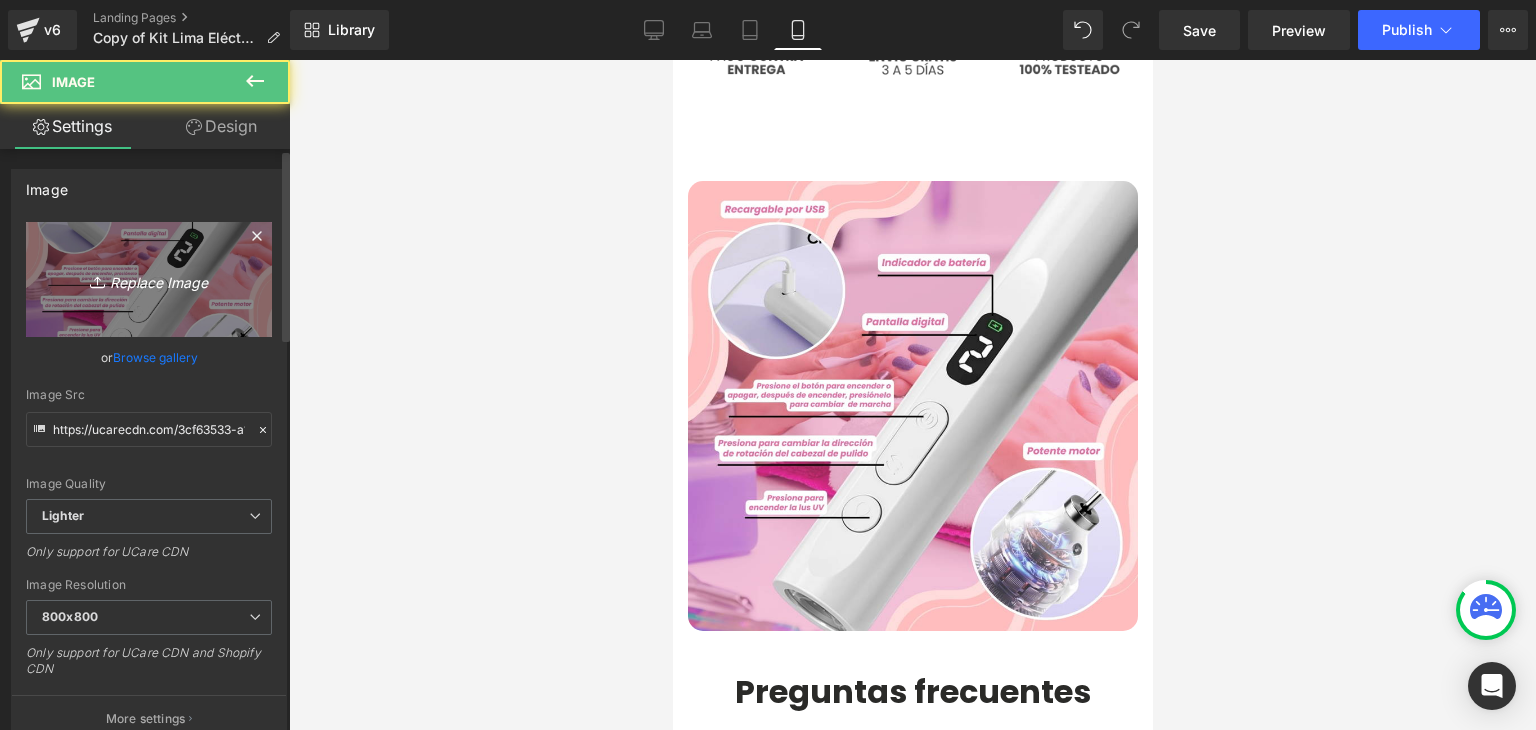 click on "Replace Image" at bounding box center (149, 279) 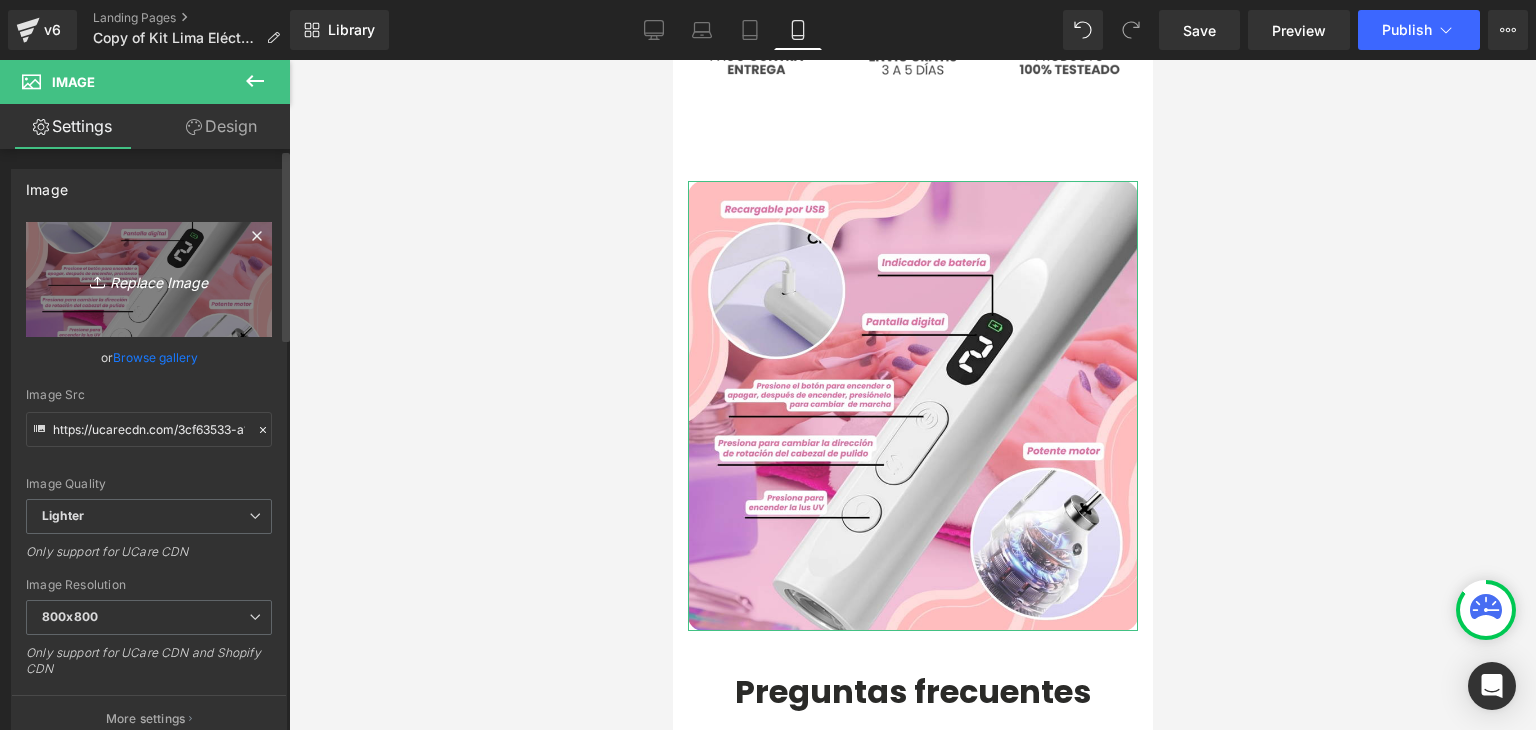 type on "C:\fakepath\5.webp" 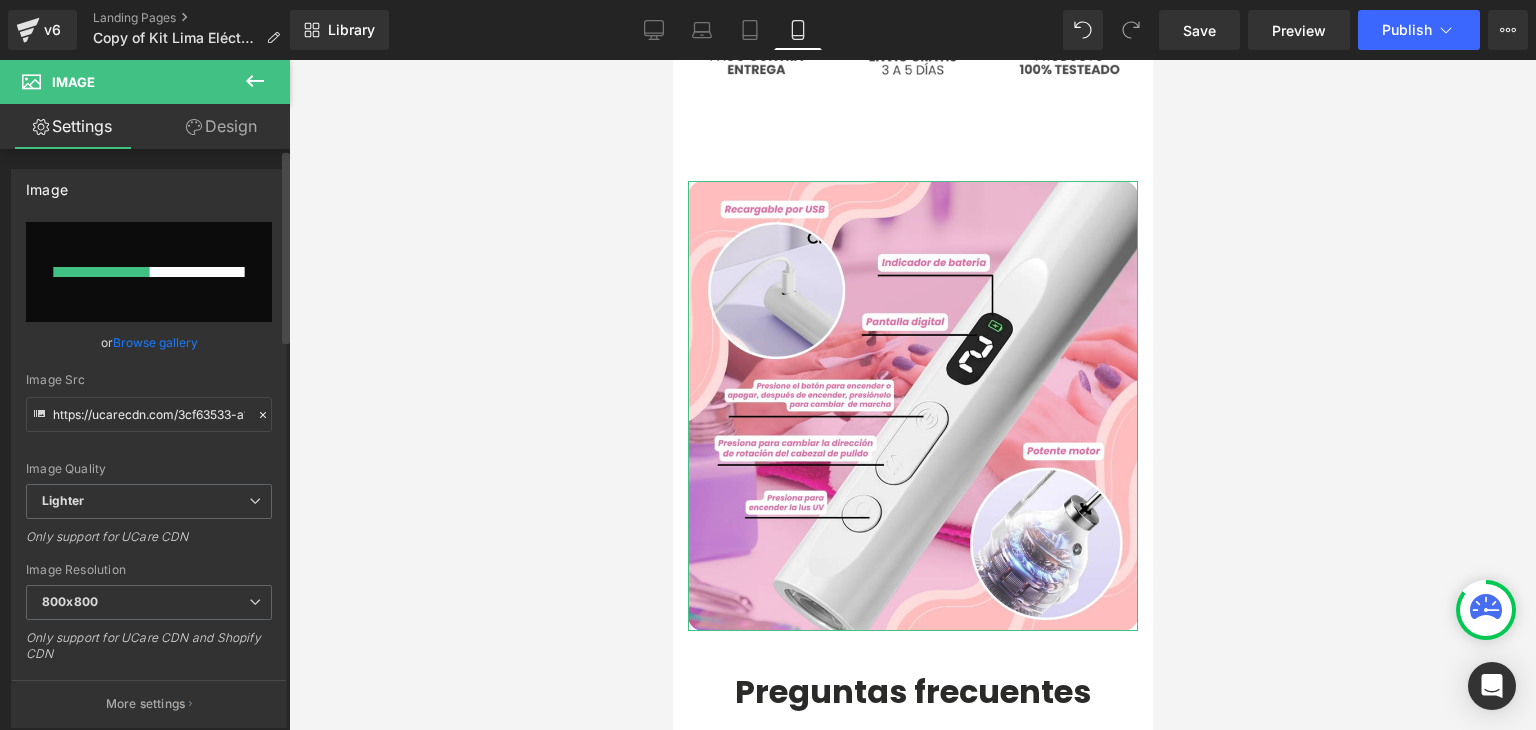 type 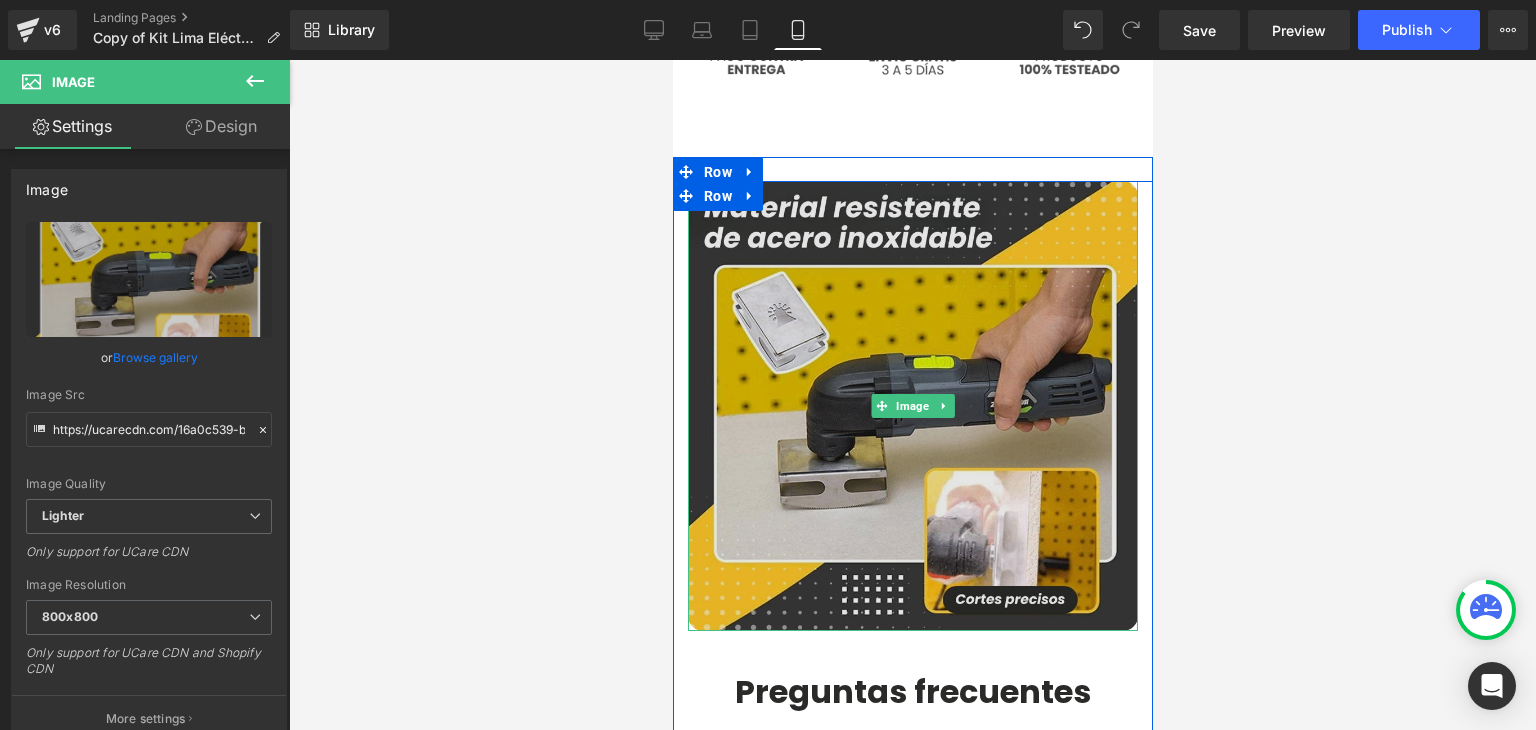 type on "https://ucarecdn.com/16a0c539-baaa-4882-b140-e1962745355a/-/format/auto/-/preview/800x800/-/quality/lighter/5.webp" 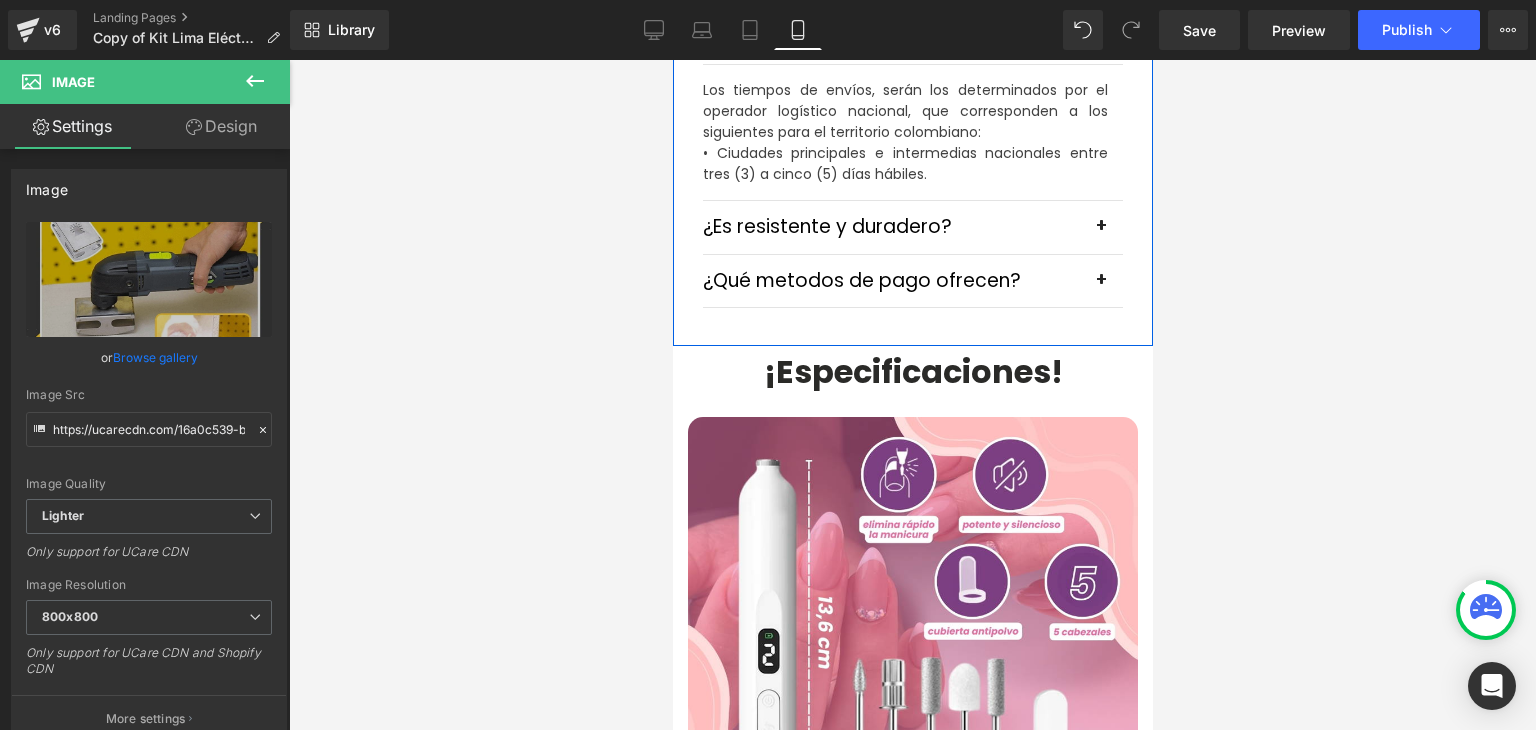 scroll, scrollTop: 5900, scrollLeft: 0, axis: vertical 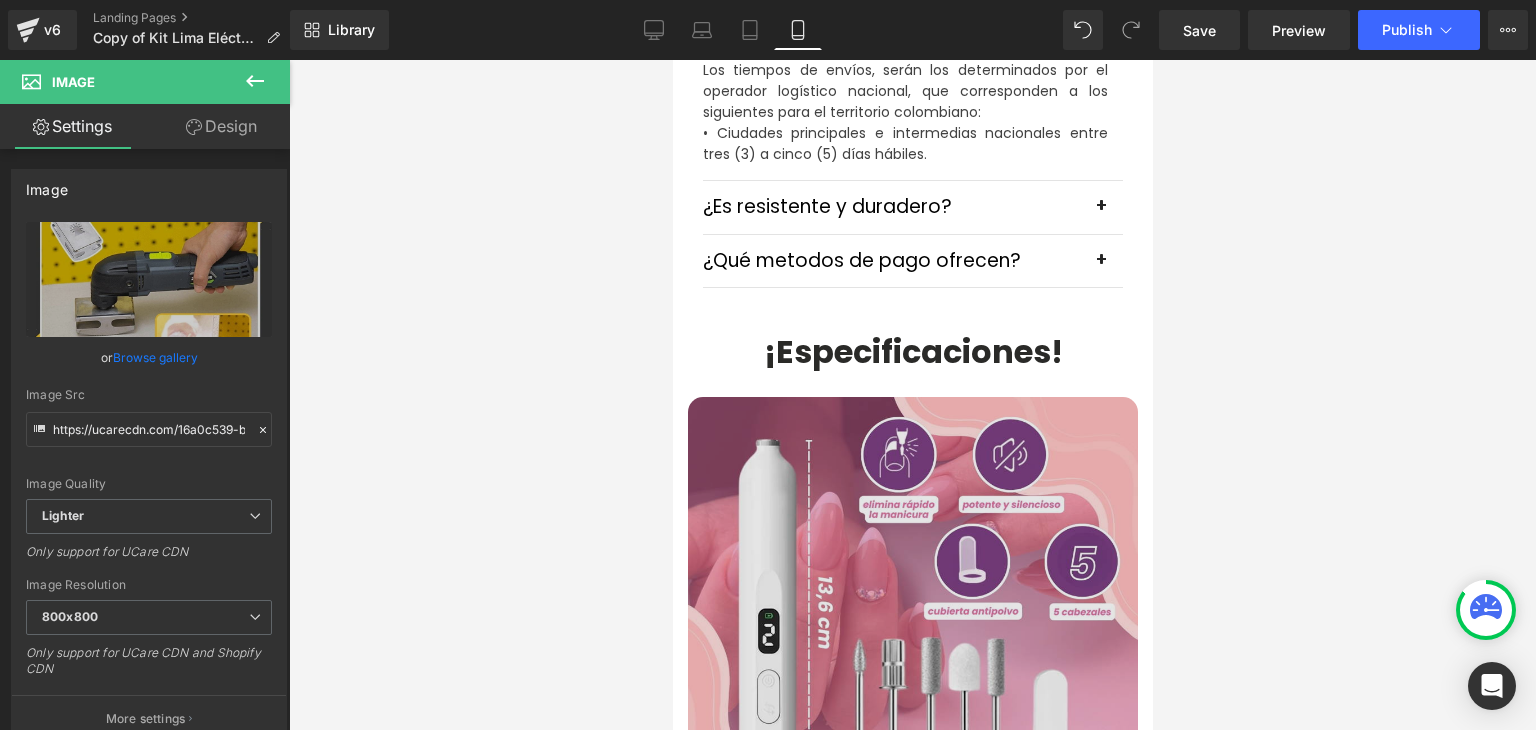 click at bounding box center [912, 622] 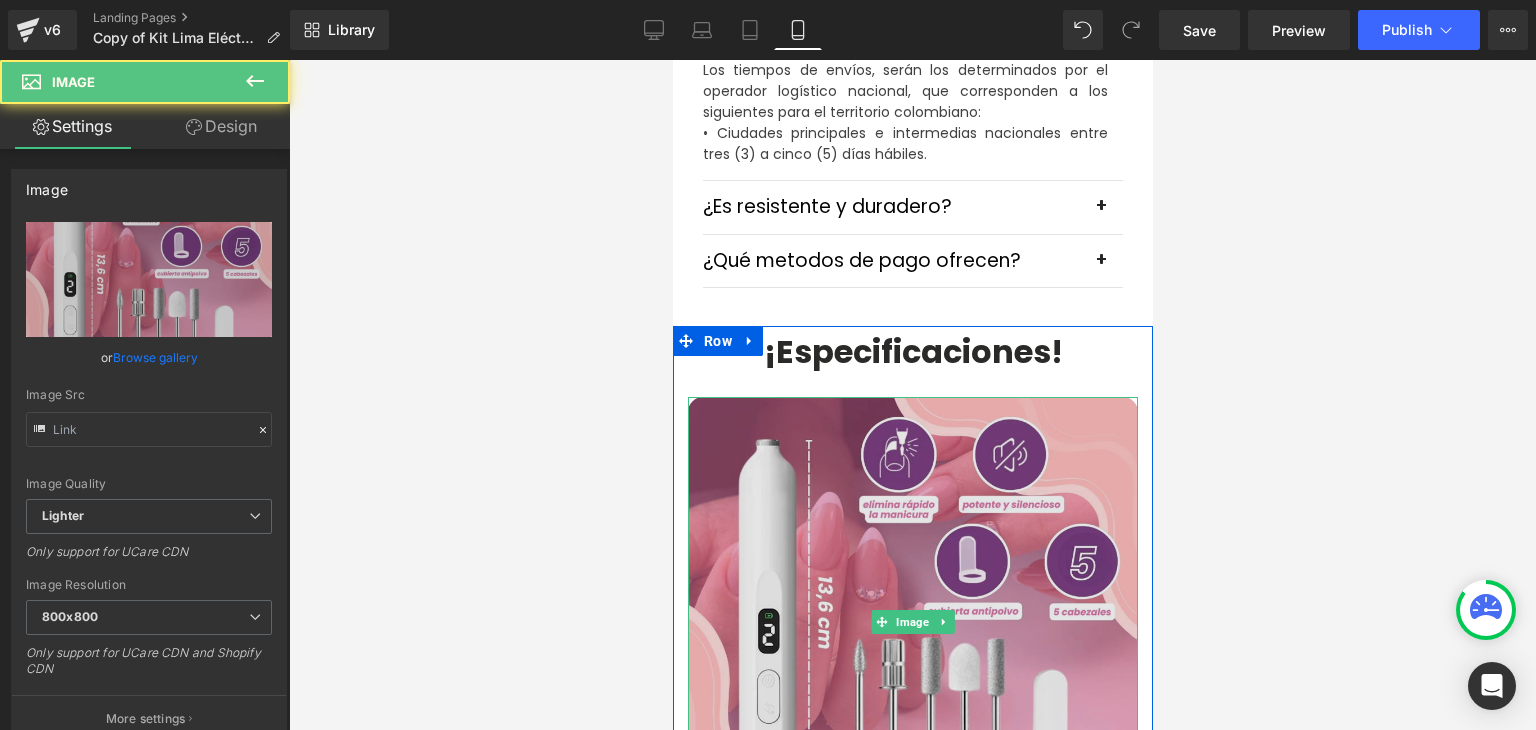 type on "https://ucarecdn.com/456dda23-5b7b-4c62-b18f-68bf913e4155/-/format/auto/-/preview/800x800/-/quality/lighter/Imagenes%20landing%204.webp" 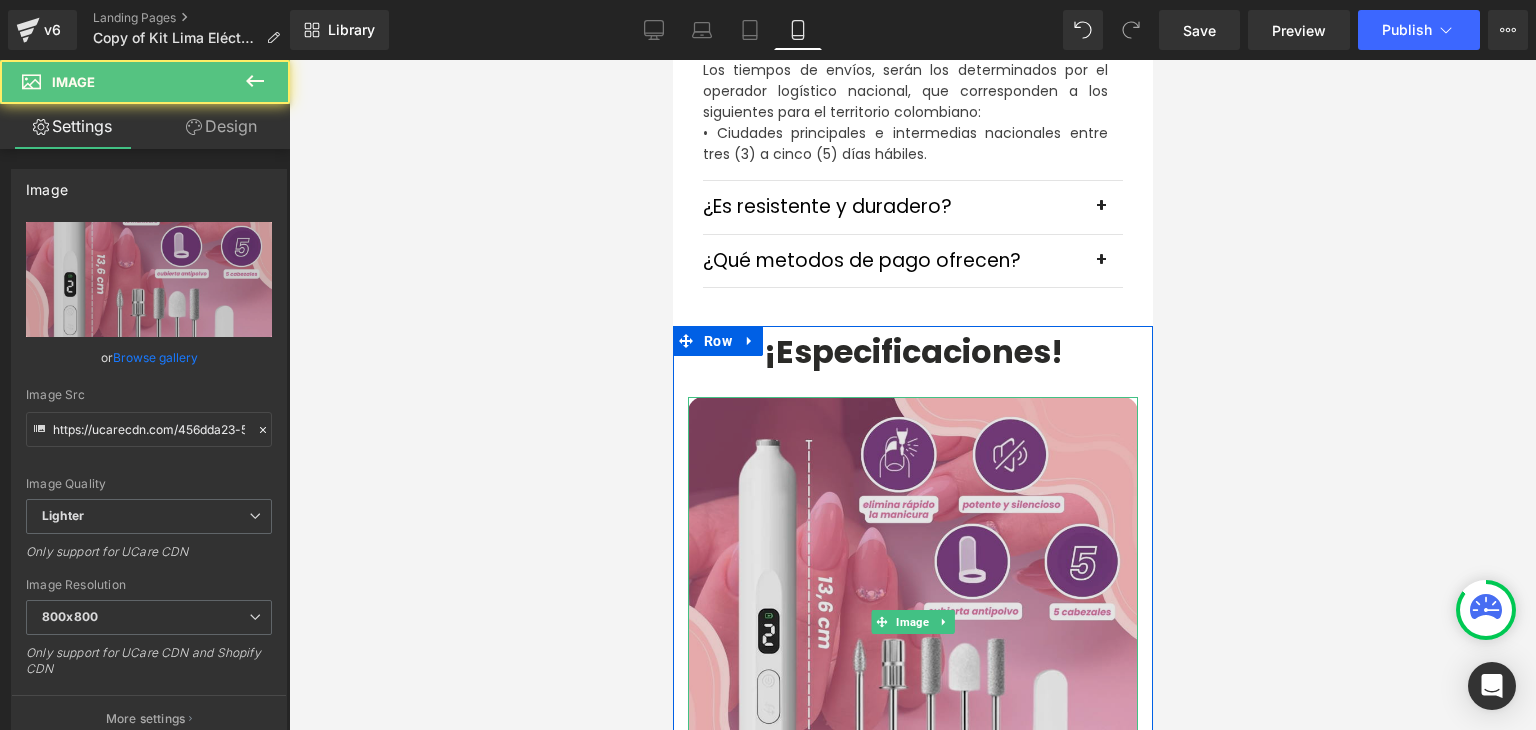 scroll, scrollTop: 6000, scrollLeft: 0, axis: vertical 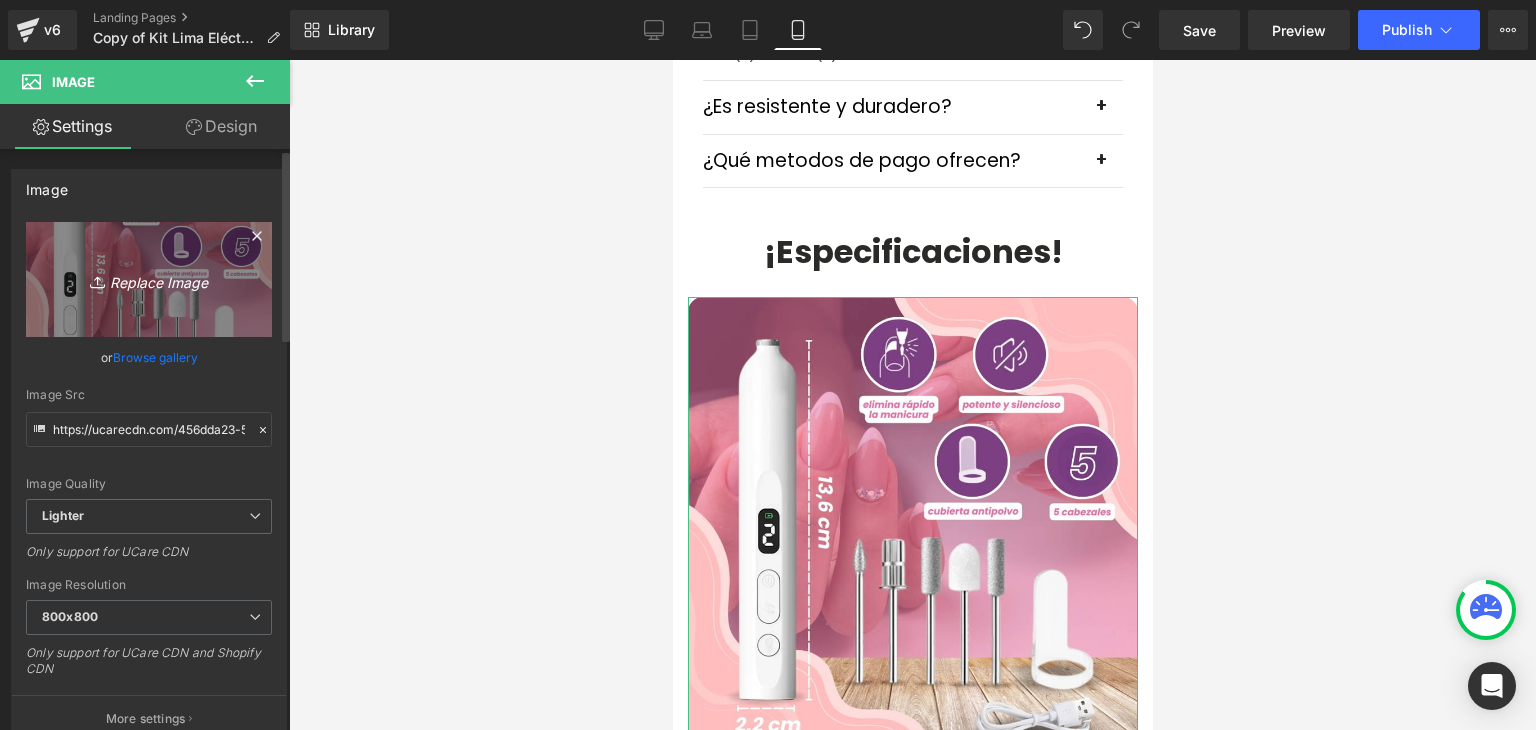 click on "Replace Image" at bounding box center (149, 279) 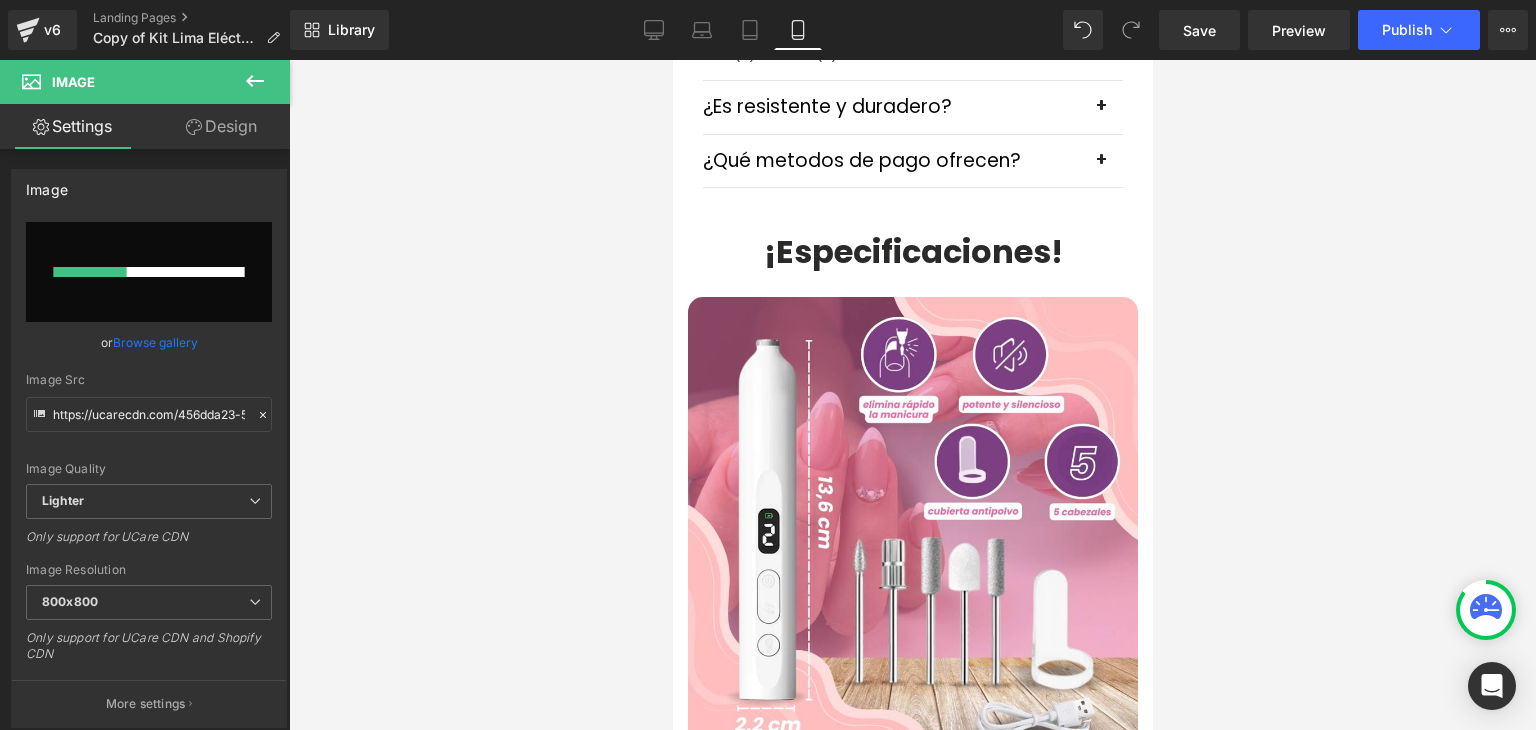 type 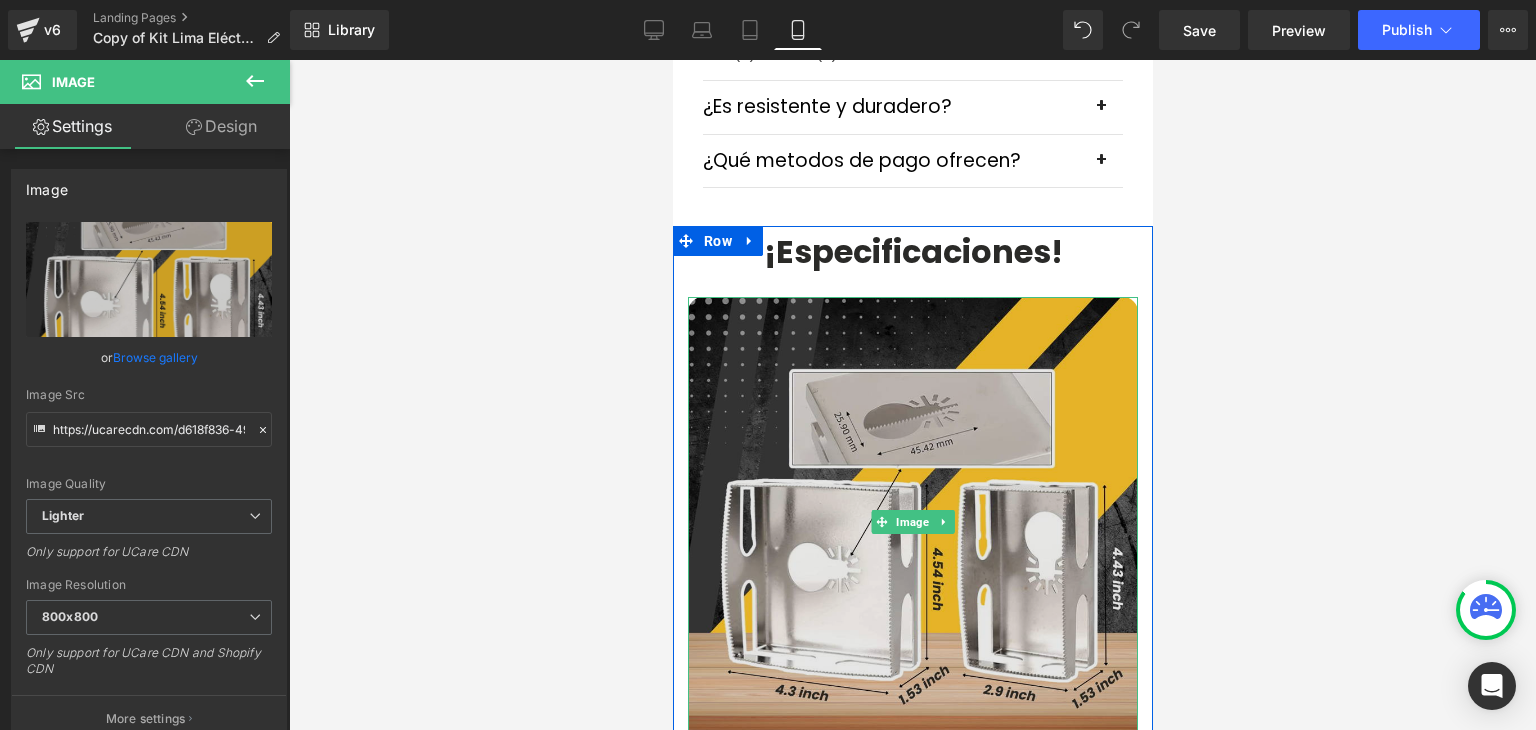 type on "https://ucarecdn.com/d618f836-4900-44fe-ac07-002730e4ceb9/-/format/auto/-/preview/800x800/-/quality/lighter/6.webp" 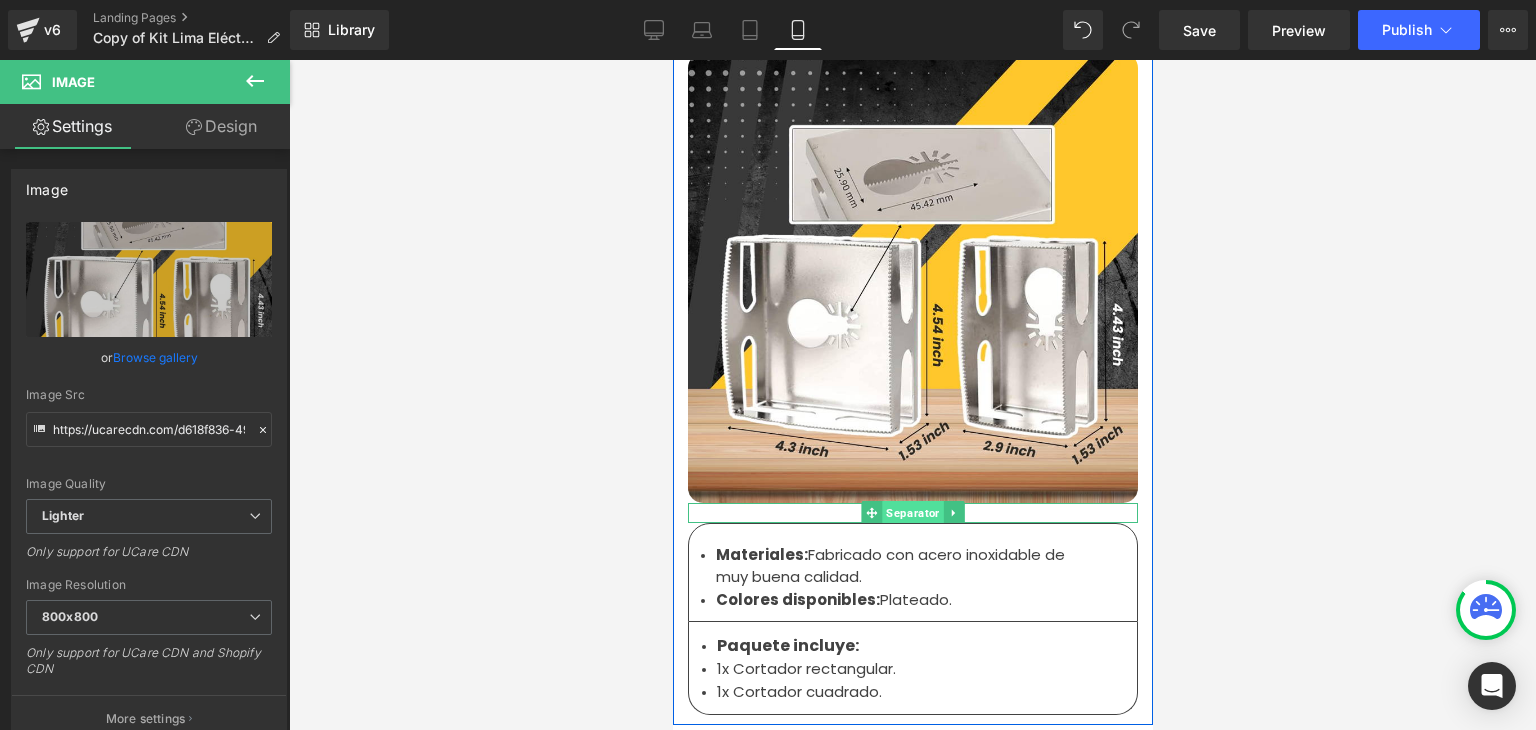 scroll, scrollTop: 6200, scrollLeft: 0, axis: vertical 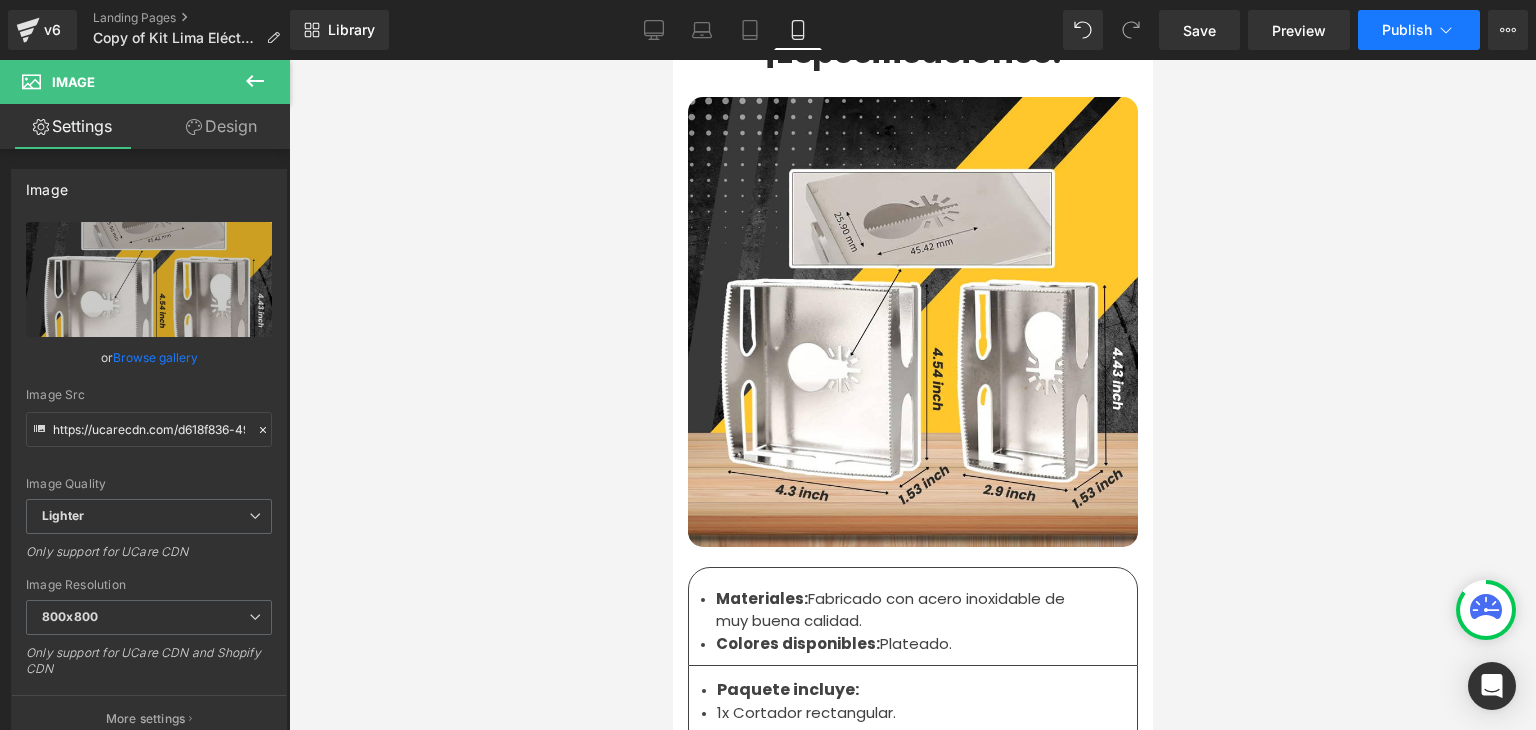 click on "Publish" at bounding box center [1419, 30] 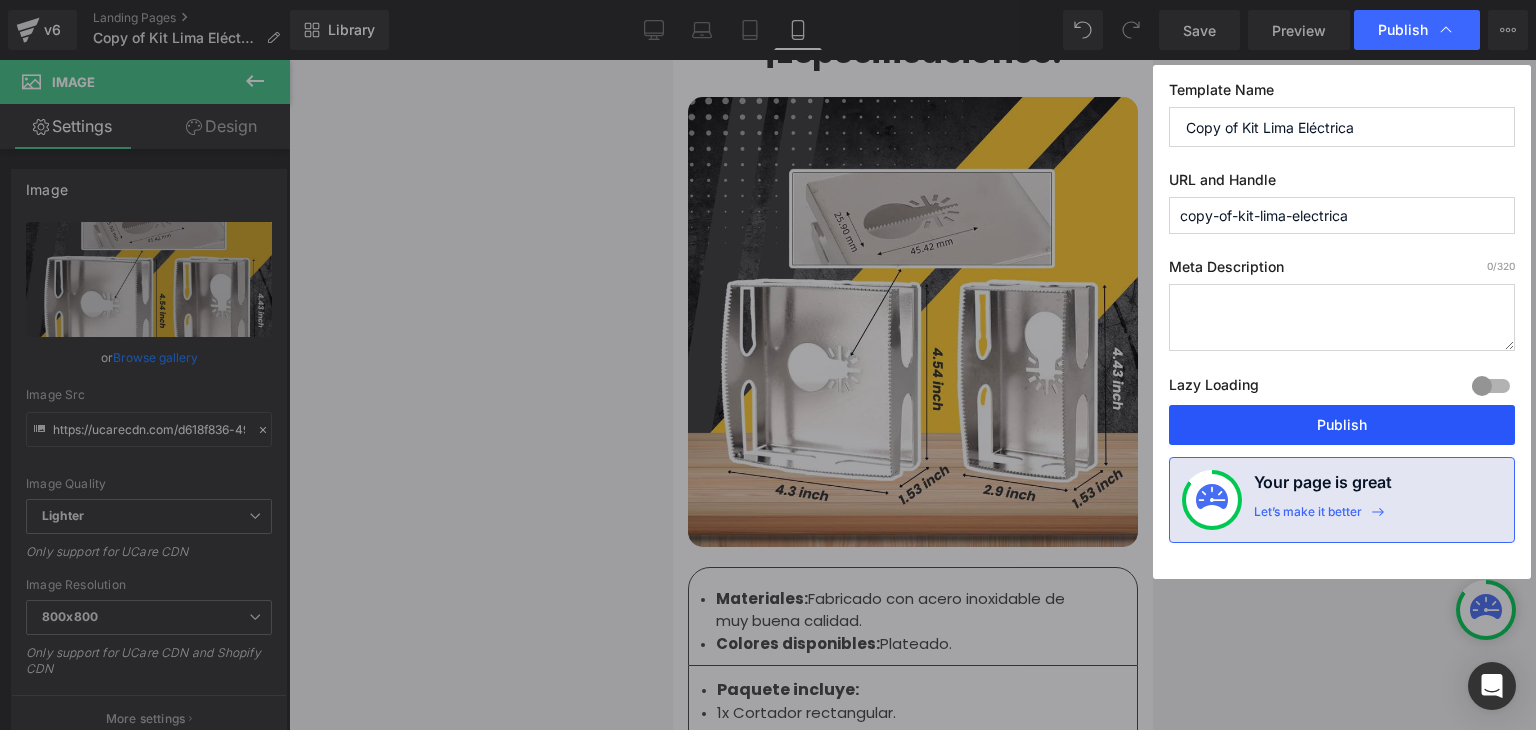 click on "Publish" at bounding box center (1342, 425) 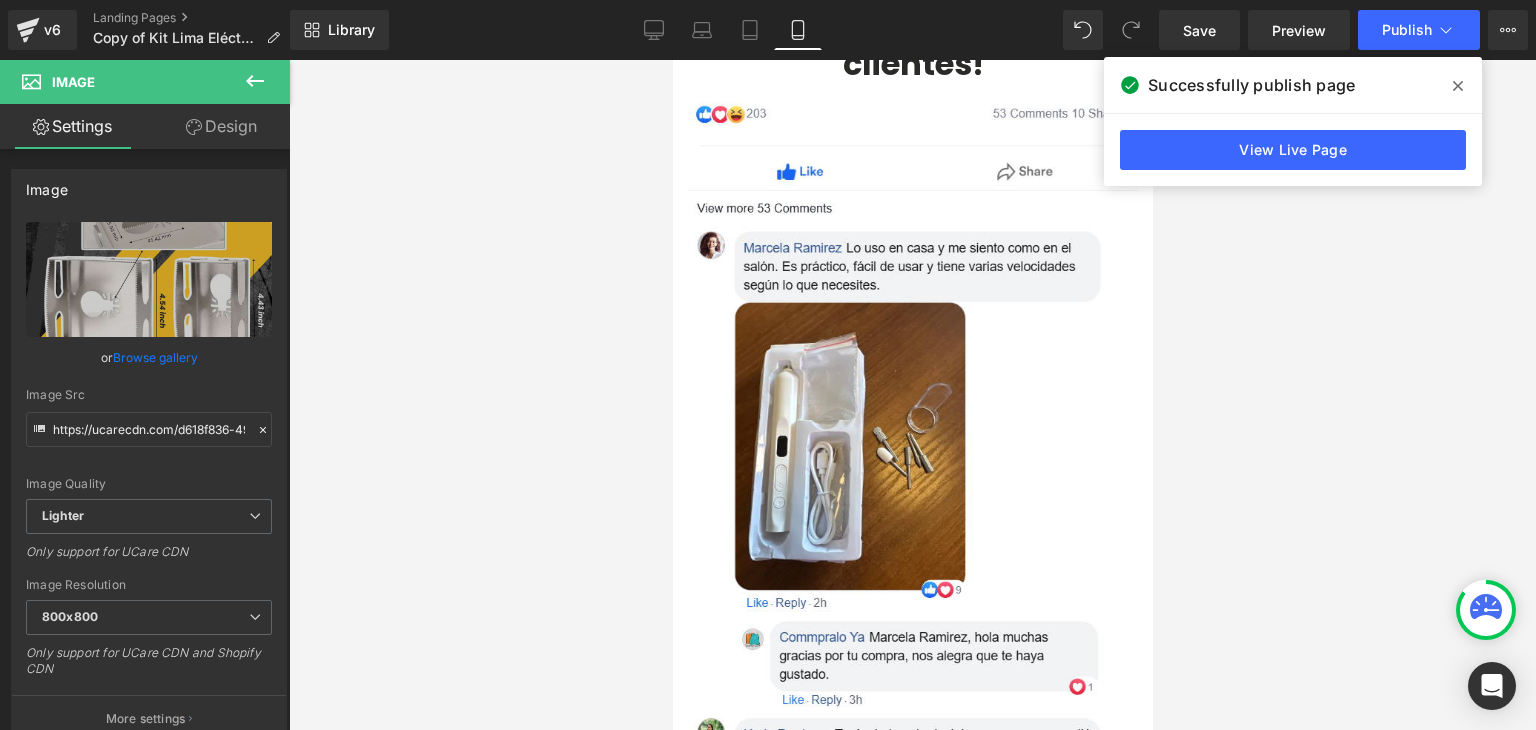 scroll, scrollTop: 7000, scrollLeft: 0, axis: vertical 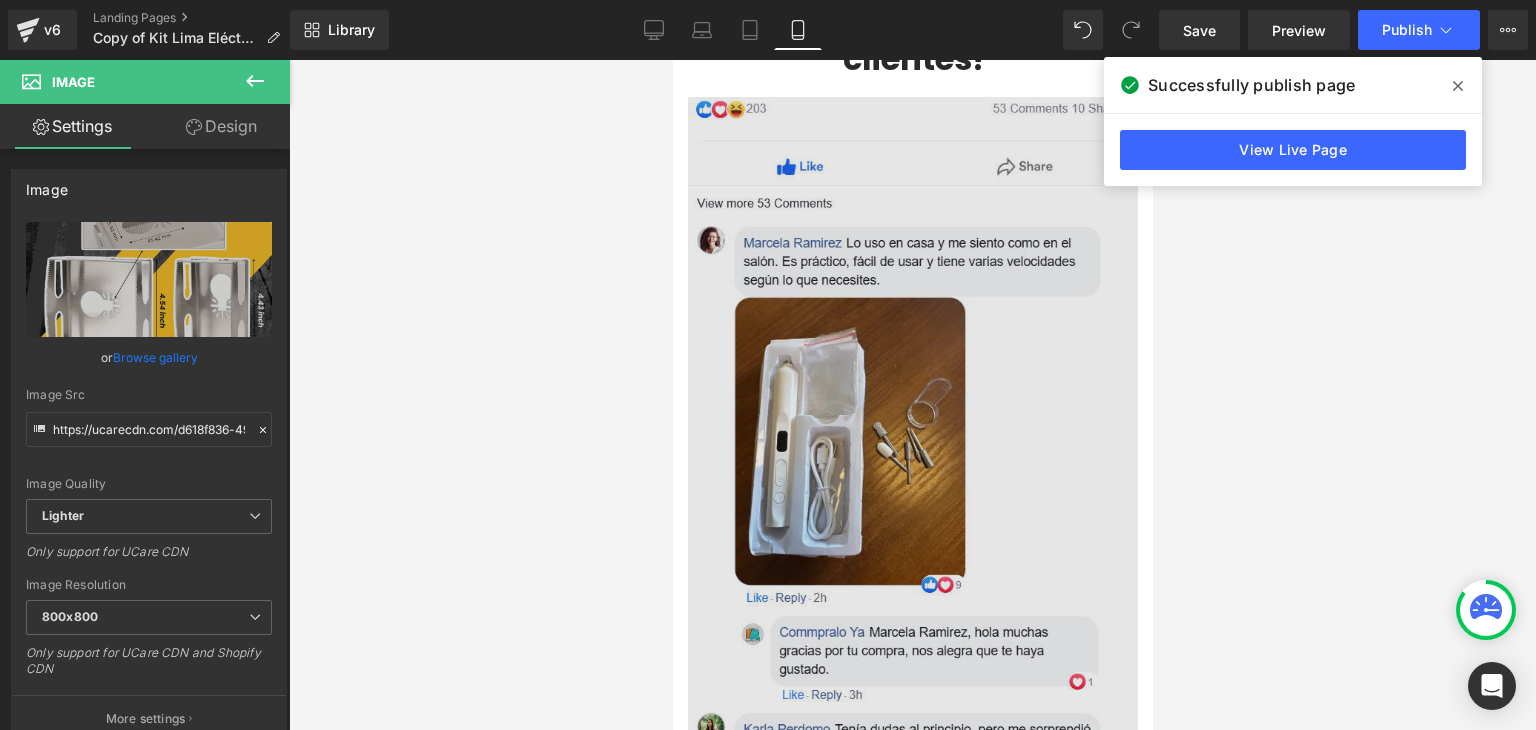 click at bounding box center [912, 557] 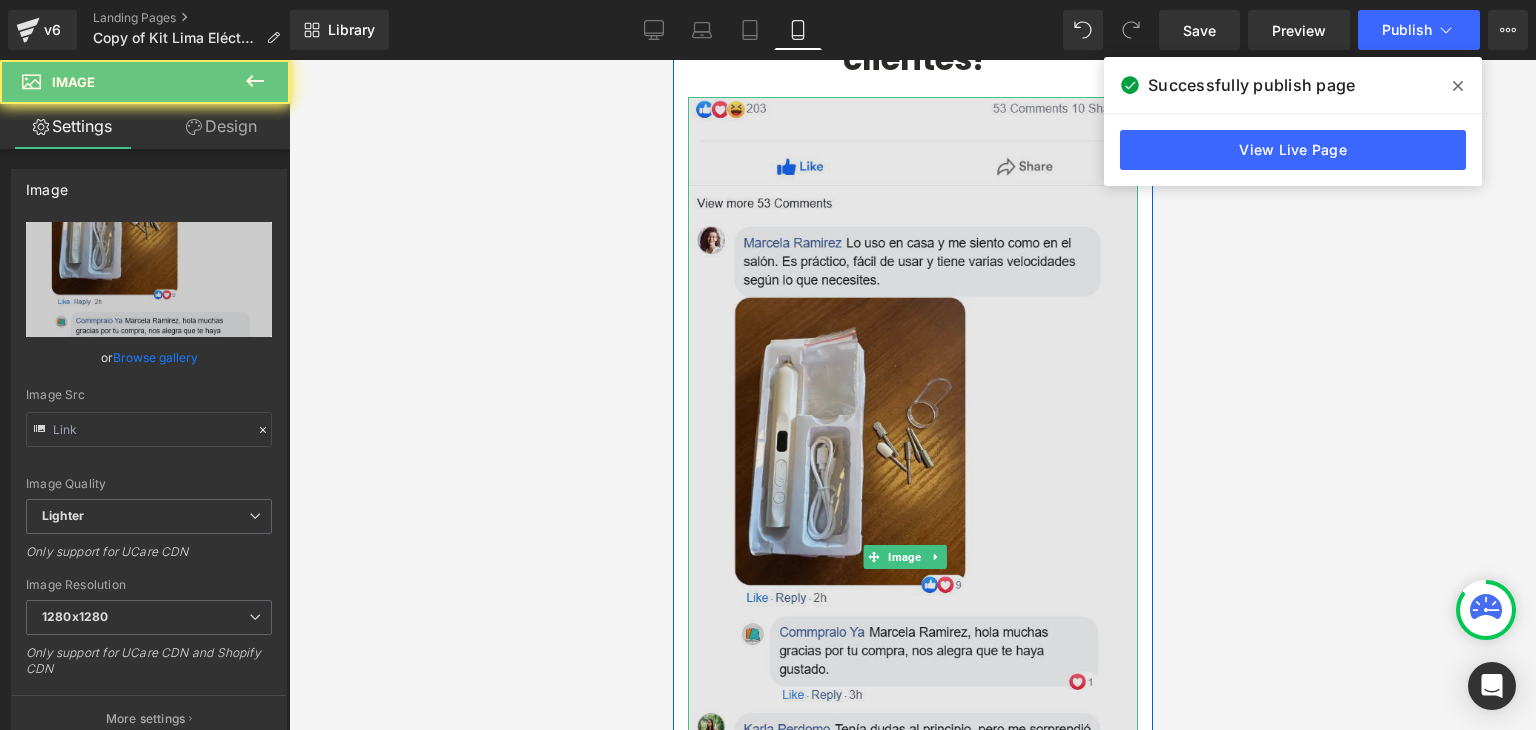 type on "https://ucarecdn.com/1e5a31a7-7398-4e4c-89d2-18e3a19f33c3/-/format/auto/-/preview/1280x1280/-/quality/lighter/zeoob.com_xrozycqcer_photo.webp" 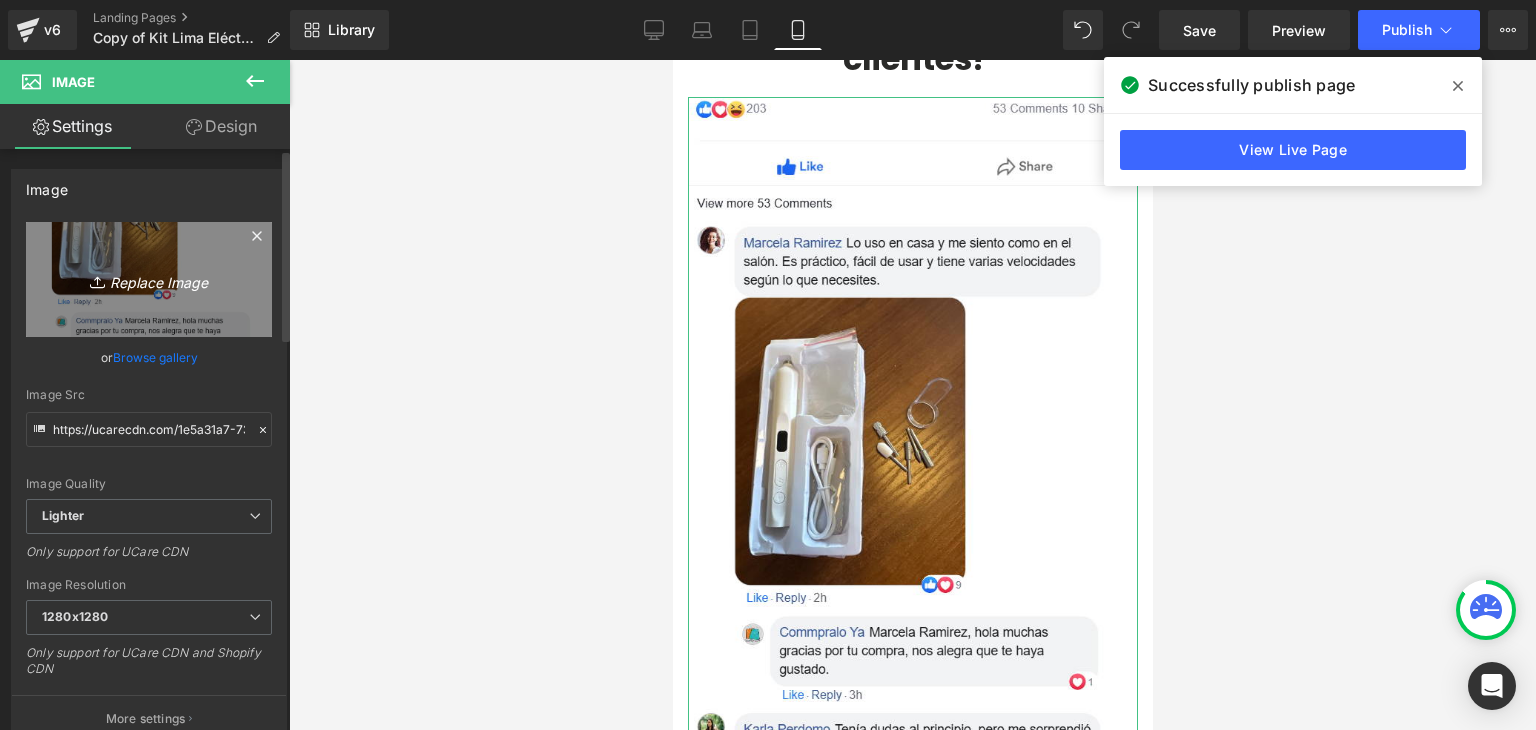 click on "Replace Image" at bounding box center [149, 279] 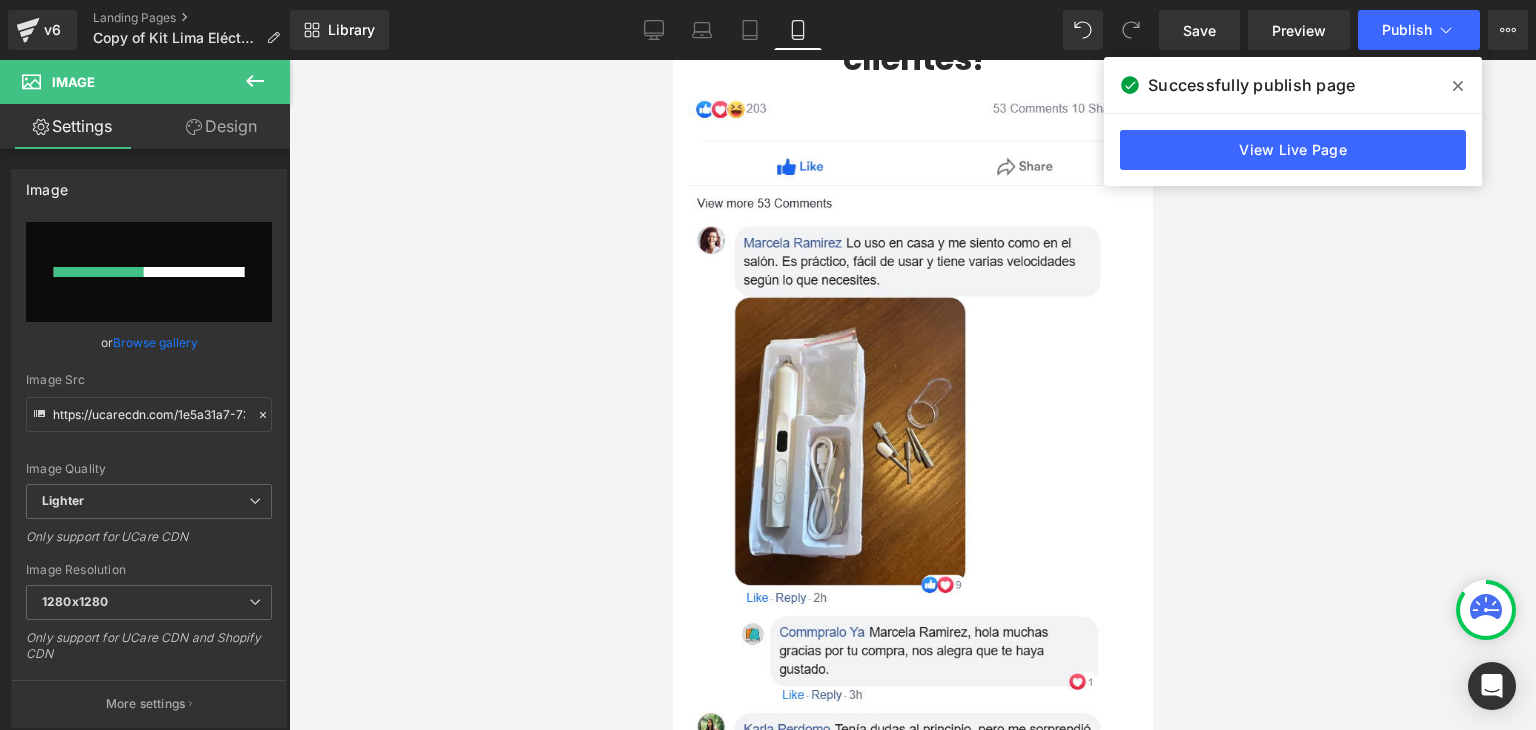 click 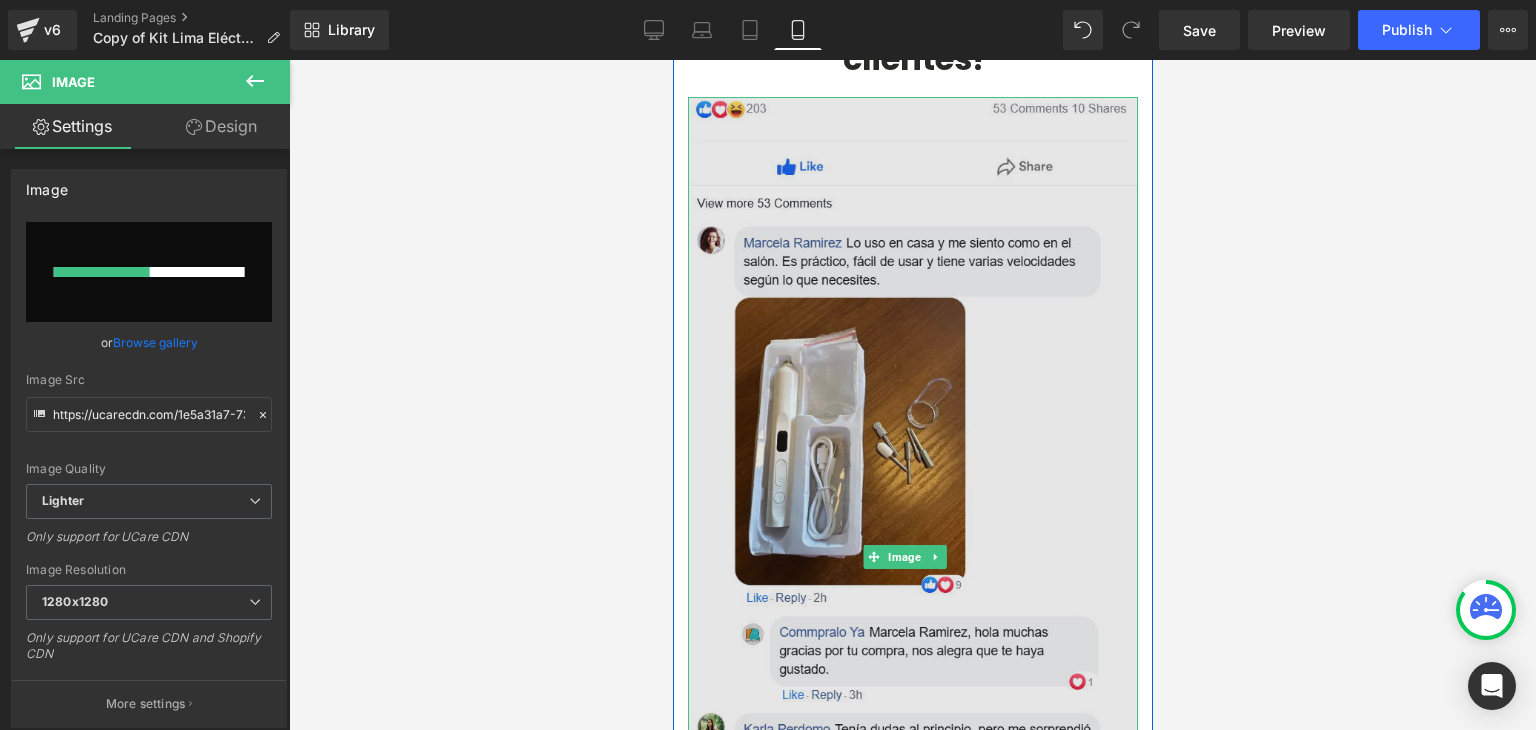 type 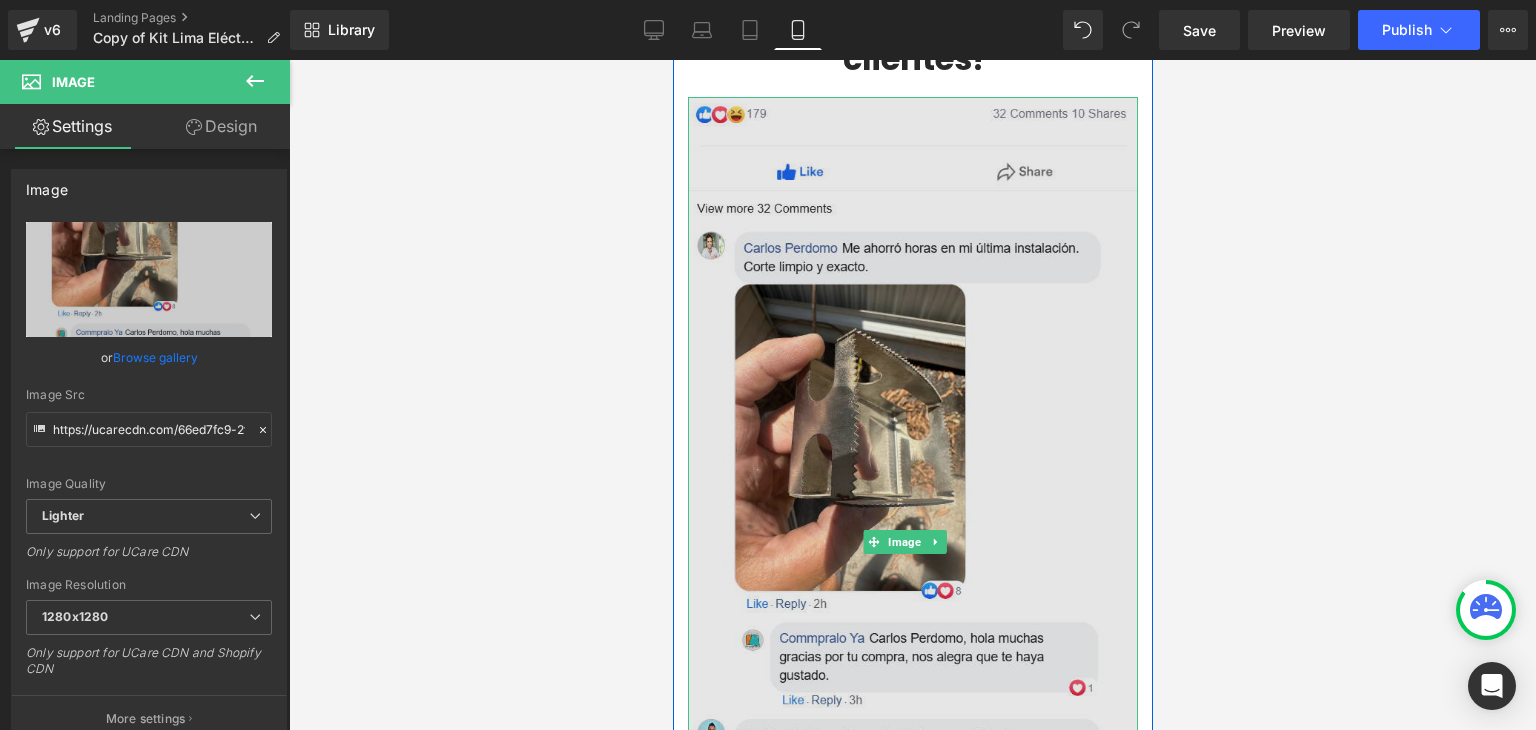 type on "https://ucarecdn.com/66ed7fc9-2f37-4ecc-9d1d-45cd8d8ad786/-/format/auto/-/preview/1280x1280/-/quality/lighter/zeoob.com_611x7apit3_photo.webp" 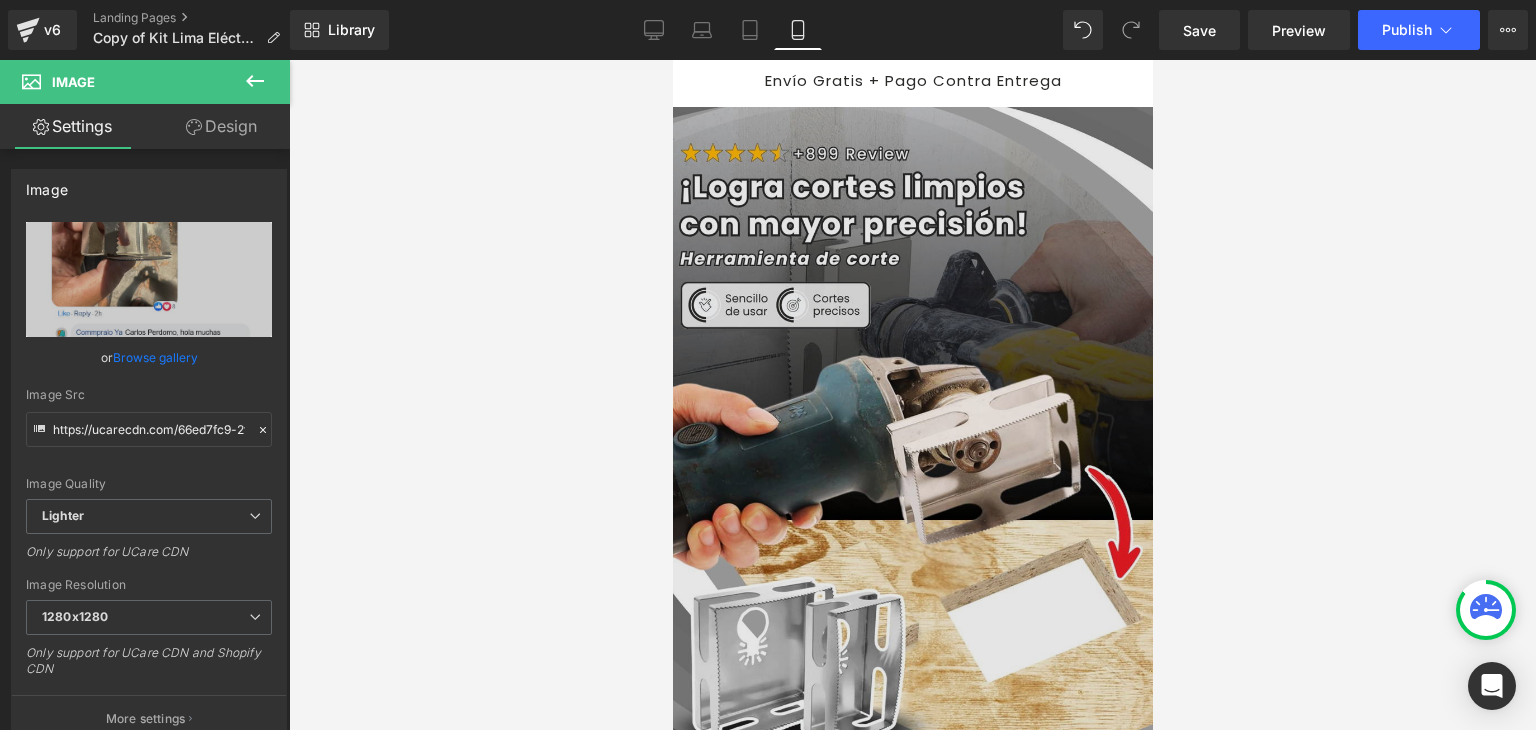 scroll, scrollTop: 0, scrollLeft: 0, axis: both 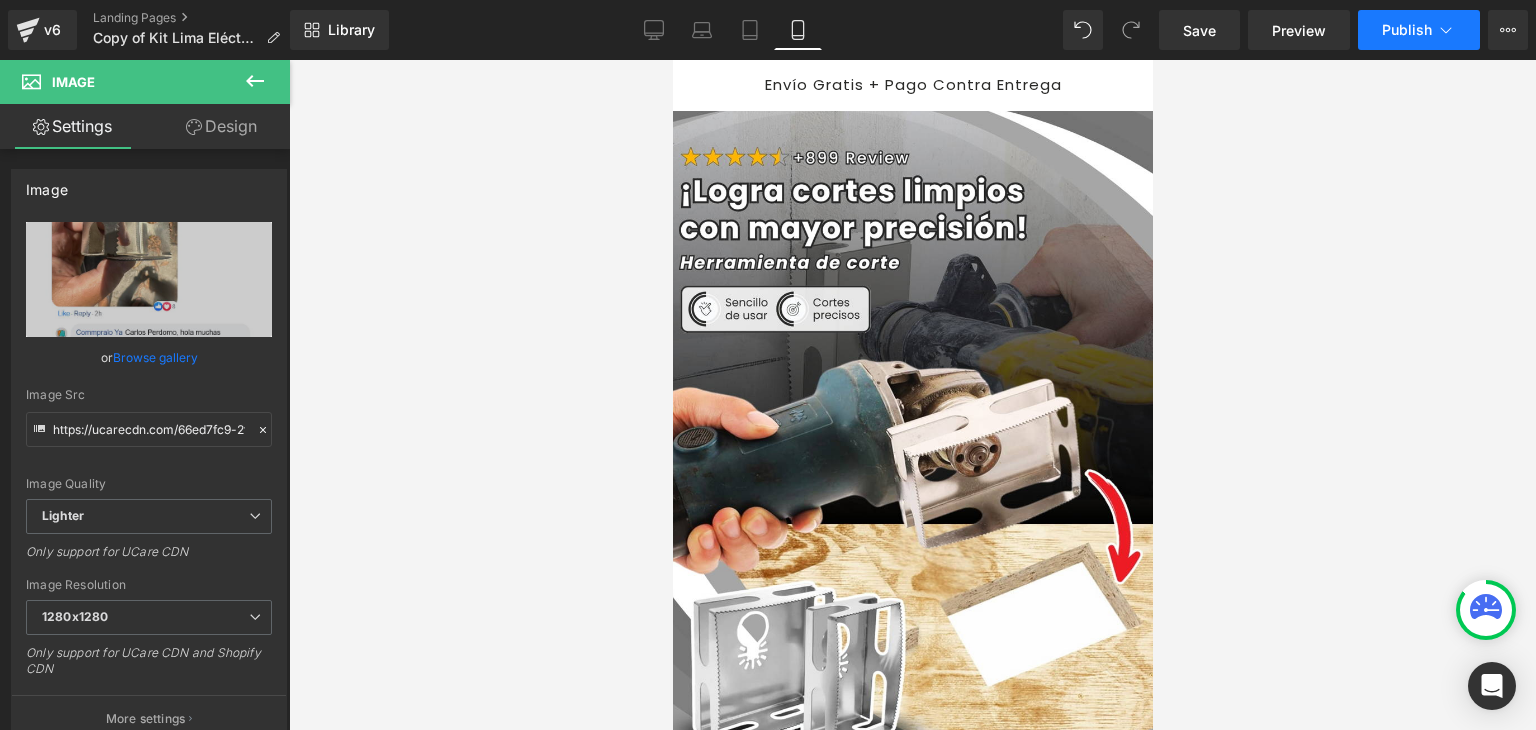 click on "Publish" at bounding box center [1407, 30] 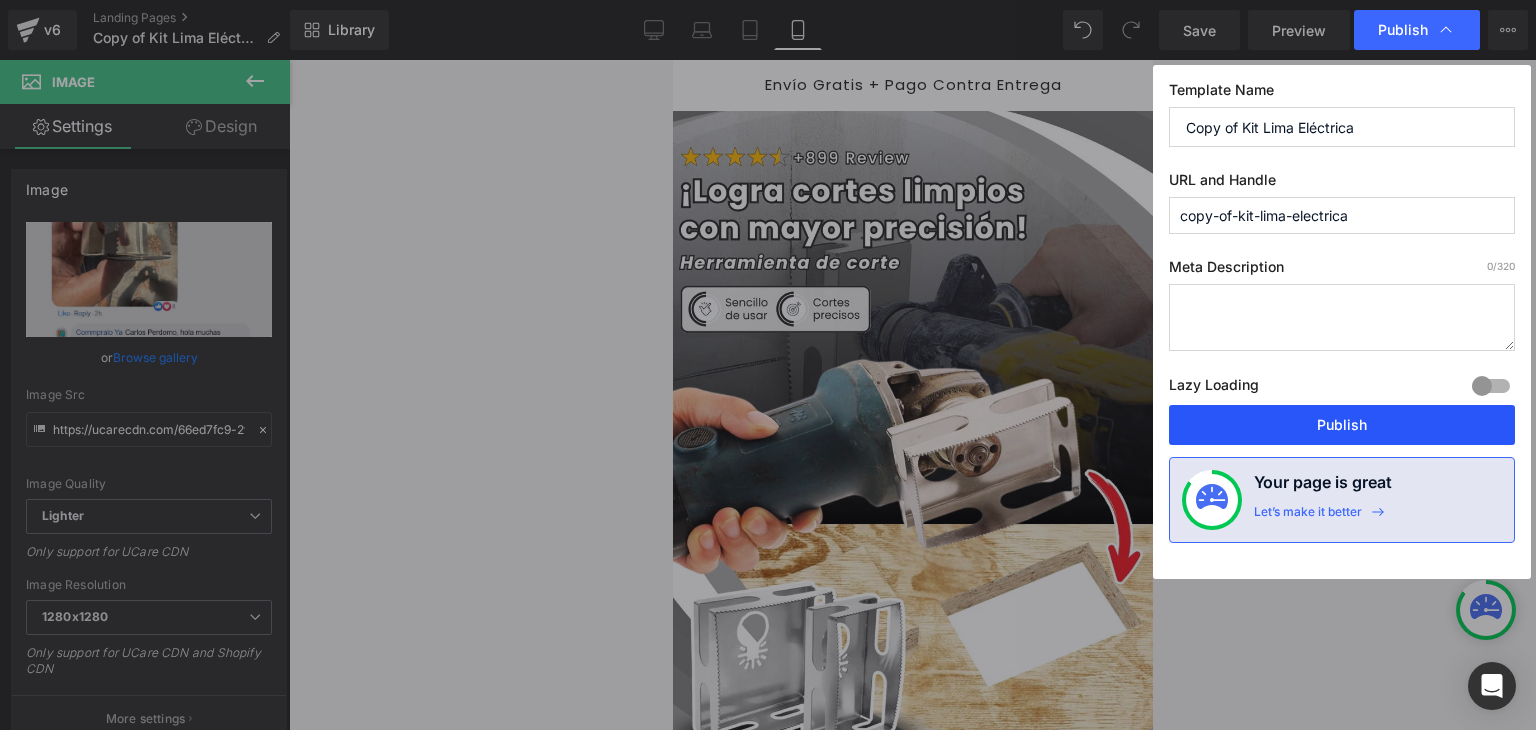 click on "Publish" at bounding box center [1342, 425] 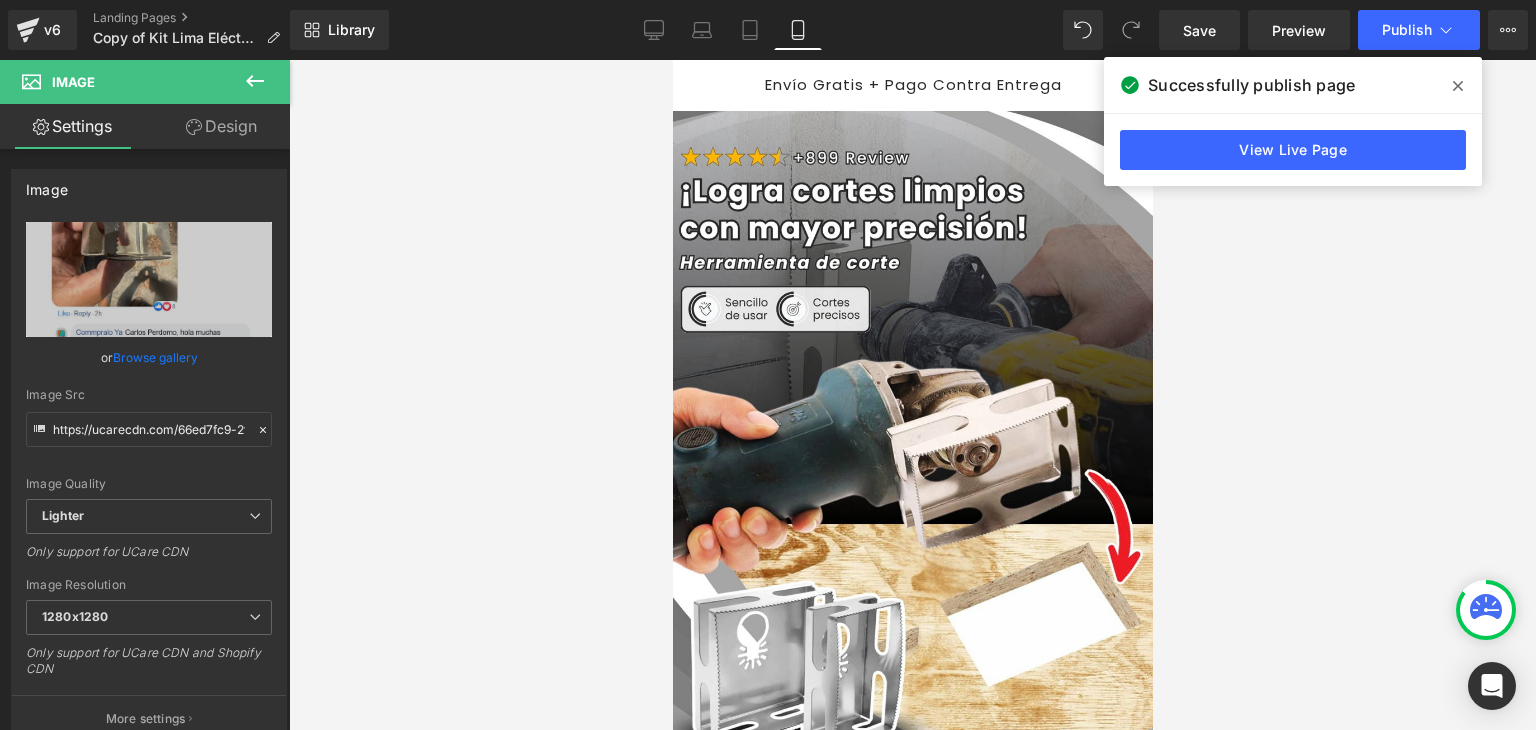 click 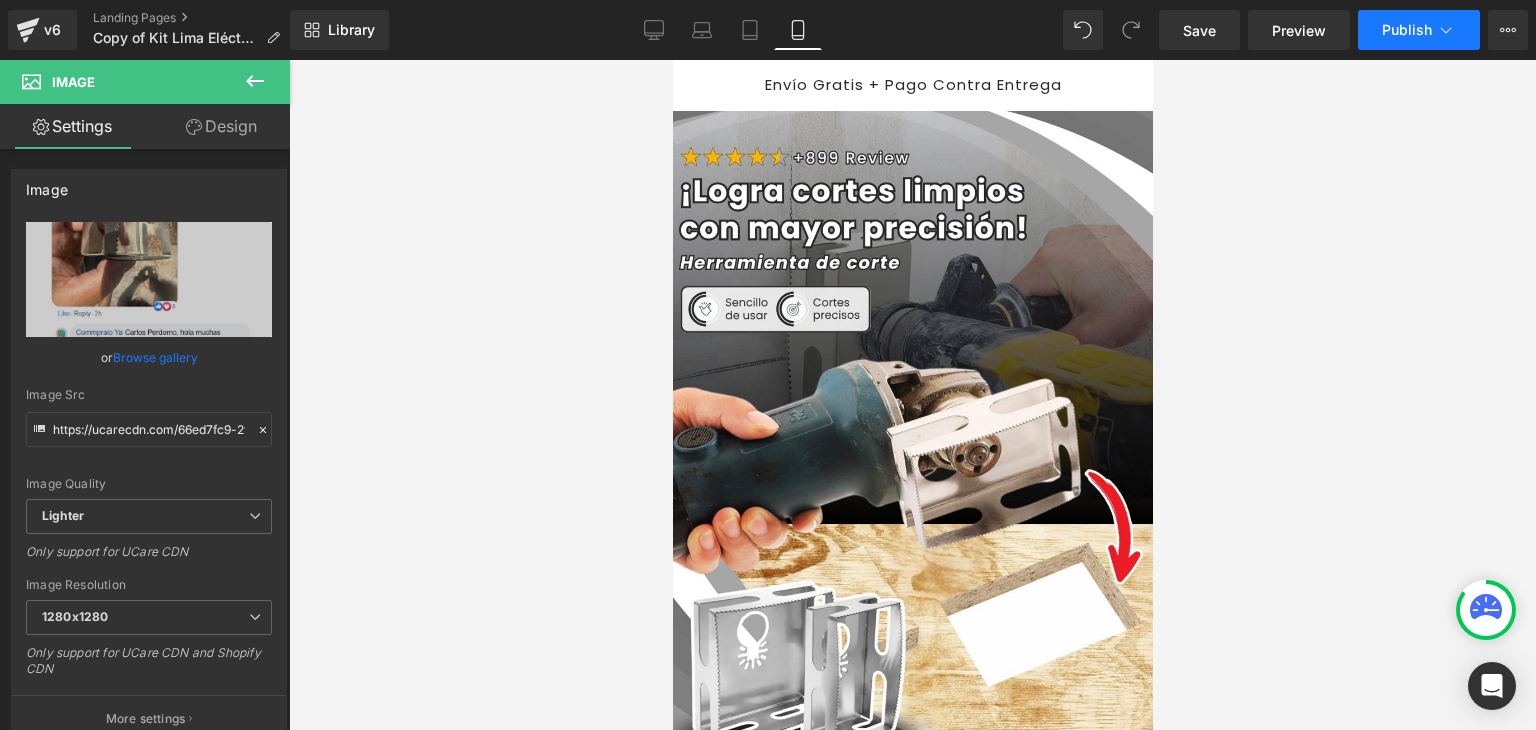 click on "Publish" at bounding box center (1419, 30) 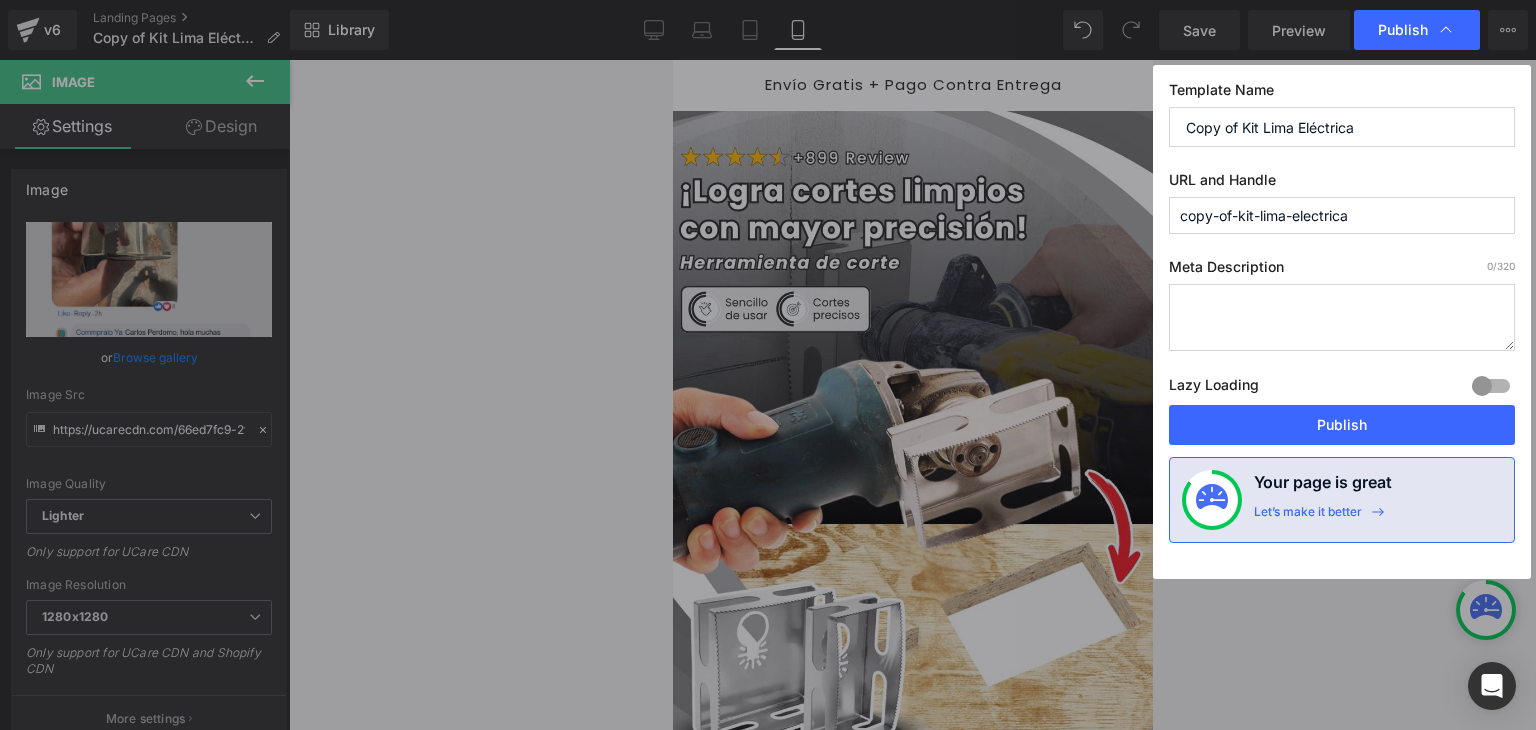 click on "Publish" at bounding box center [1342, 425] 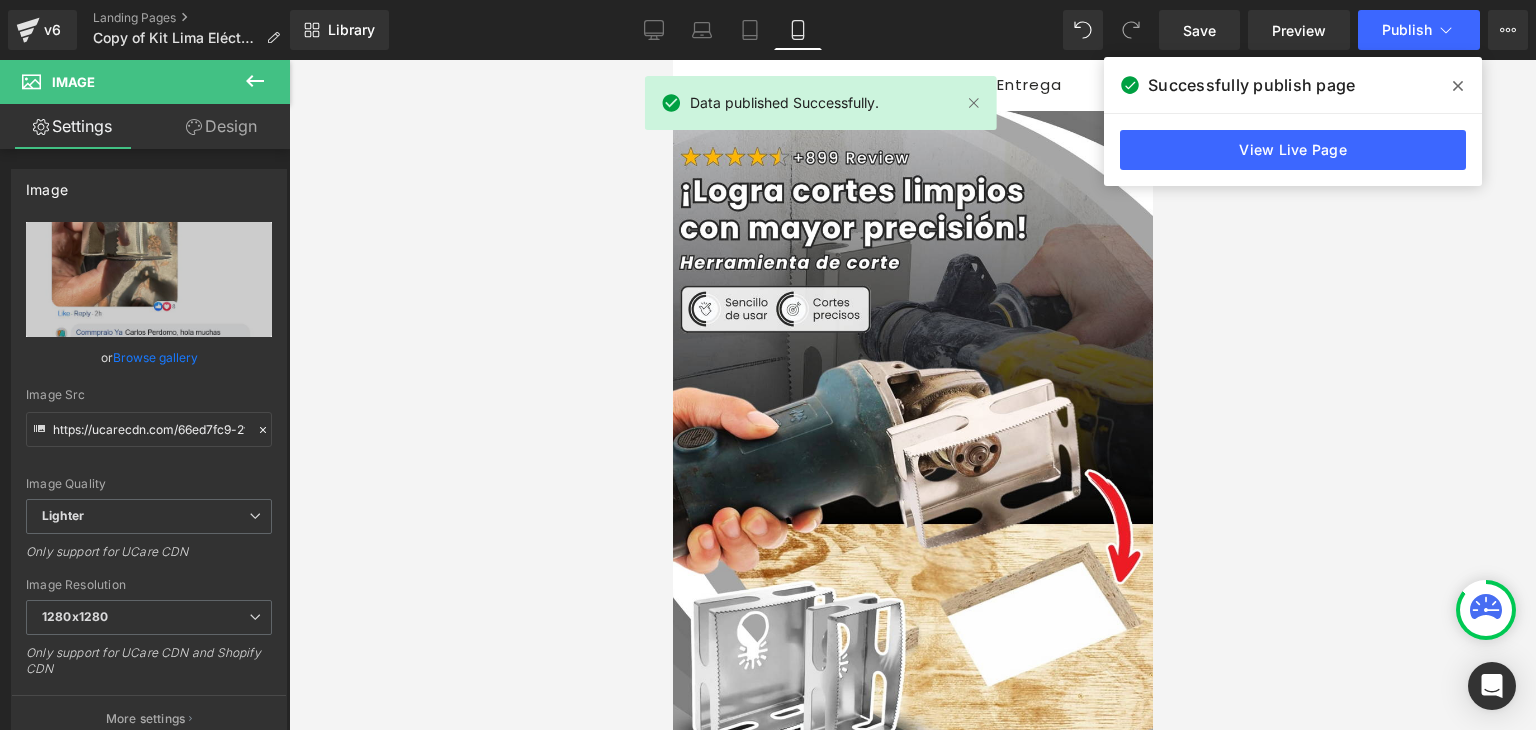 drag, startPoint x: 1452, startPoint y: 87, endPoint x: 461, endPoint y: 2, distance: 994.6386 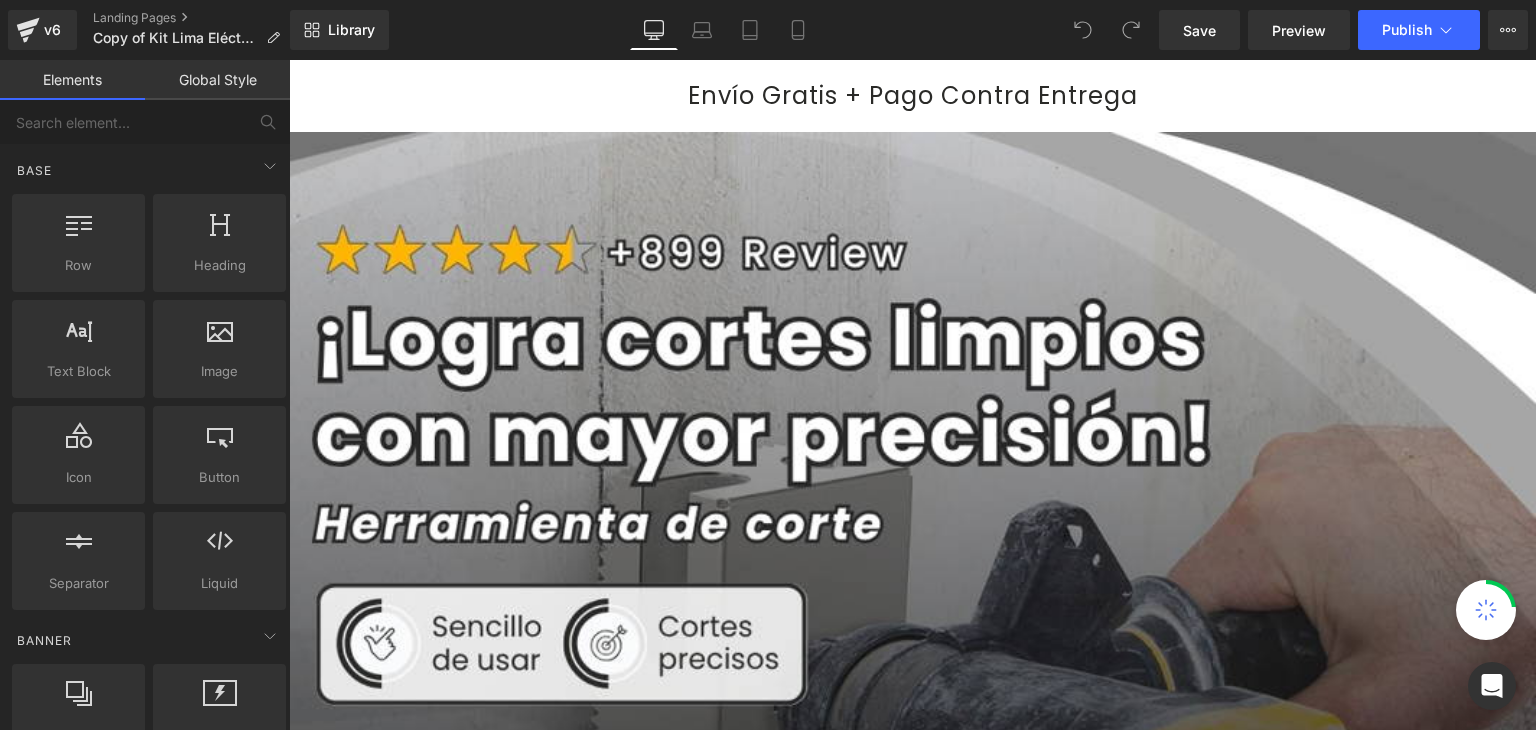 scroll, scrollTop: 0, scrollLeft: 0, axis: both 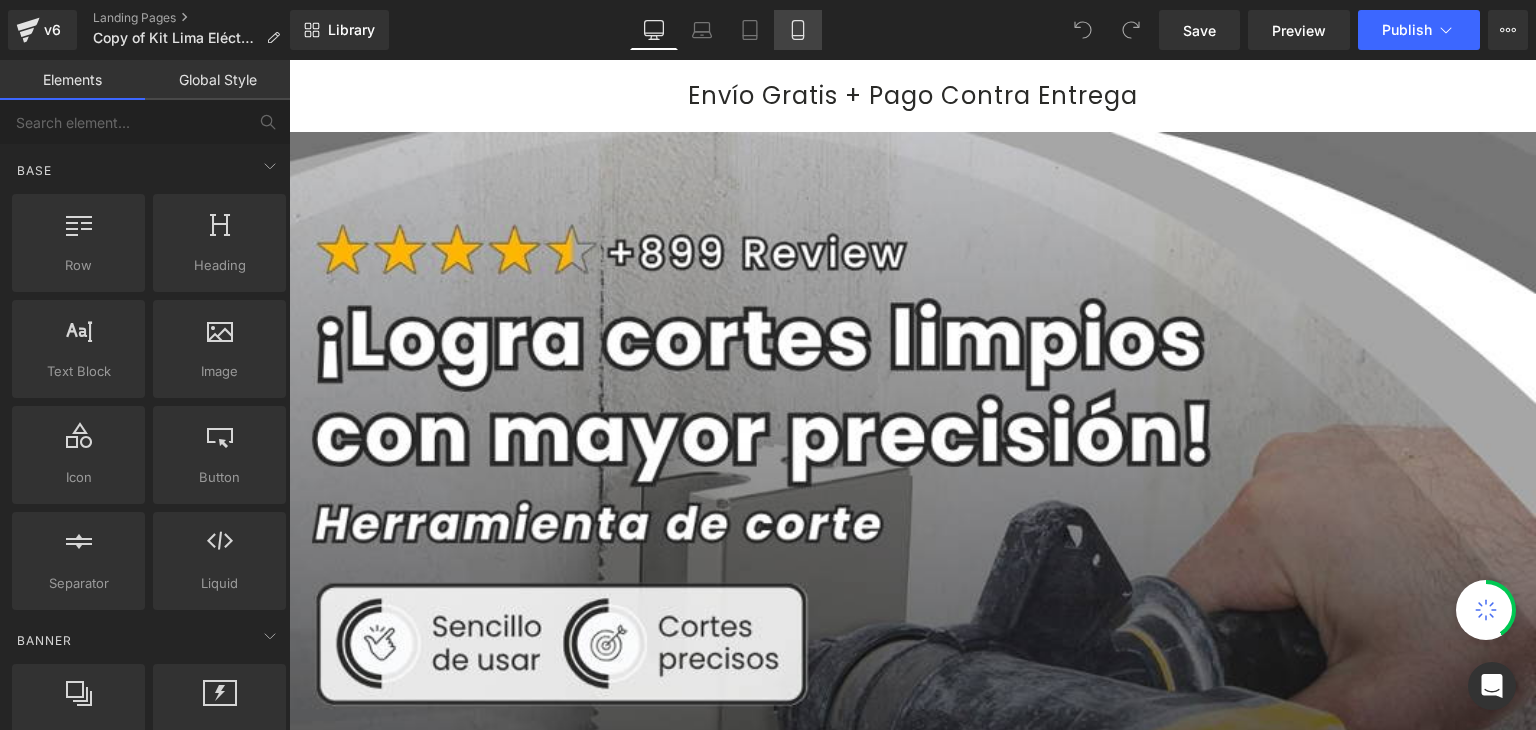 click 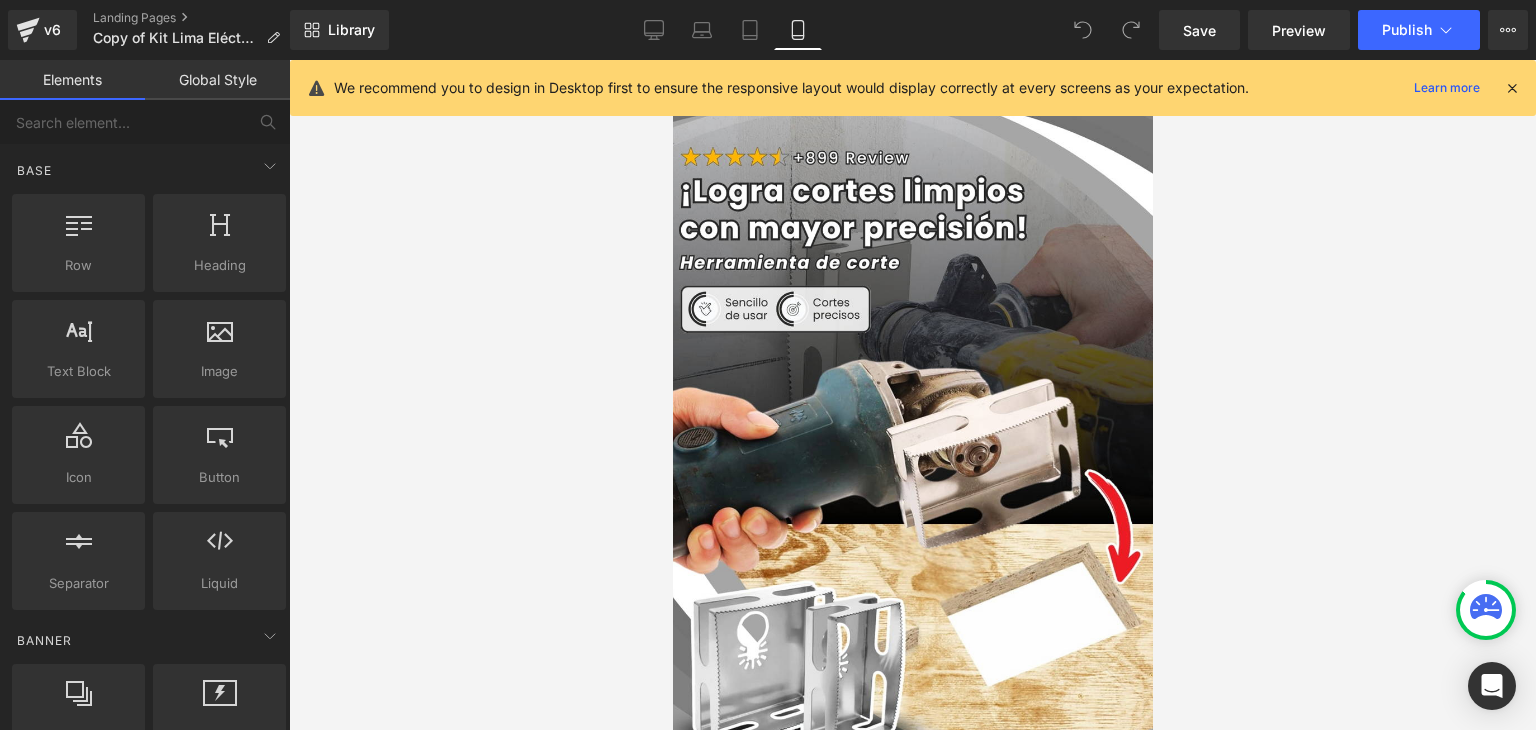click at bounding box center (1512, 88) 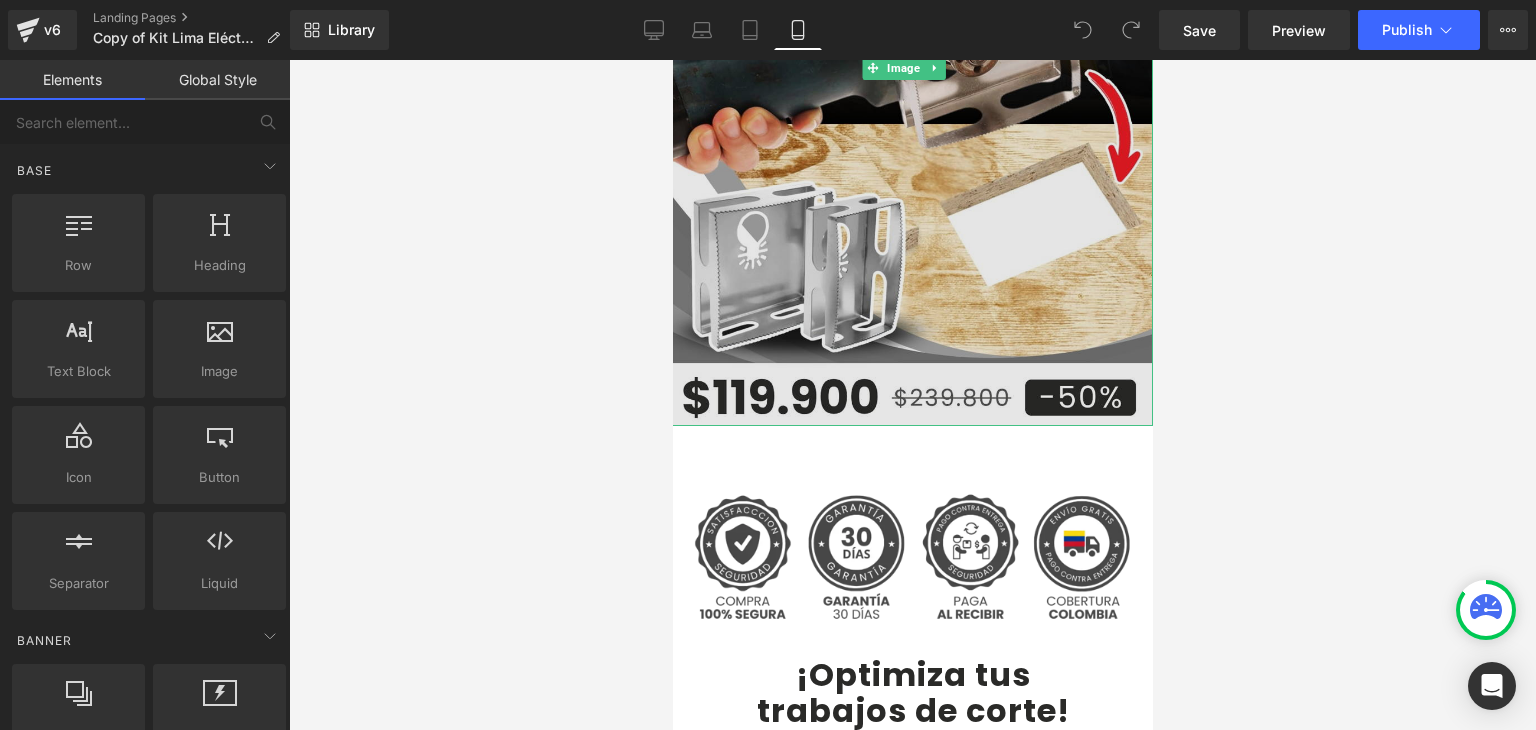 scroll, scrollTop: 0, scrollLeft: 0, axis: both 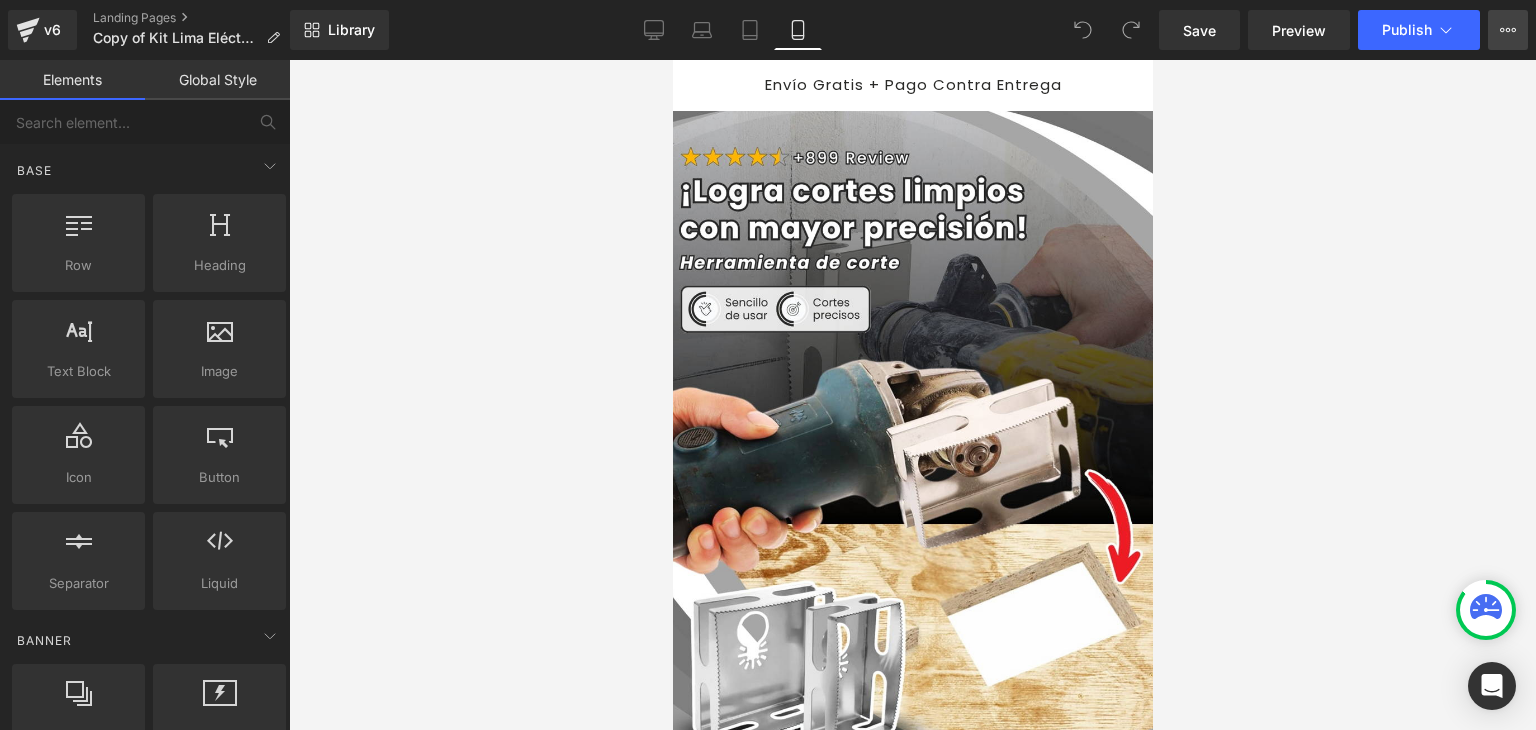 click on "View Live Page View with current Template Save Template to Library Schedule Publish  Optimize  Publish Settings Shortcuts" at bounding box center [1508, 30] 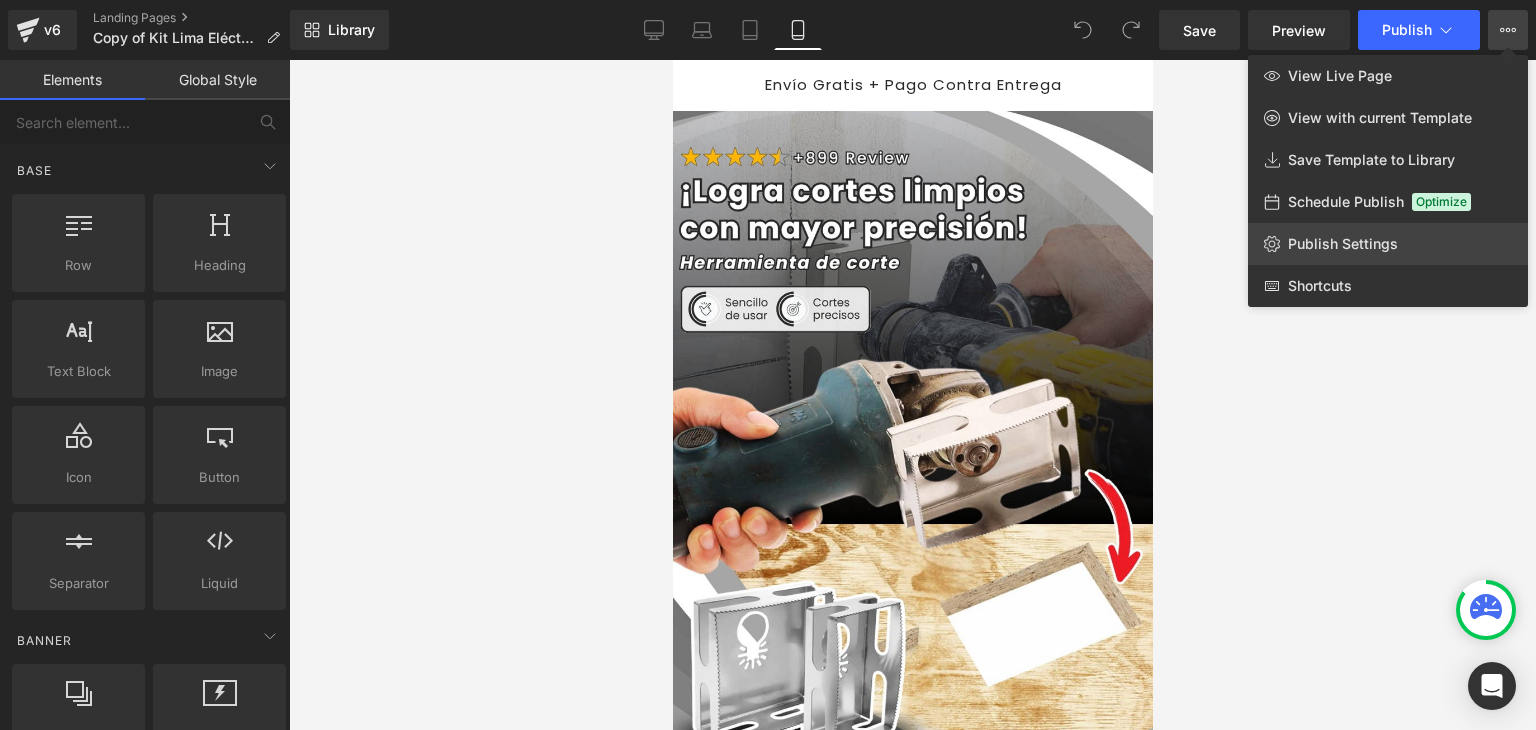 click on "Publish Settings" at bounding box center (1343, 244) 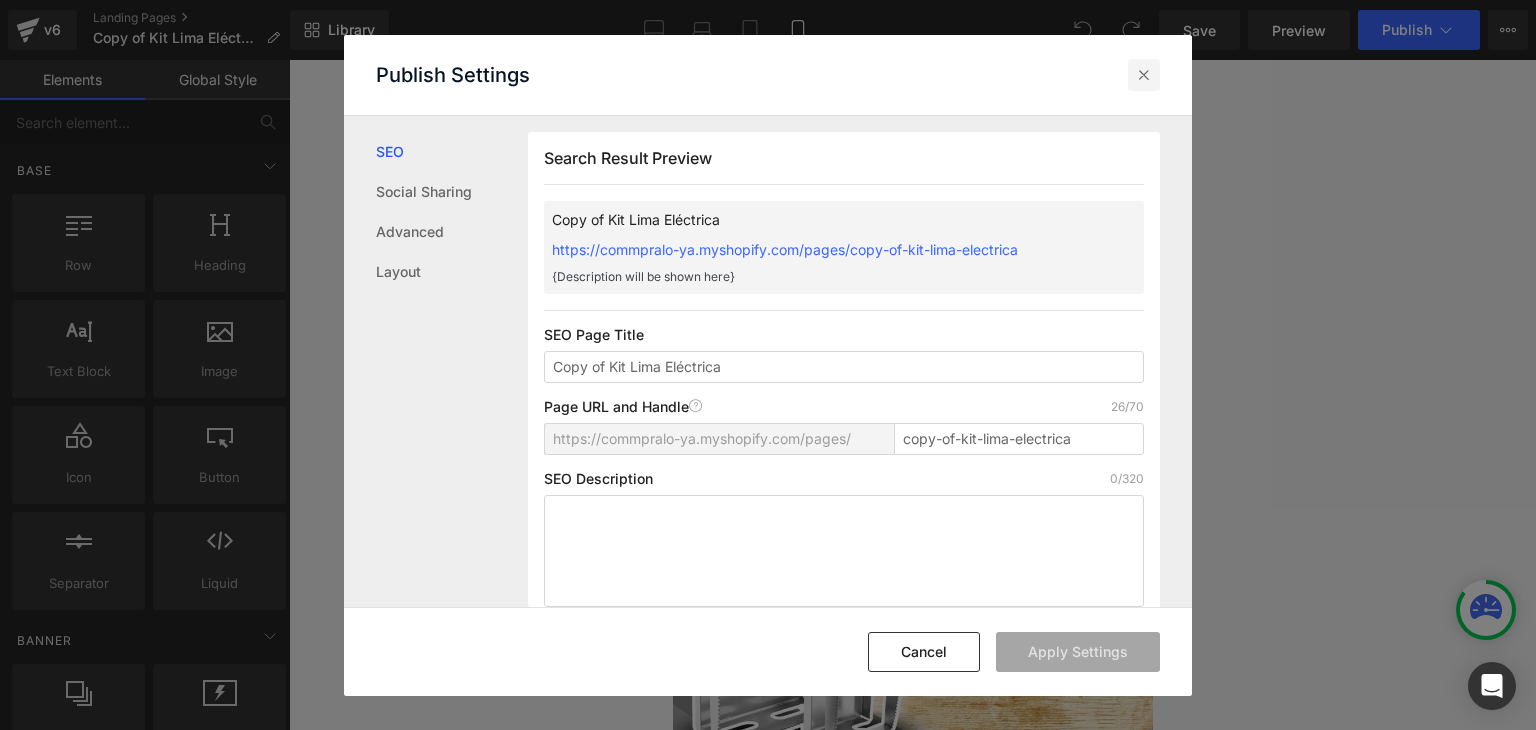 scroll, scrollTop: 0, scrollLeft: 0, axis: both 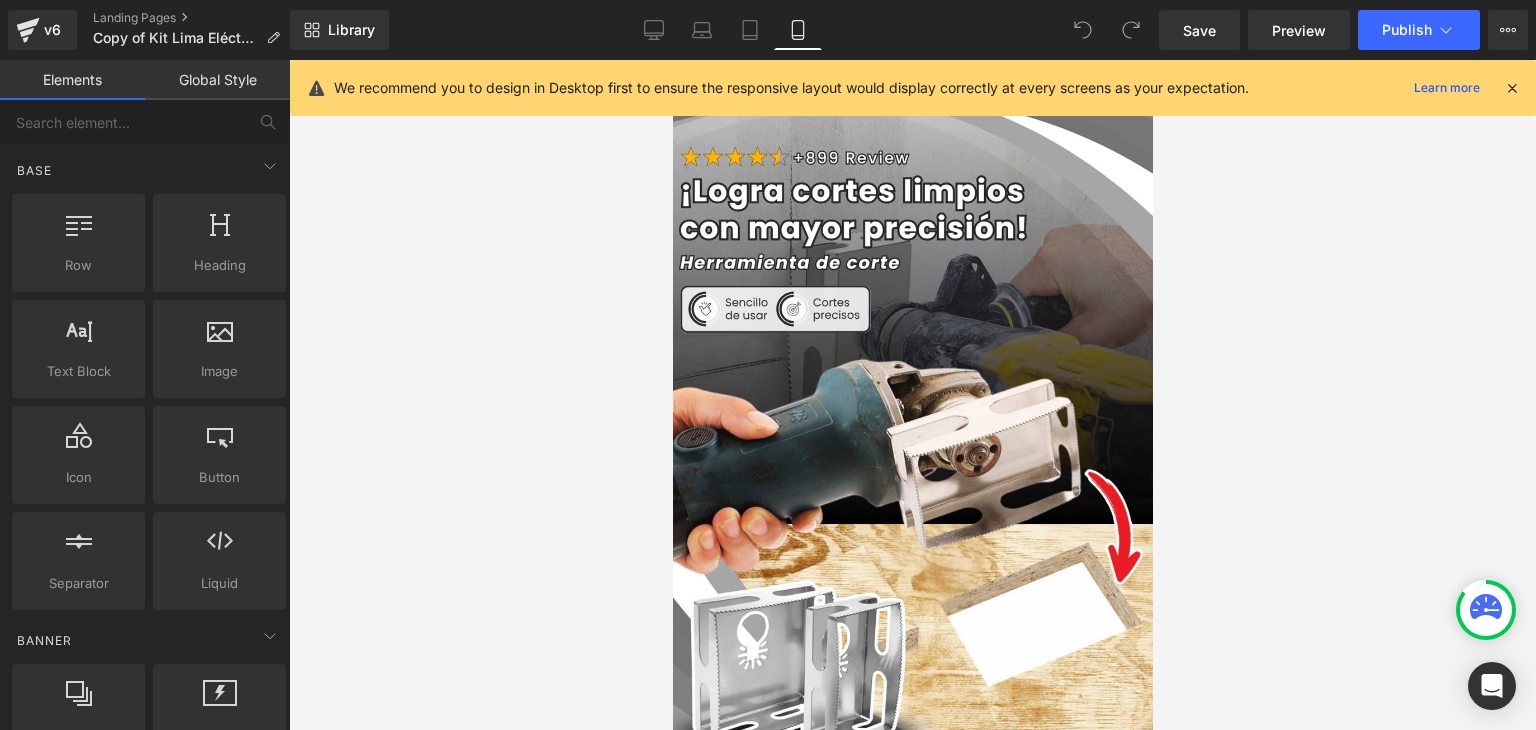 click at bounding box center (1512, 88) 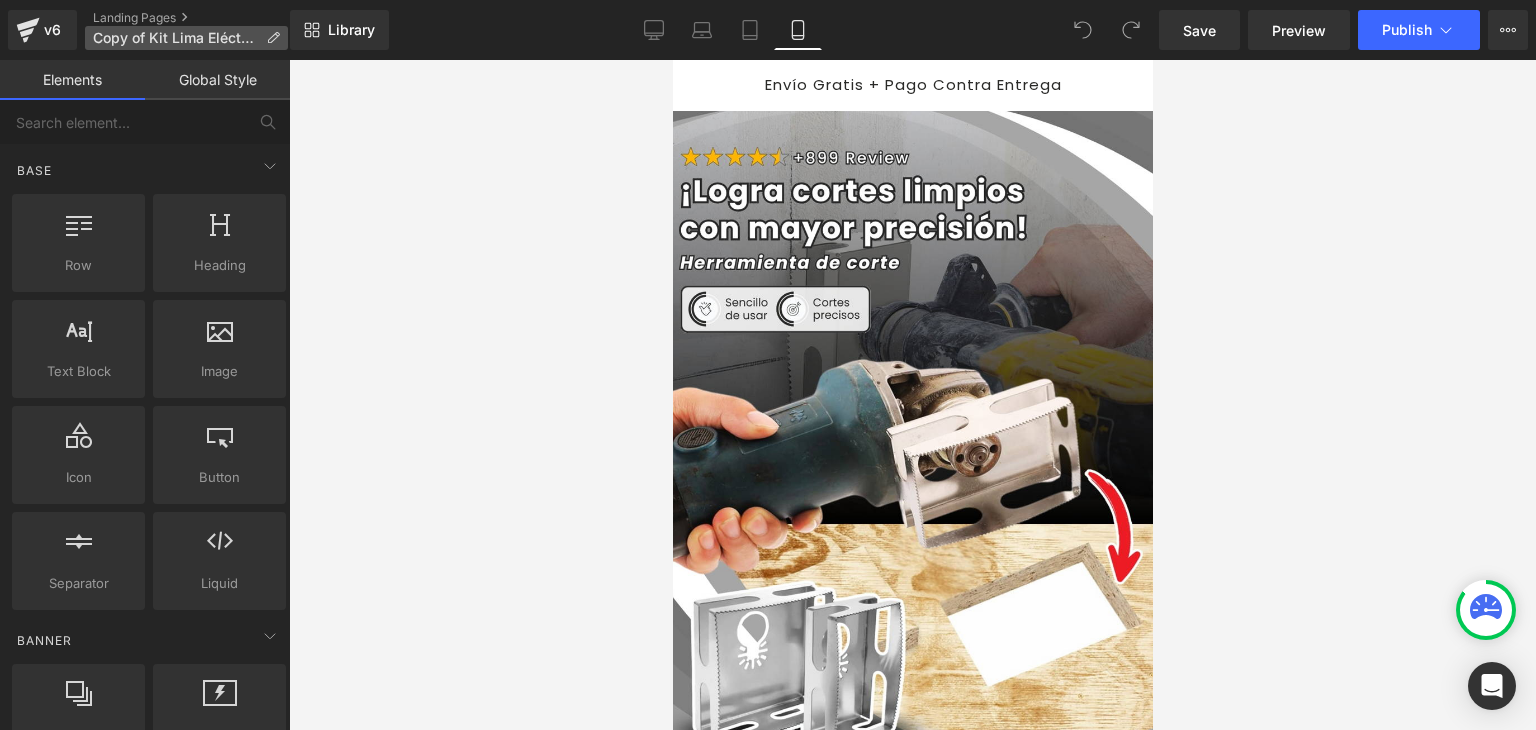 click on "Copy of Kit Lima Eléctrica" at bounding box center [175, 38] 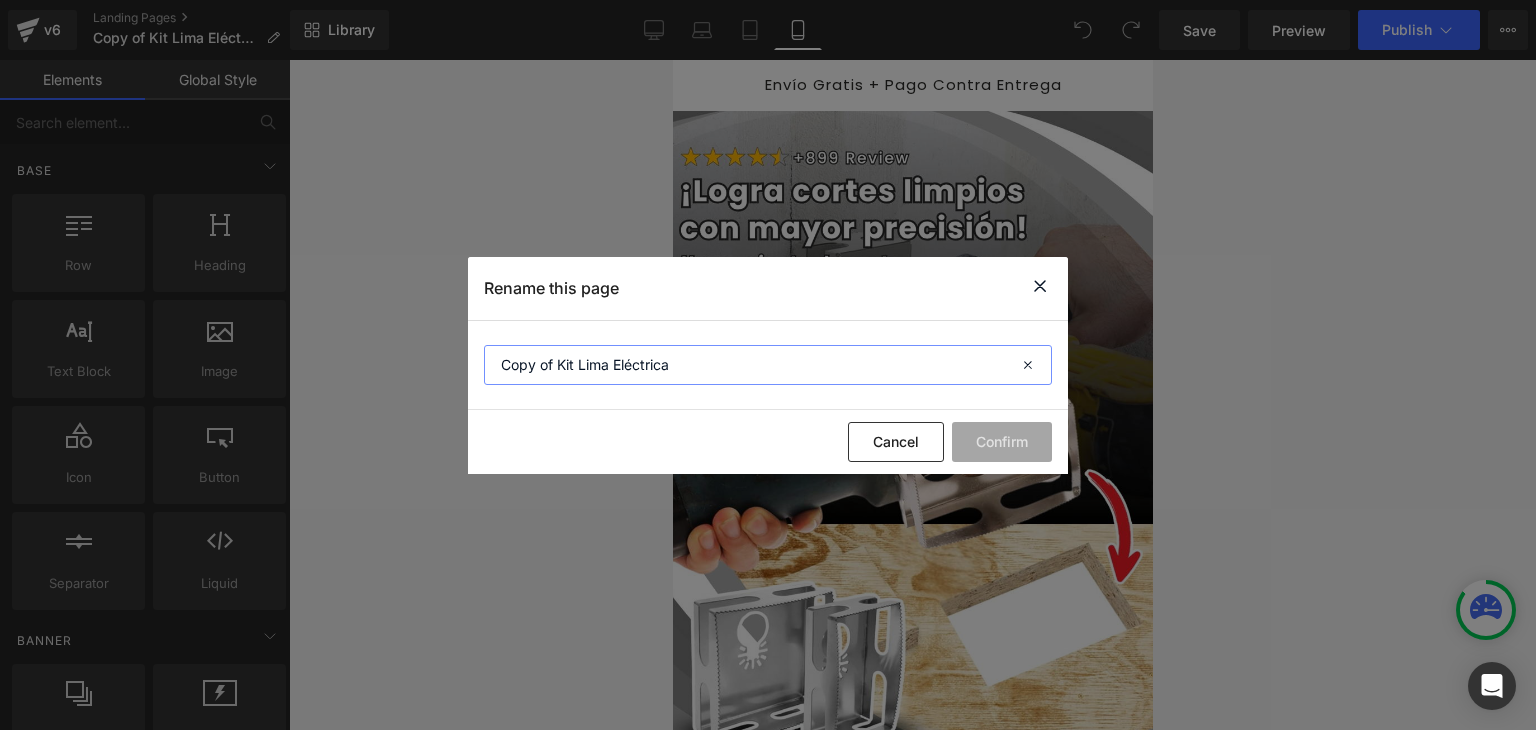 drag, startPoint x: 694, startPoint y: 367, endPoint x: 466, endPoint y: 385, distance: 228.70943 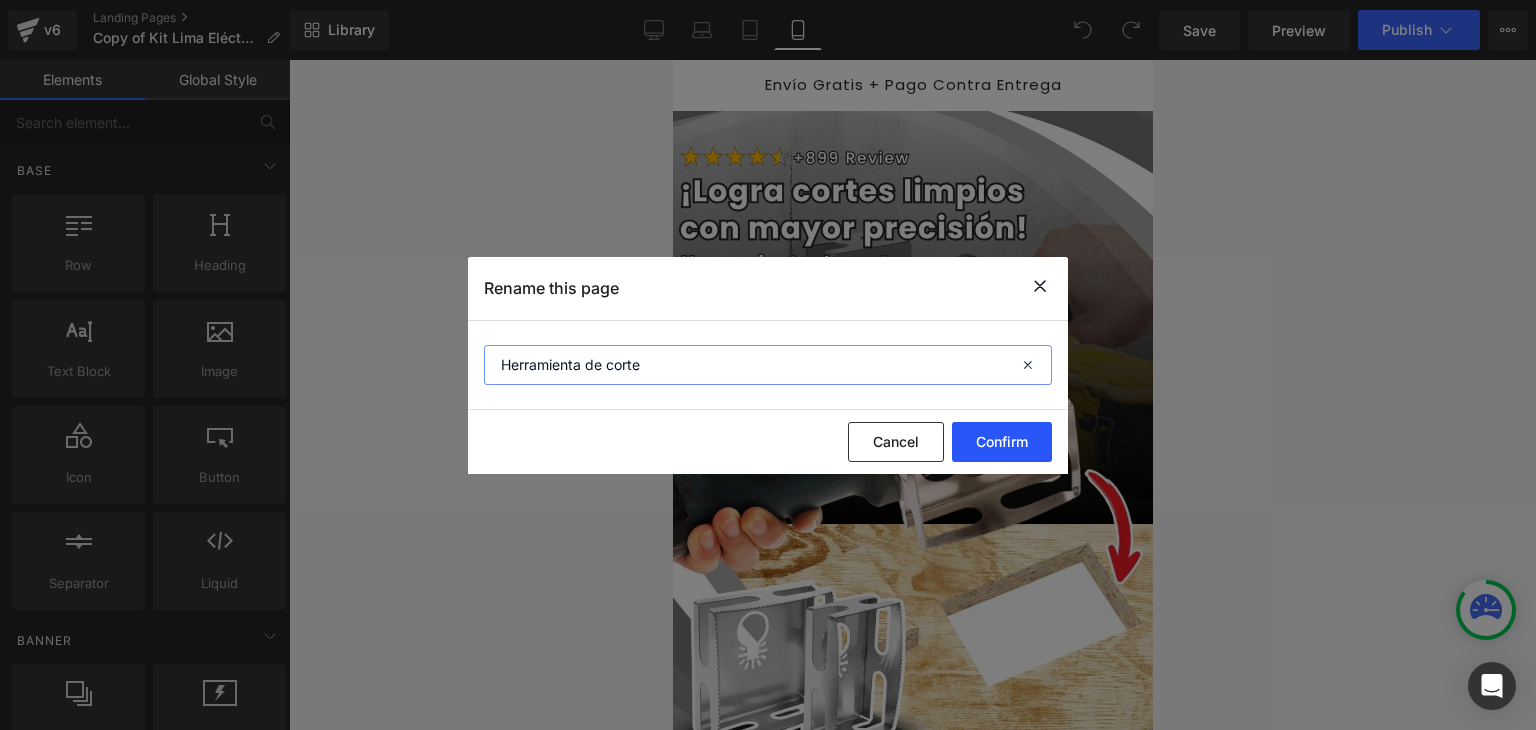 type on "Herramienta de corte" 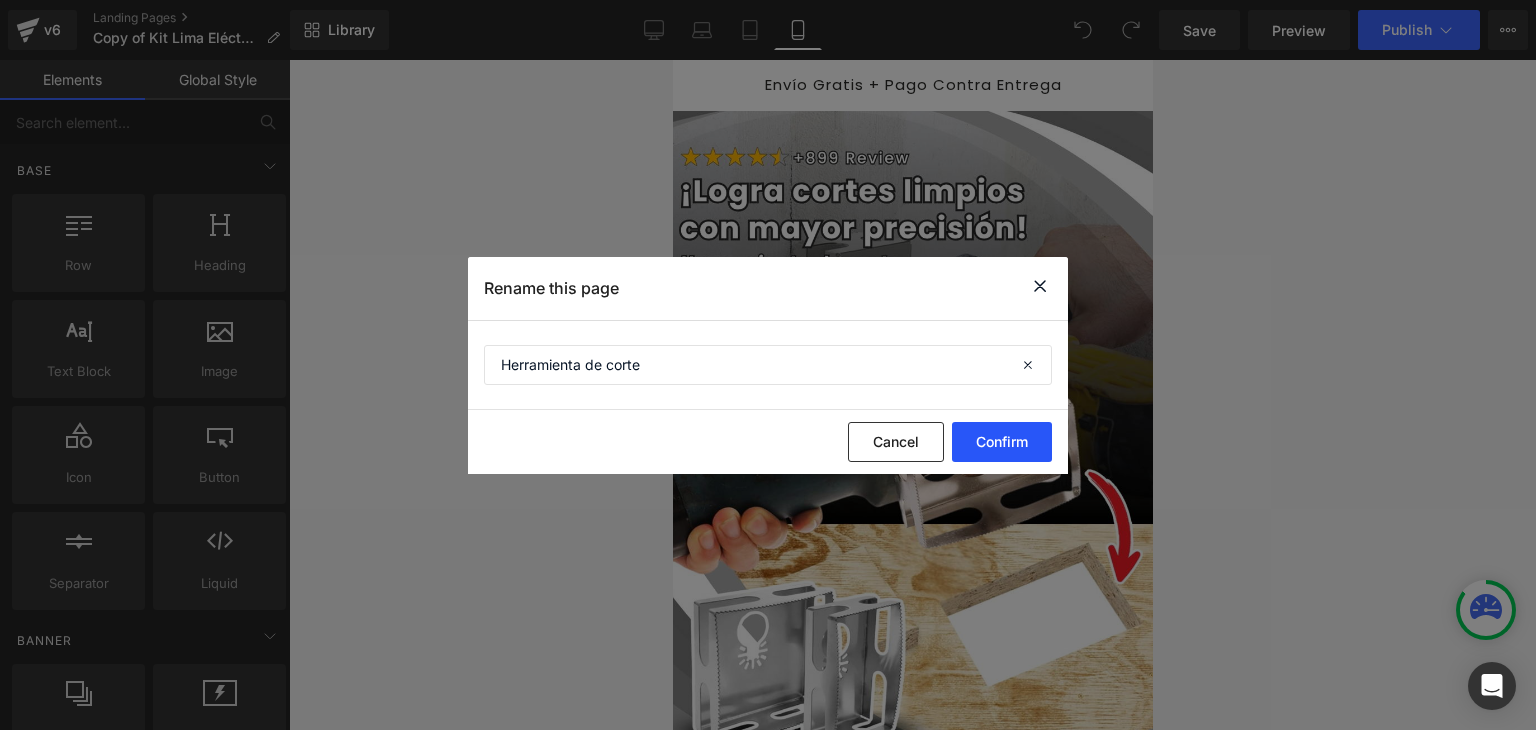 click on "Confirm" at bounding box center [1002, 442] 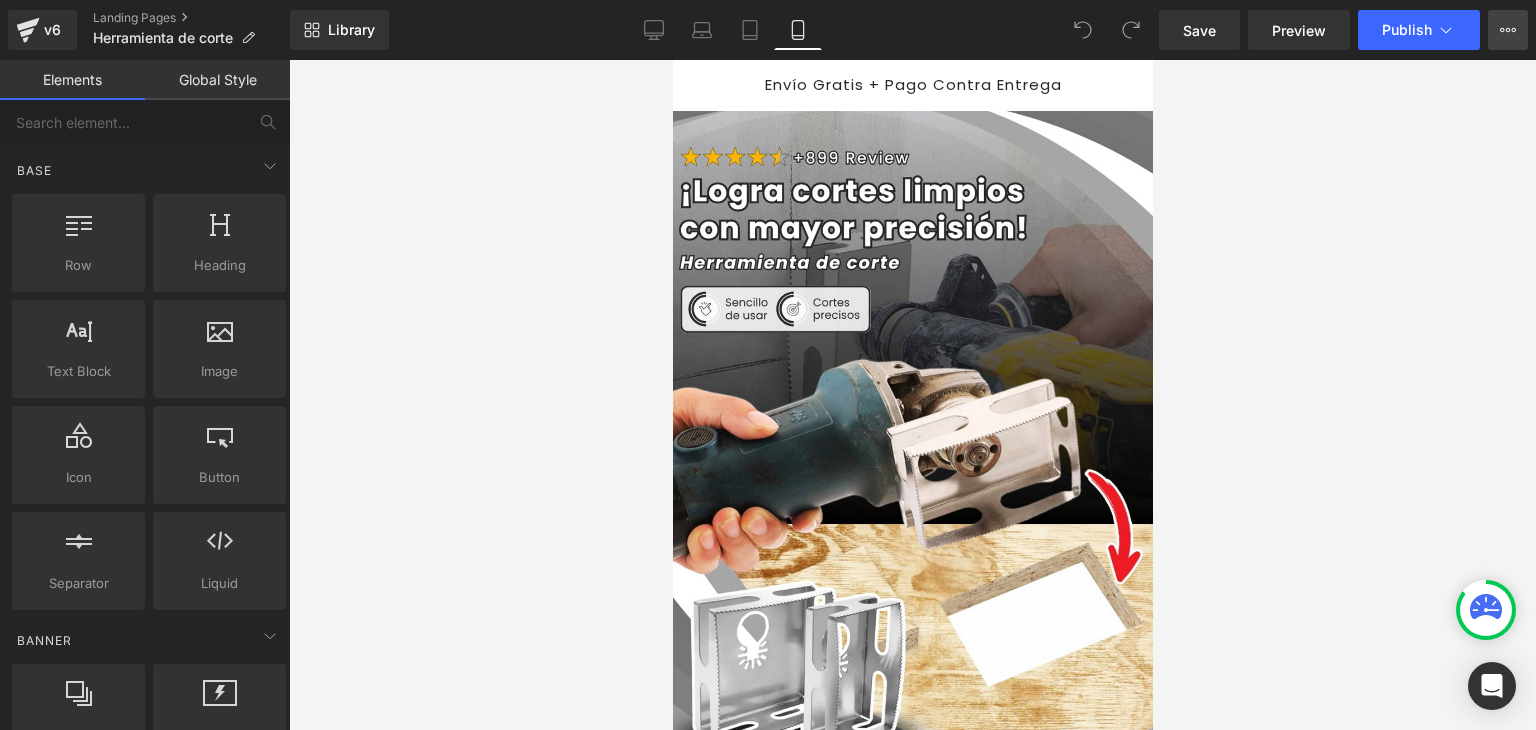 click 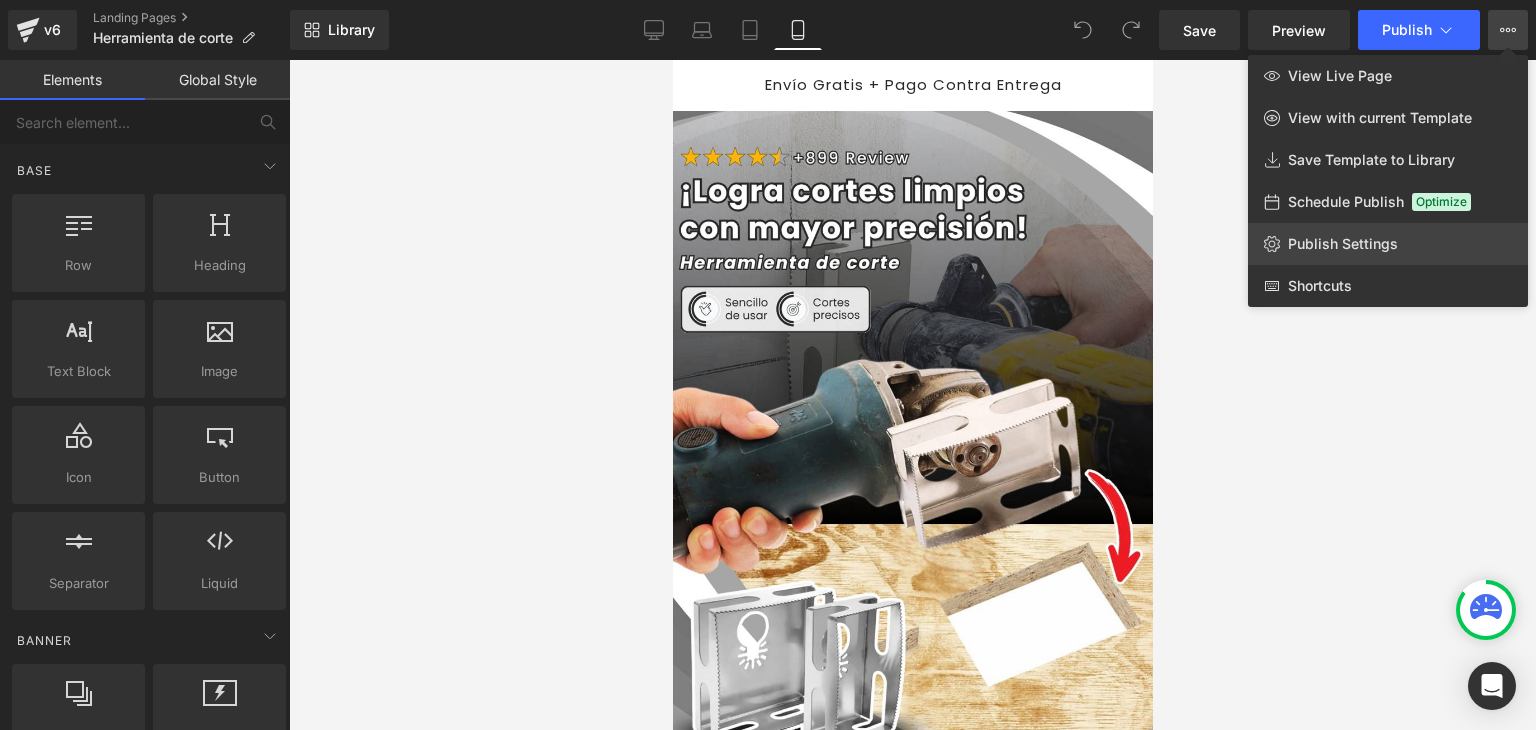 click on "Publish Settings" at bounding box center (1343, 244) 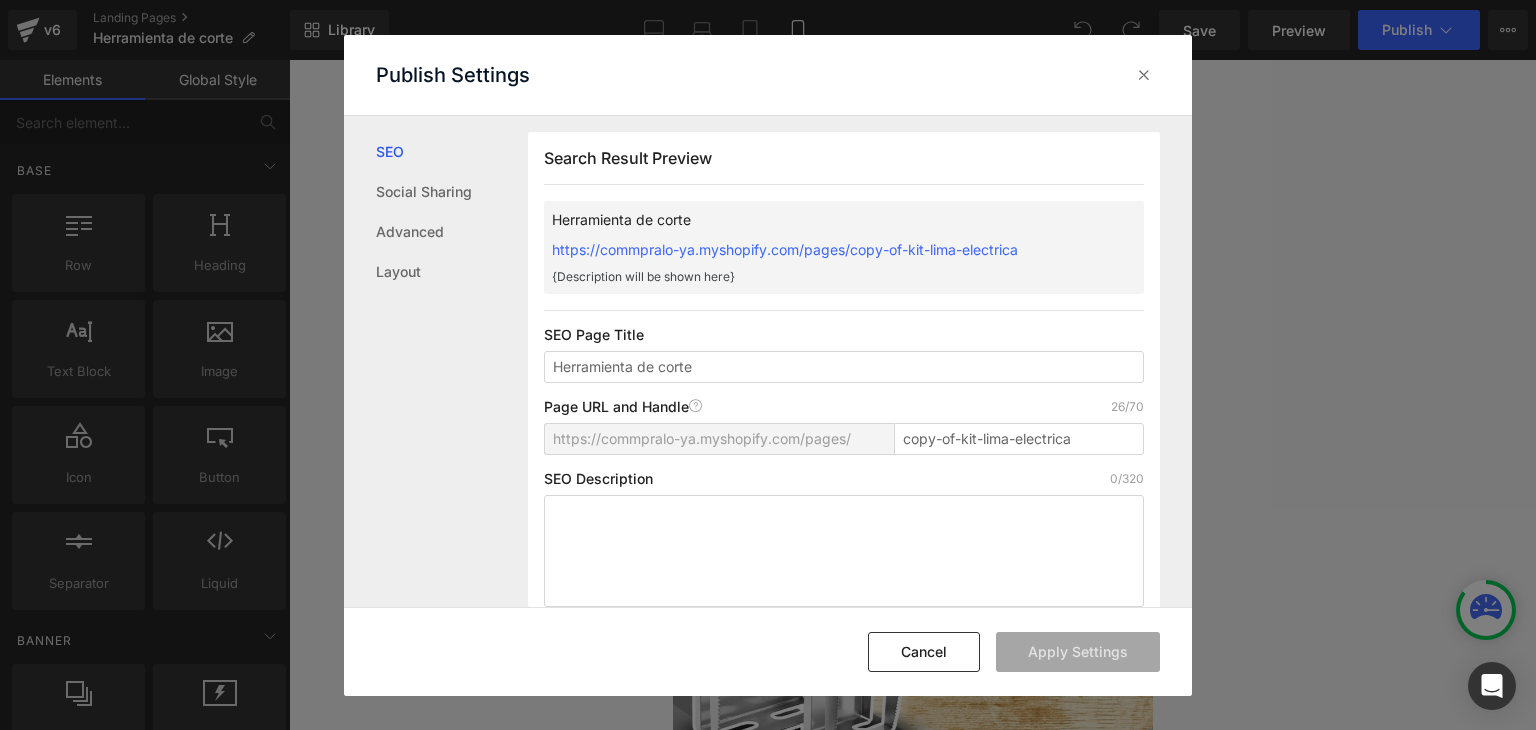 scroll, scrollTop: 0, scrollLeft: 0, axis: both 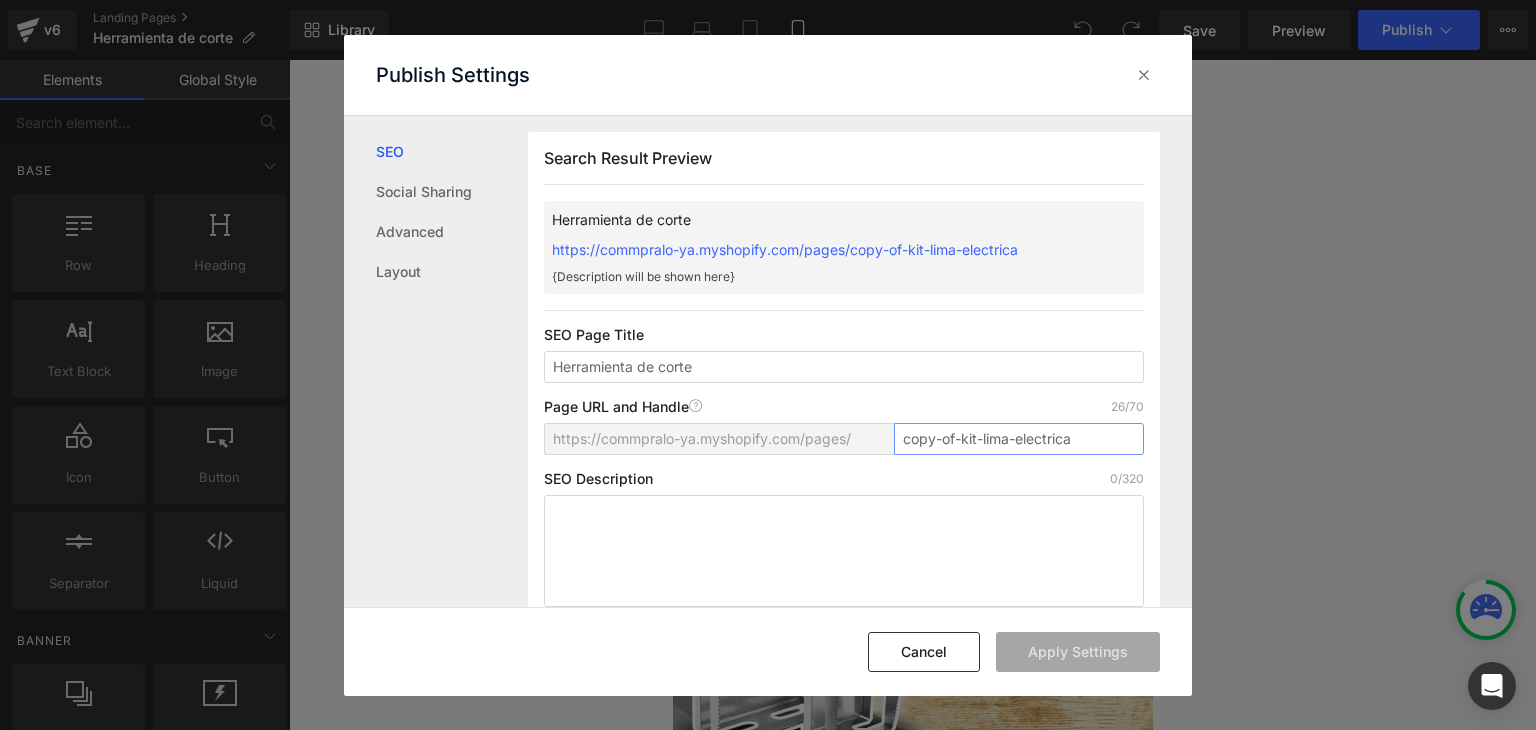 drag, startPoint x: 1069, startPoint y: 431, endPoint x: 854, endPoint y: 469, distance: 218.33232 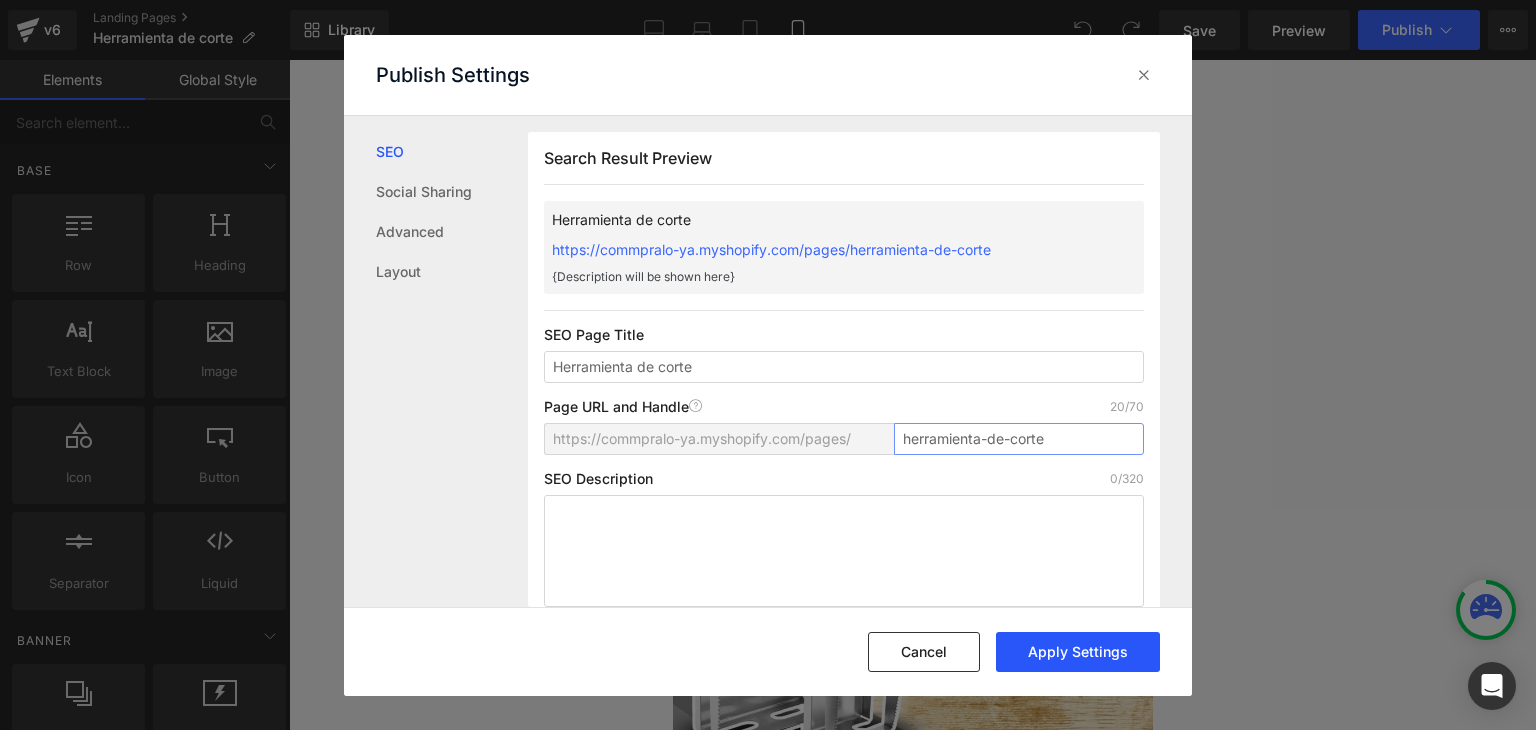 type on "herramienta-de-corte" 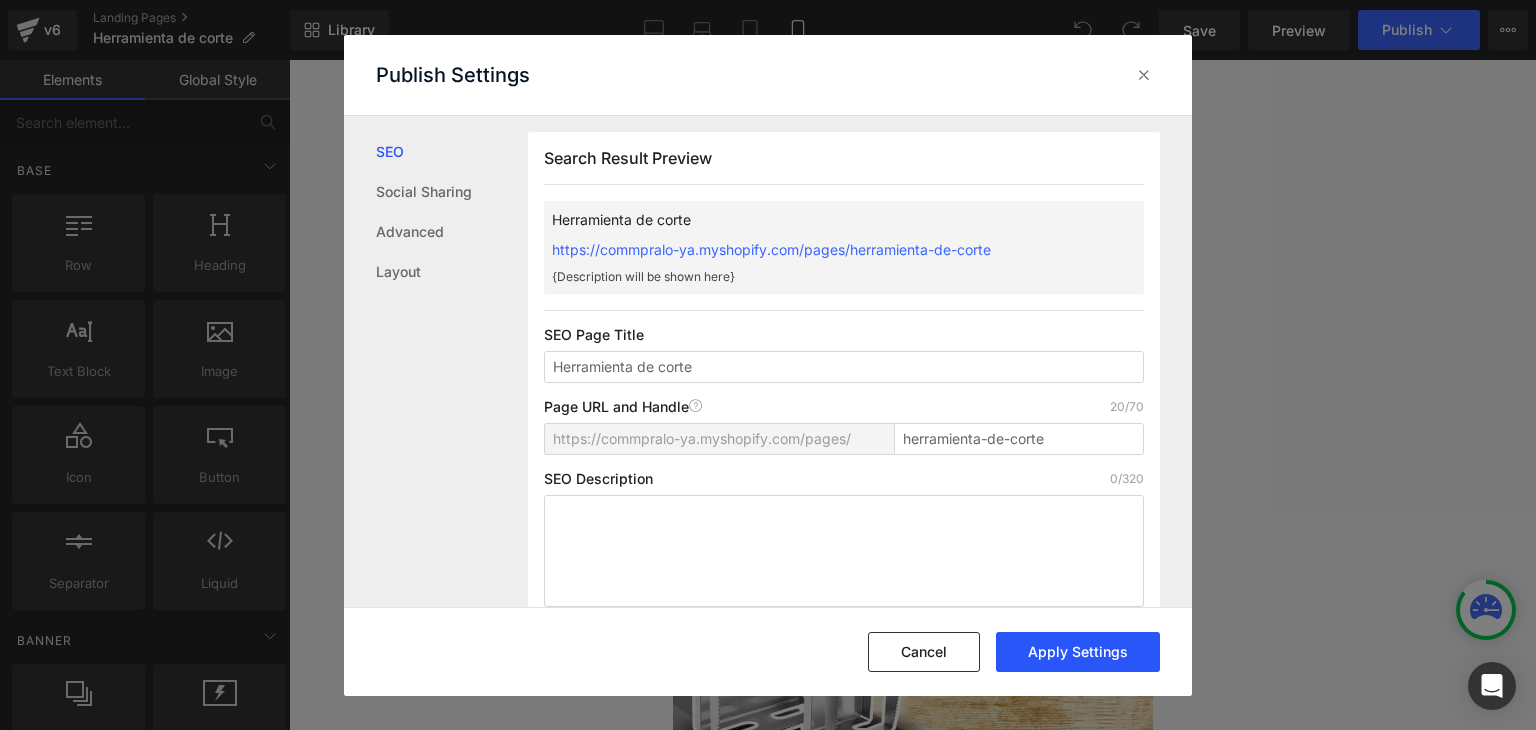 click on "Apply Settings" at bounding box center [1078, 652] 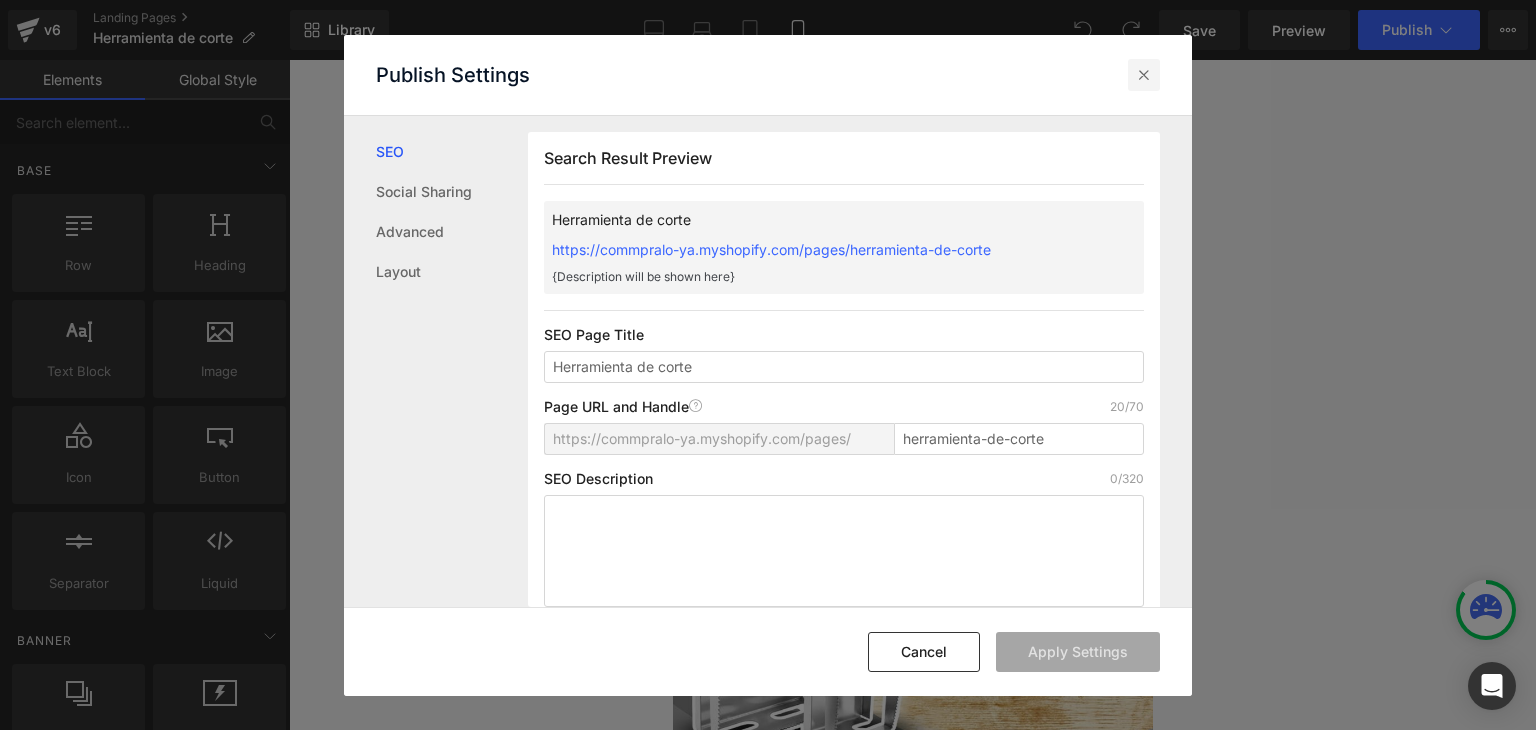 click at bounding box center [1144, 75] 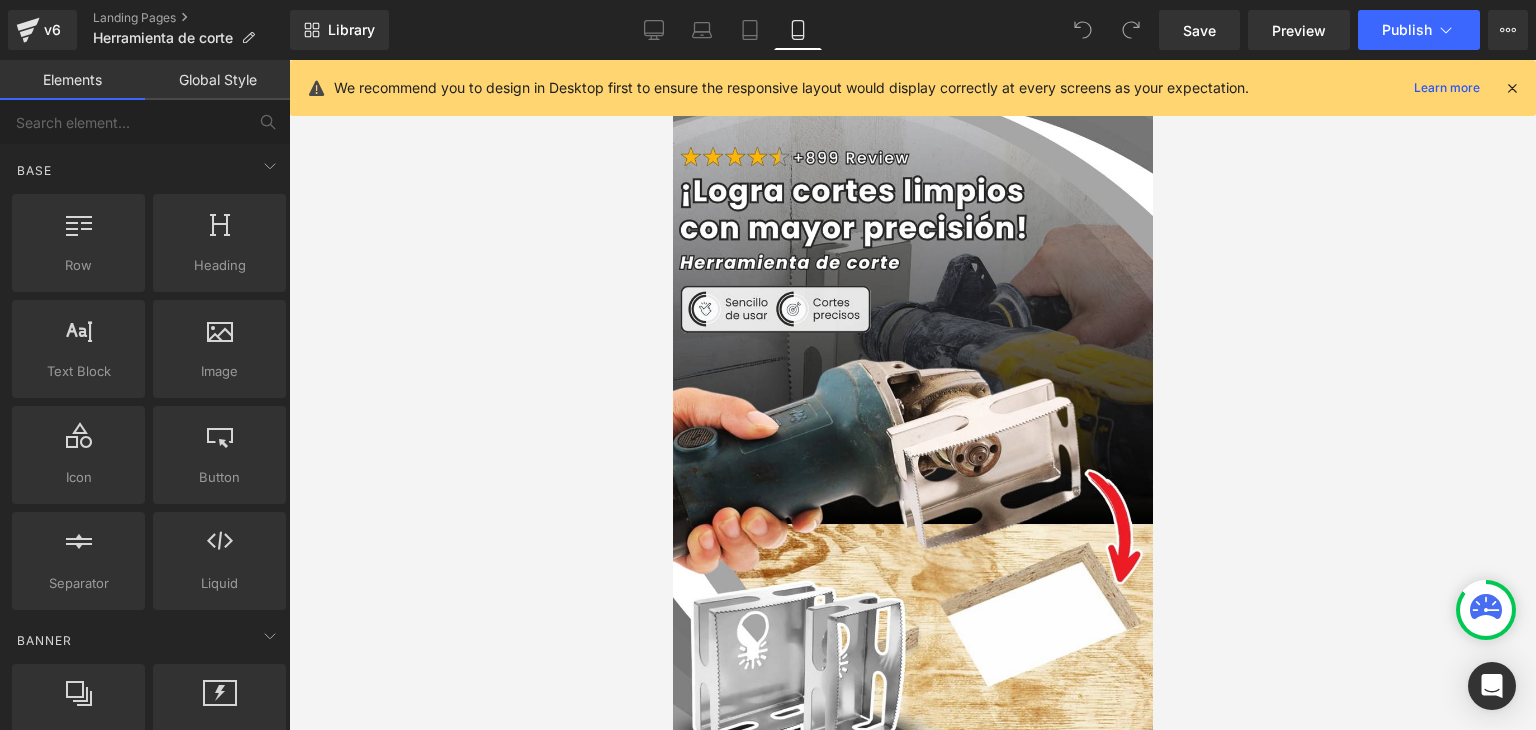 click at bounding box center [1512, 88] 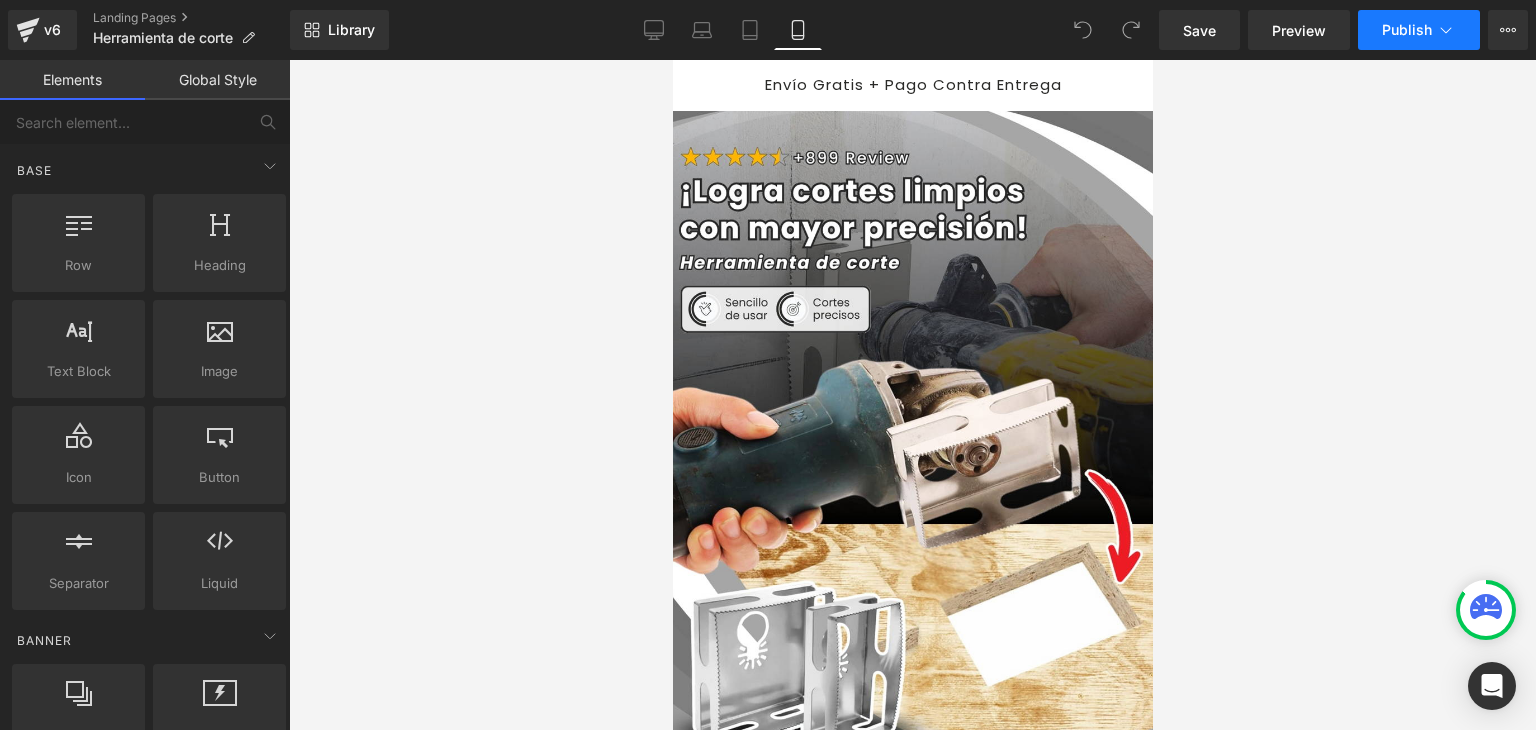 click on "Publish" at bounding box center [1419, 30] 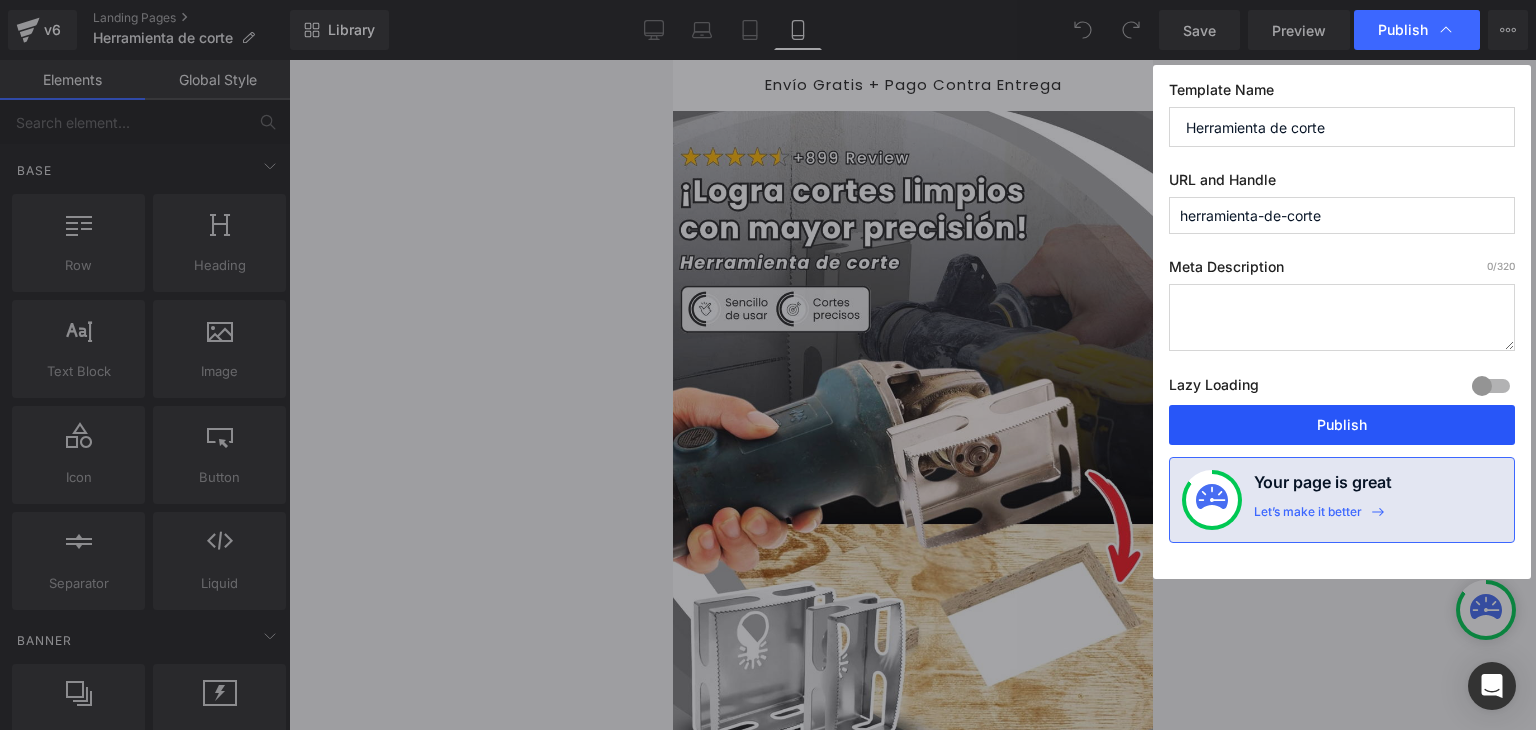 click on "Publish" at bounding box center (1342, 425) 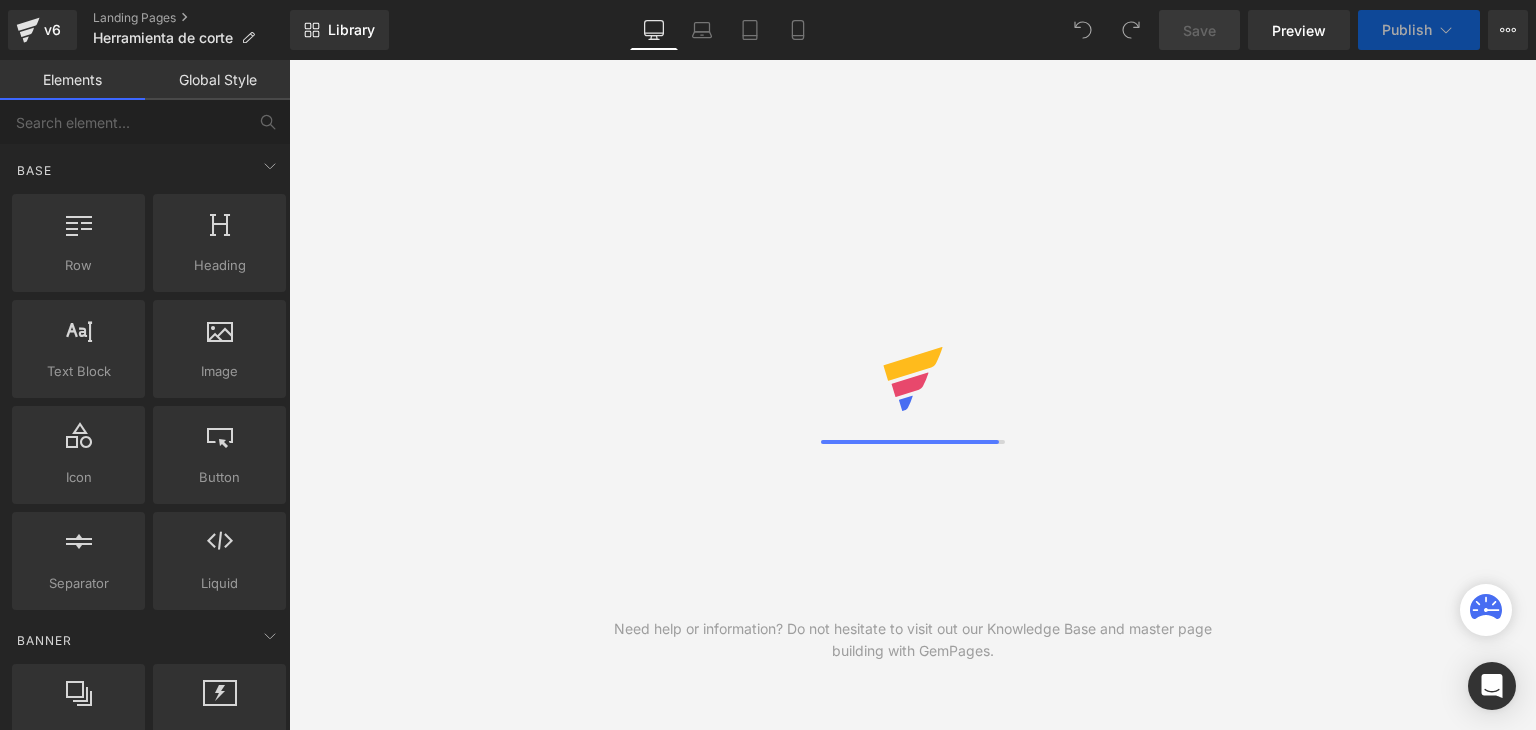 scroll, scrollTop: 0, scrollLeft: 0, axis: both 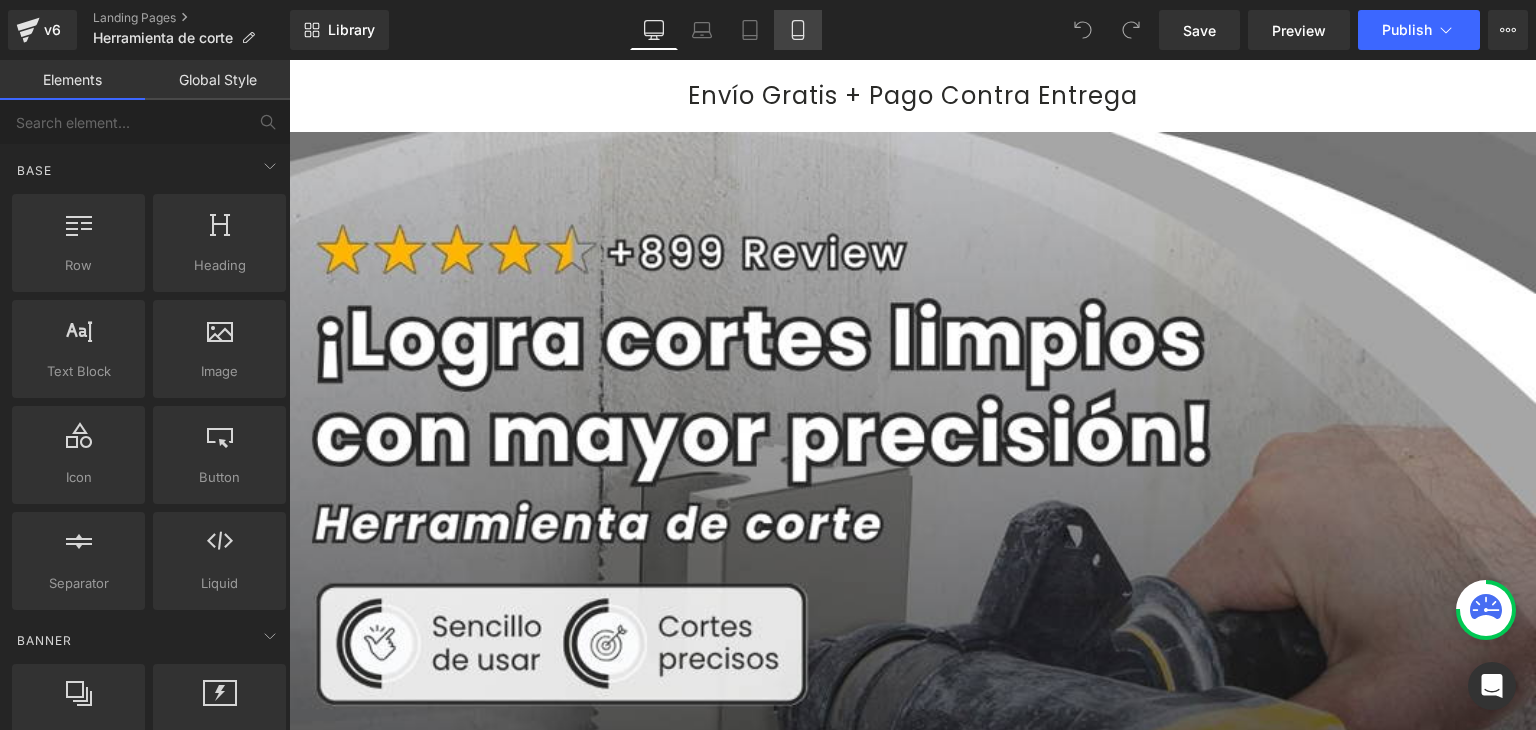 click on "Mobile" at bounding box center (798, 30) 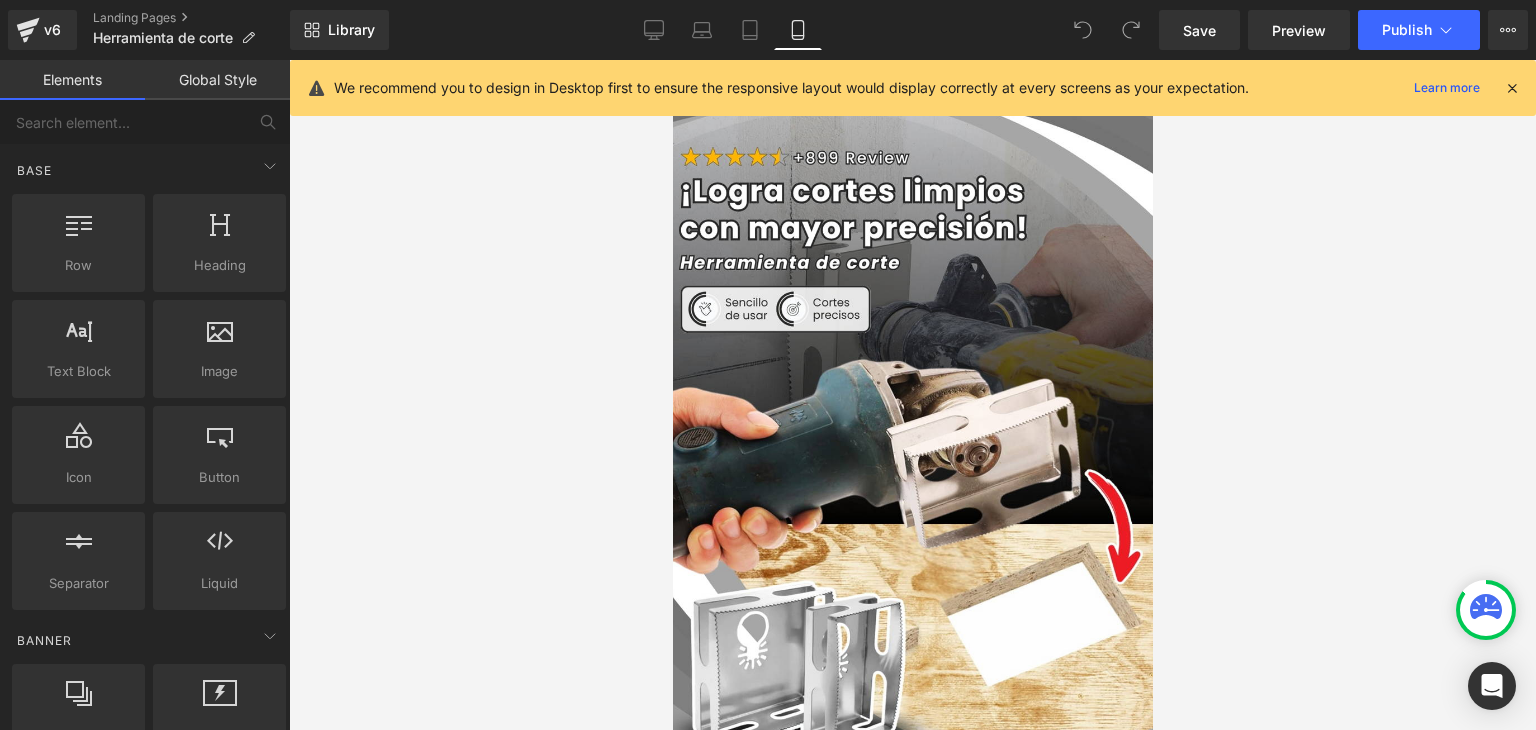 click on "We recommend you to design in Desktop first to ensure the responsive layout would display correctly at every screens as your expectation. Learn more" at bounding box center [913, 88] 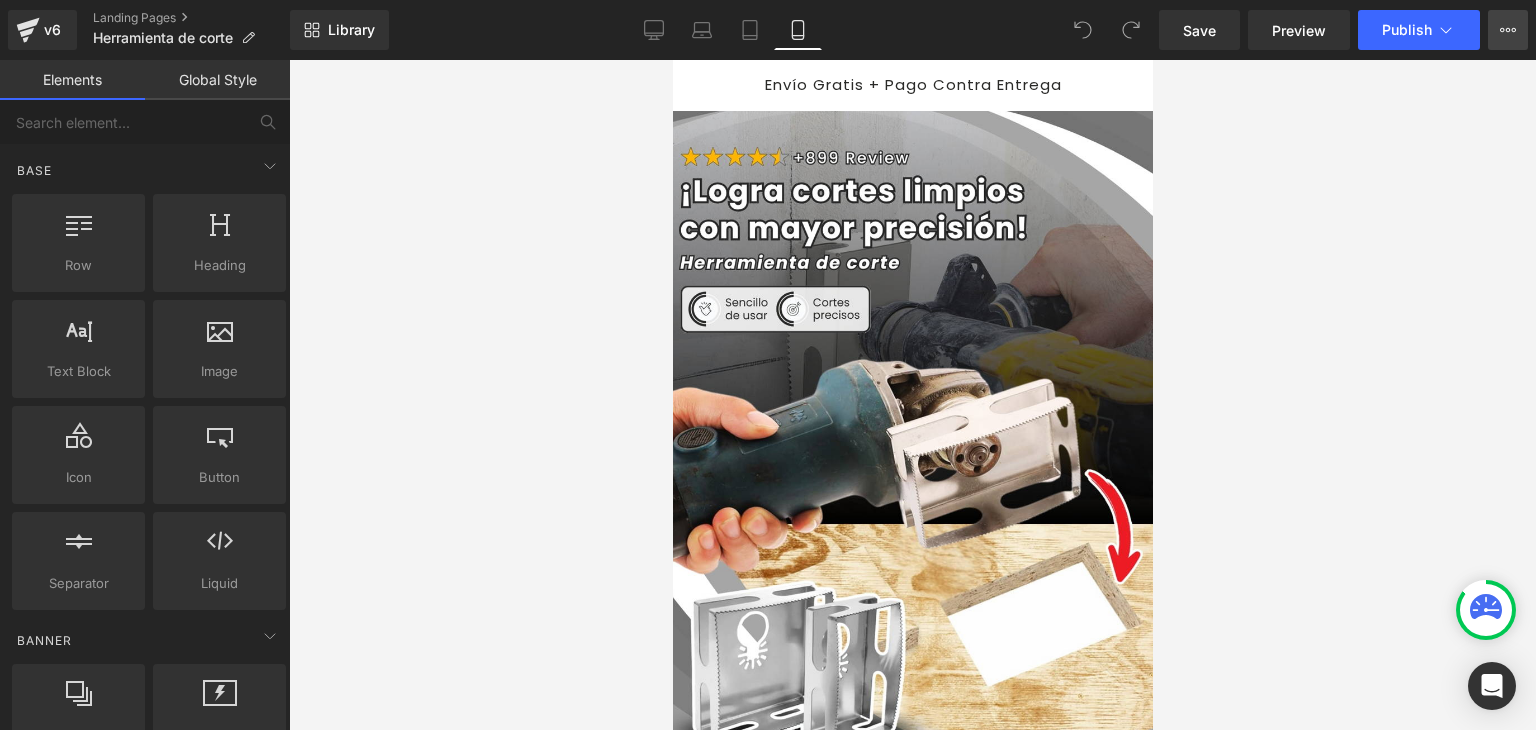 click on "View Live Page View with current Template Save Template to Library Schedule Publish  Optimize  Publish Settings Shortcuts" at bounding box center (1508, 30) 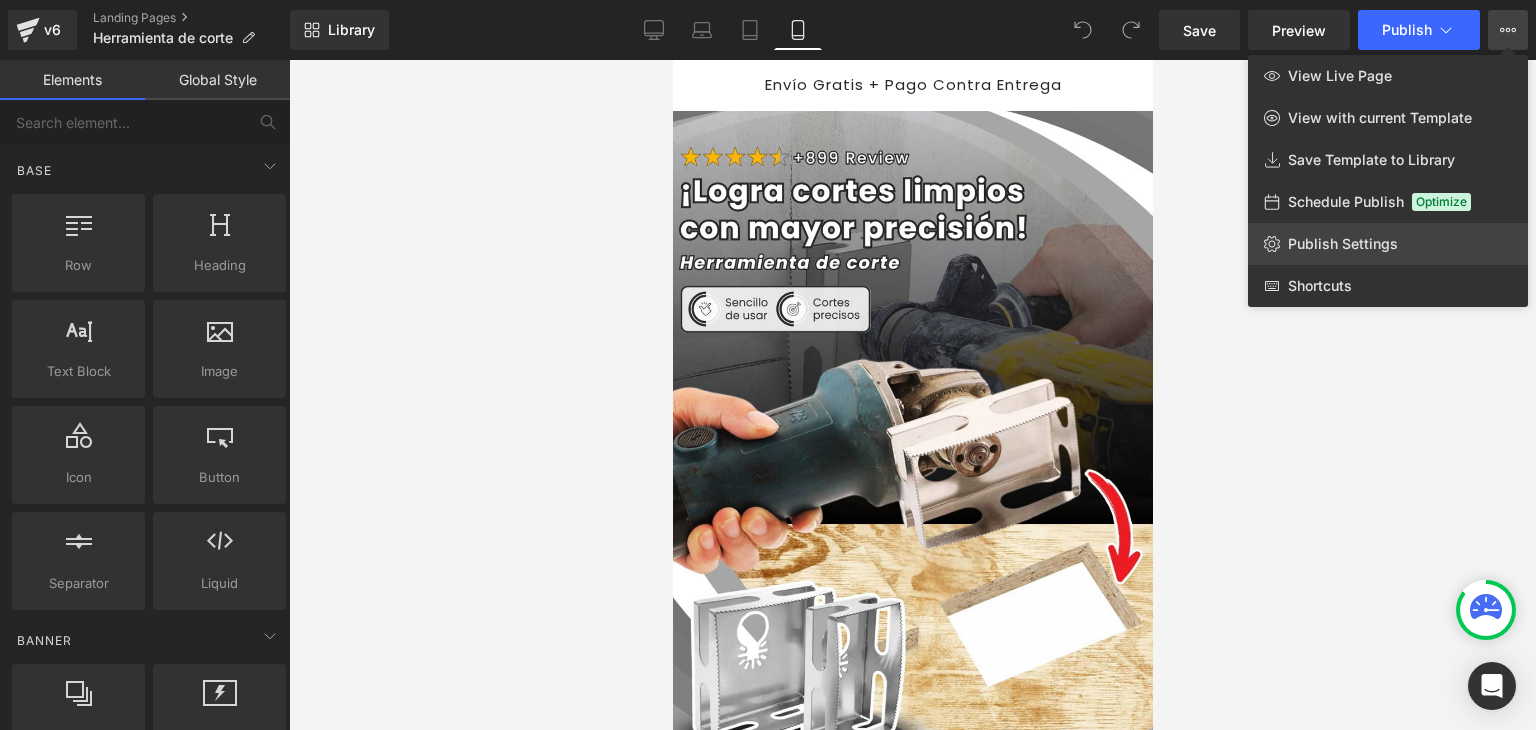 click on "Publish Settings" 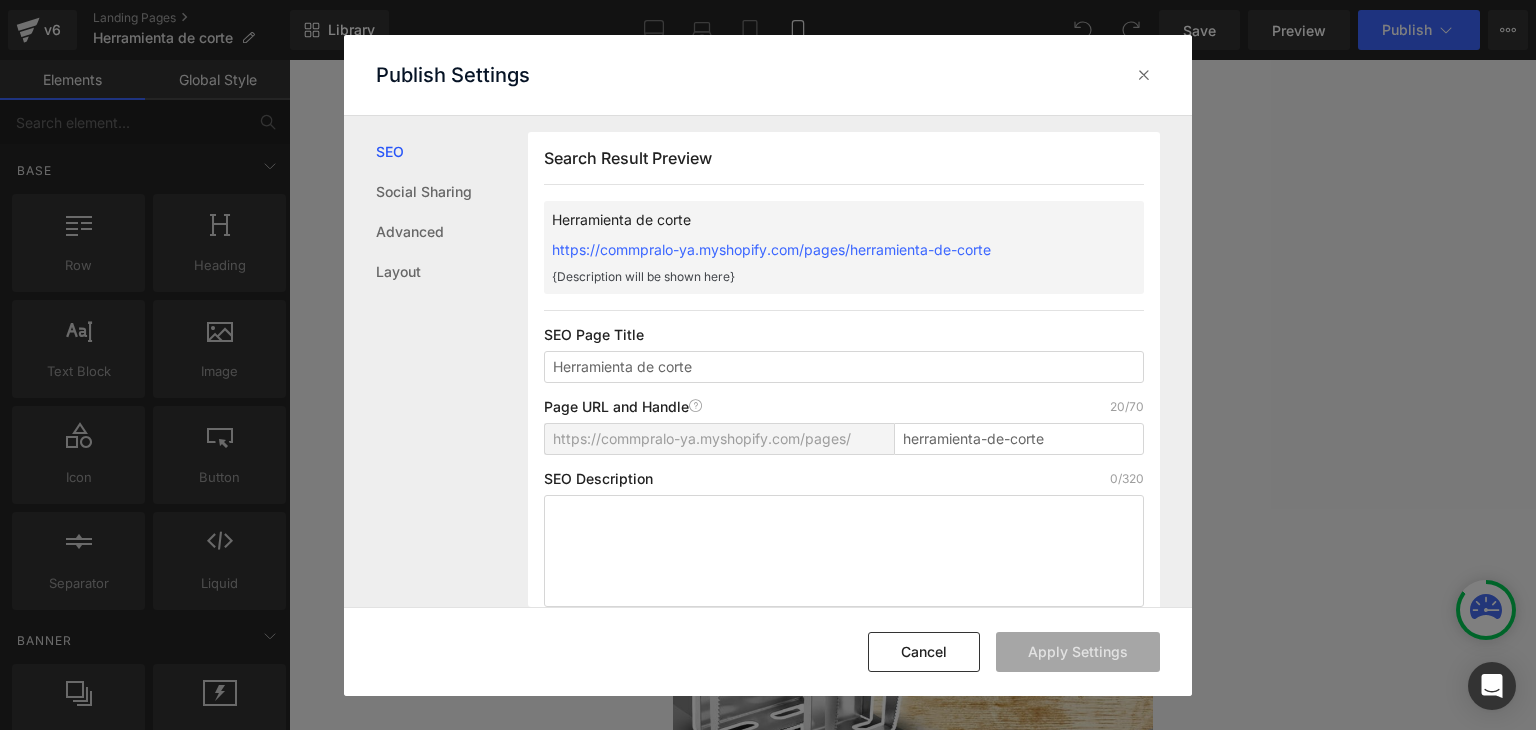 scroll, scrollTop: 0, scrollLeft: 0, axis: both 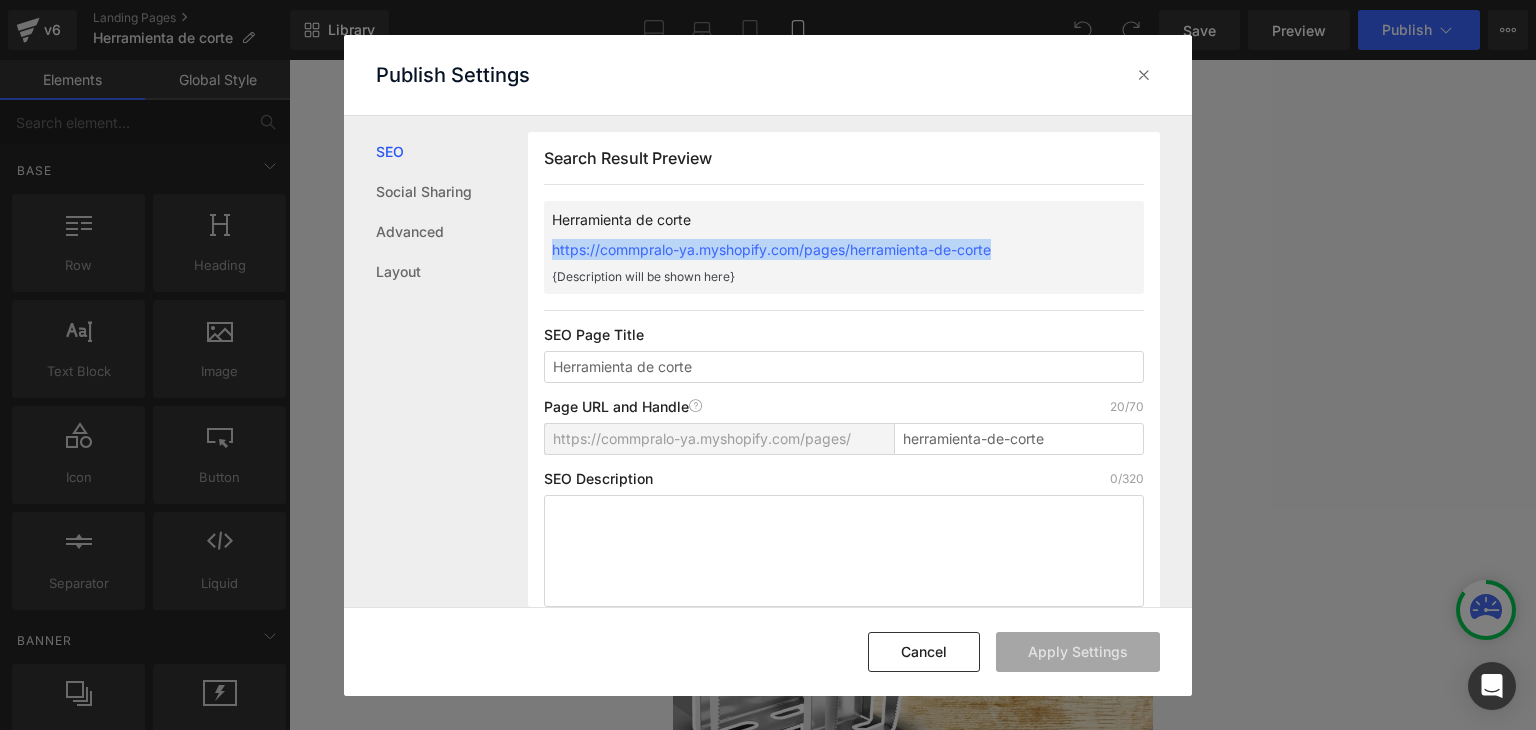 drag, startPoint x: 664, startPoint y: 216, endPoint x: 1013, endPoint y: 250, distance: 350.65225 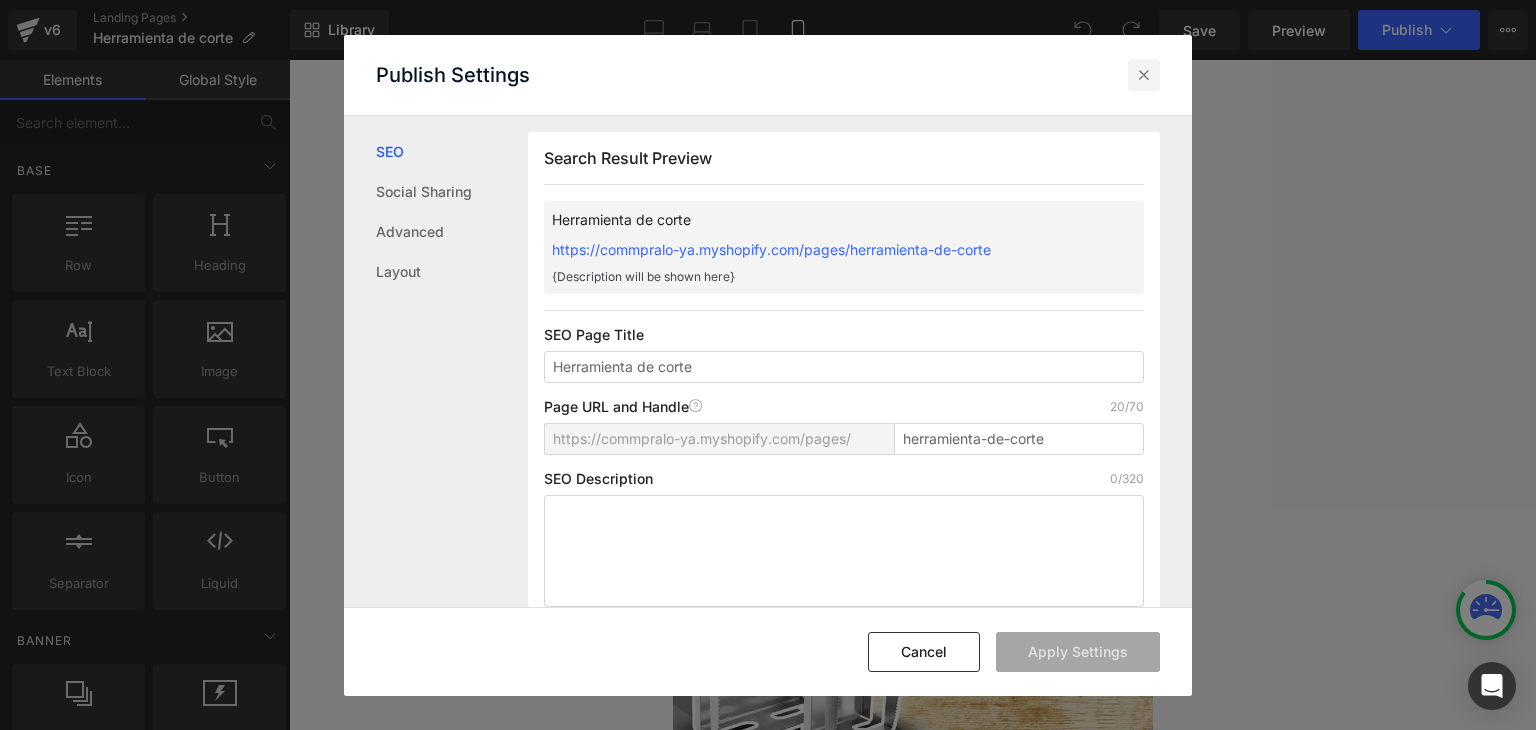 click at bounding box center [1144, 75] 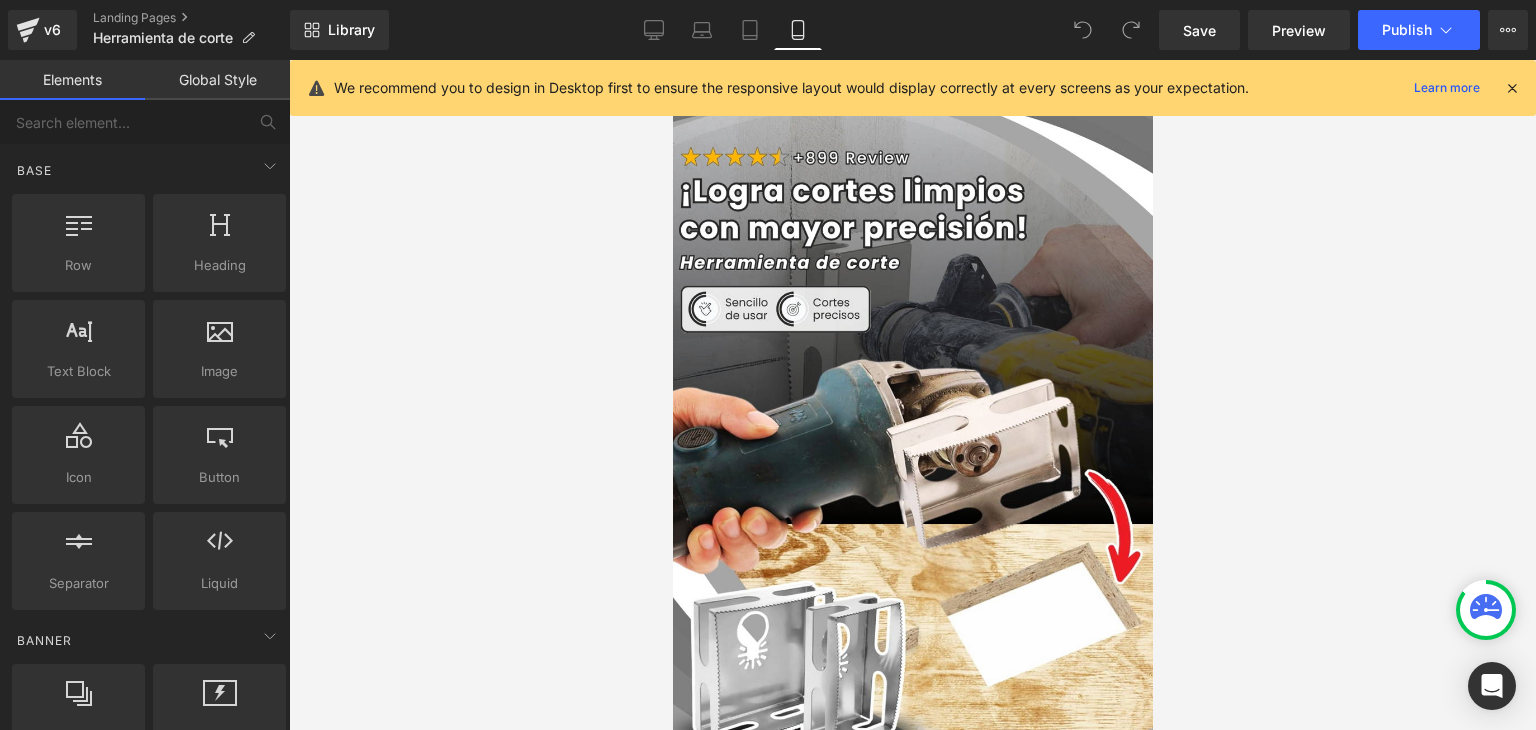 click at bounding box center [1512, 88] 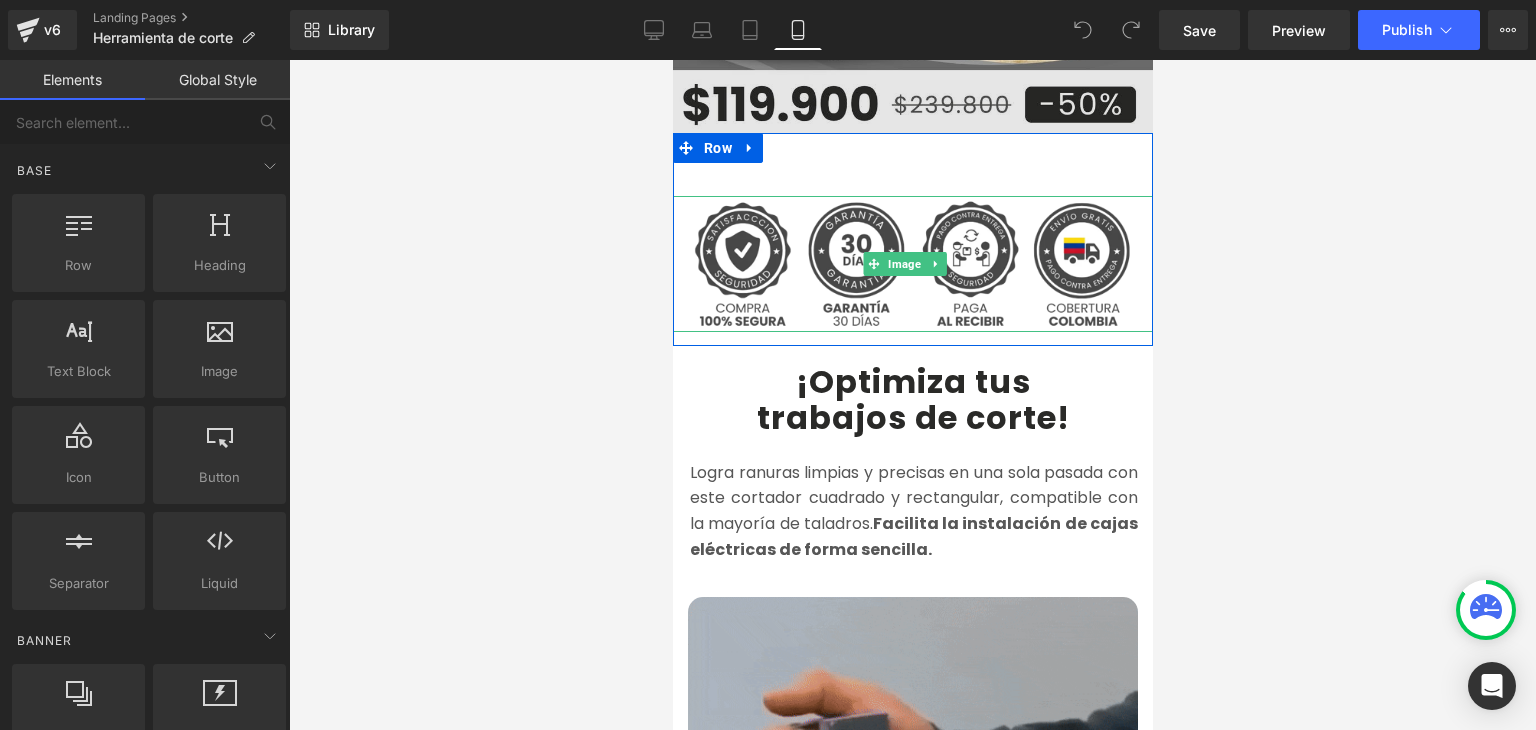 scroll, scrollTop: 700, scrollLeft: 0, axis: vertical 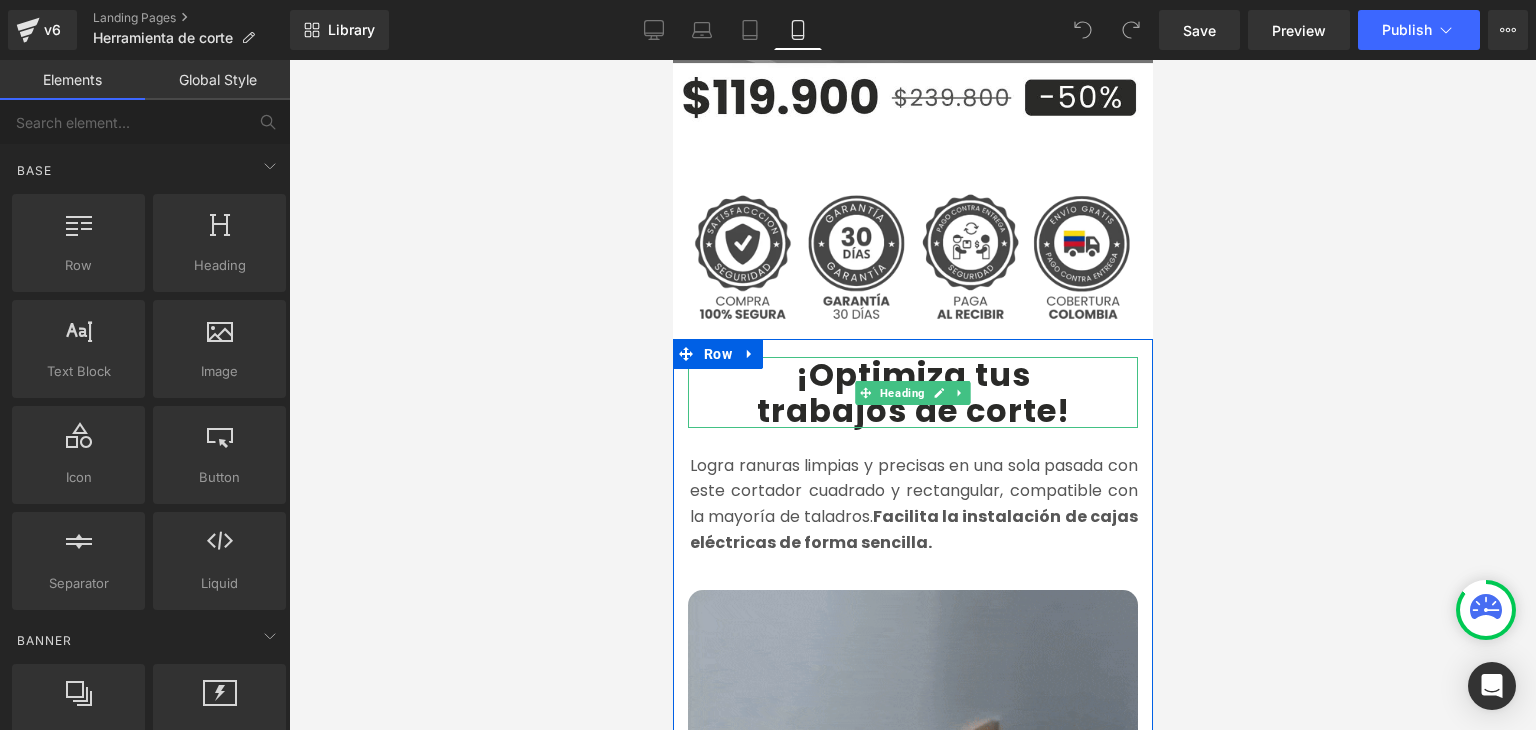 click on "¡Optimiza tus" at bounding box center [912, 374] 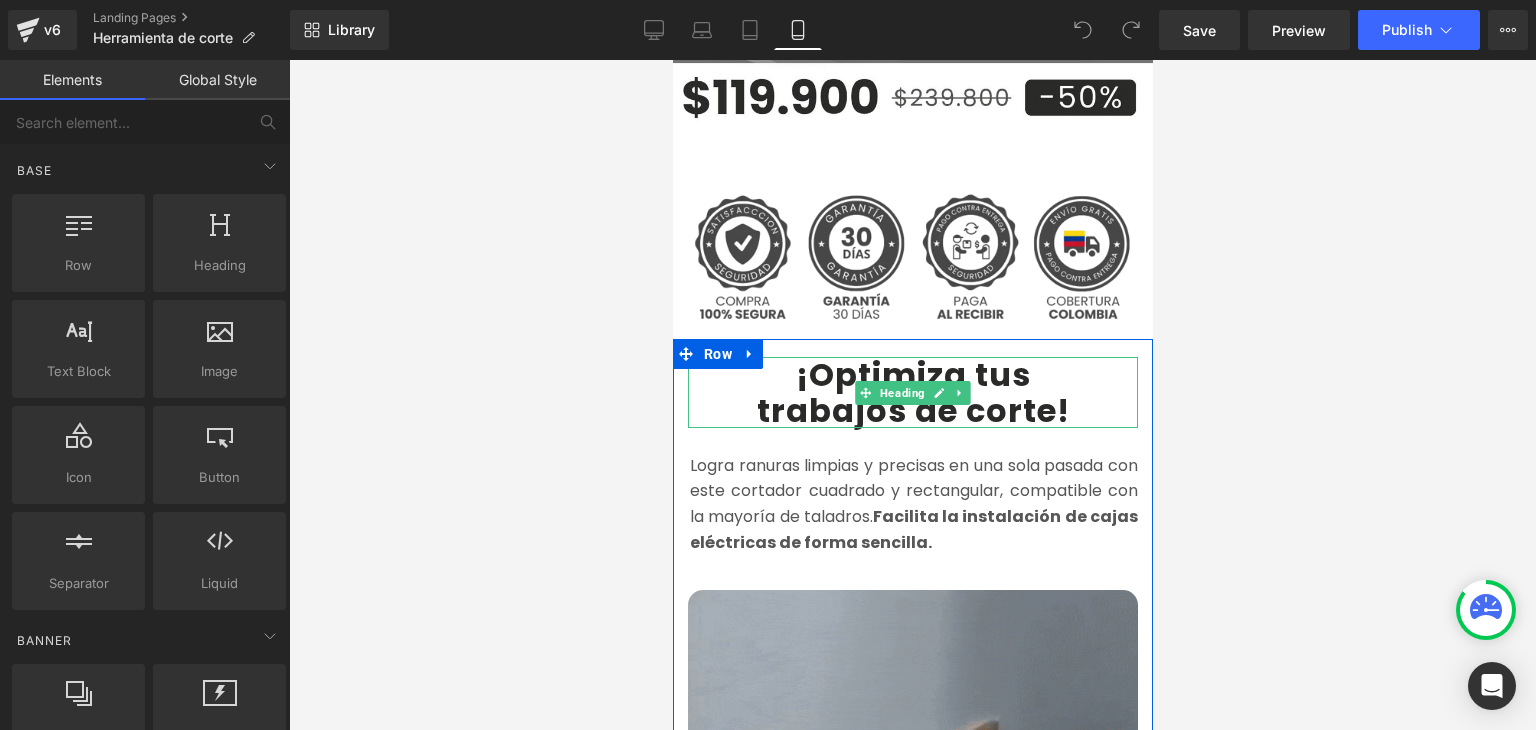 click on "¡Optimiza tus" at bounding box center (912, 374) 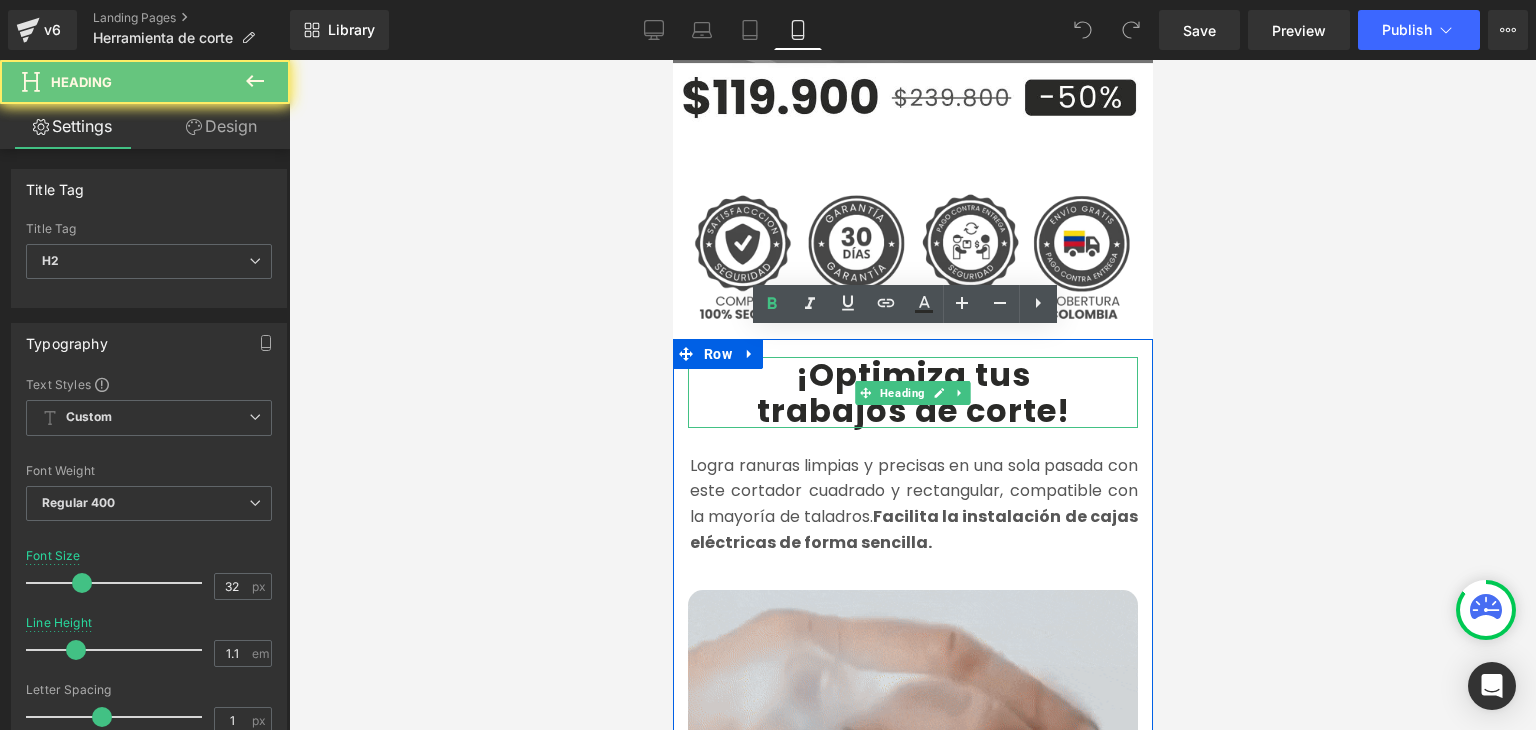 click on "¡Optimiza tus" at bounding box center (912, 374) 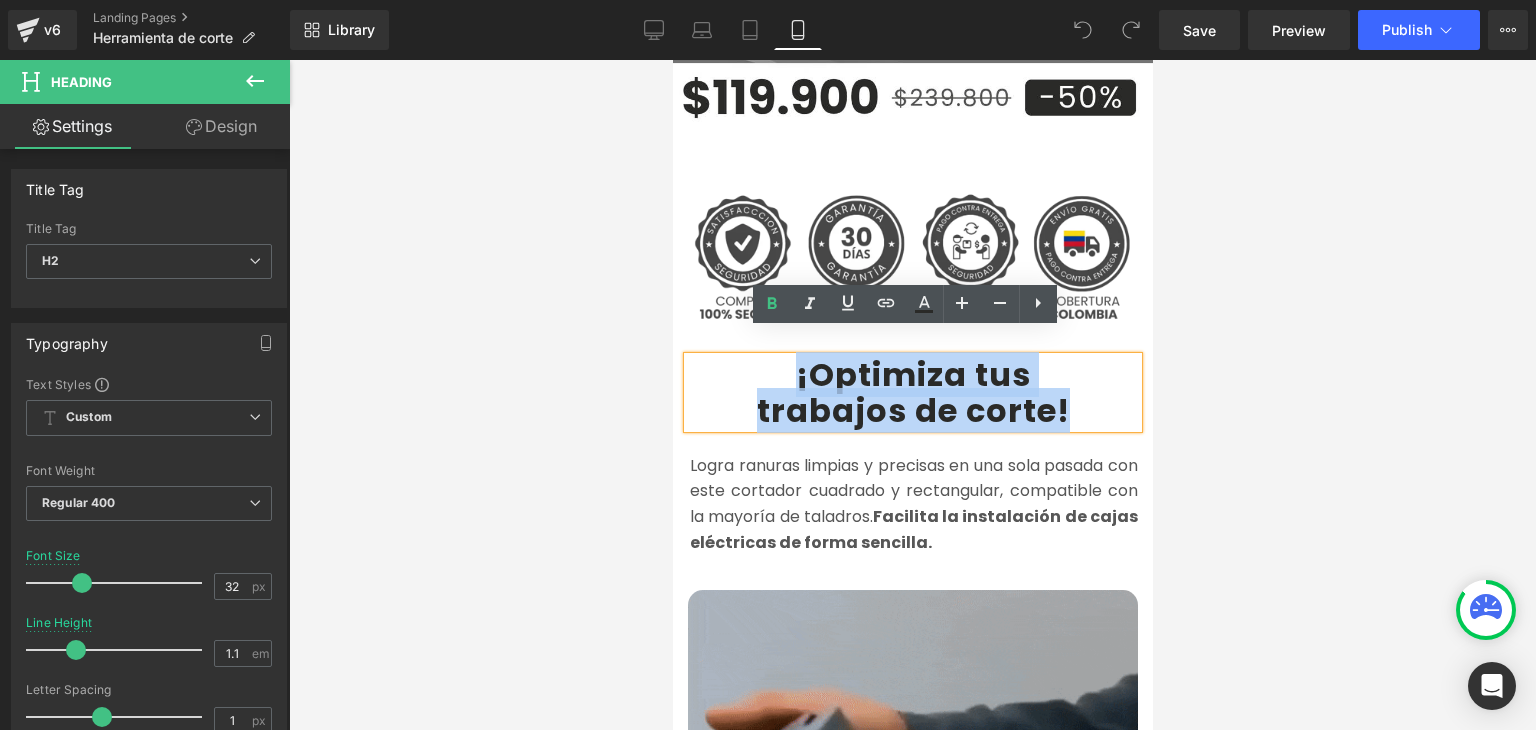 drag, startPoint x: 784, startPoint y: 353, endPoint x: 1058, endPoint y: 383, distance: 275.63745 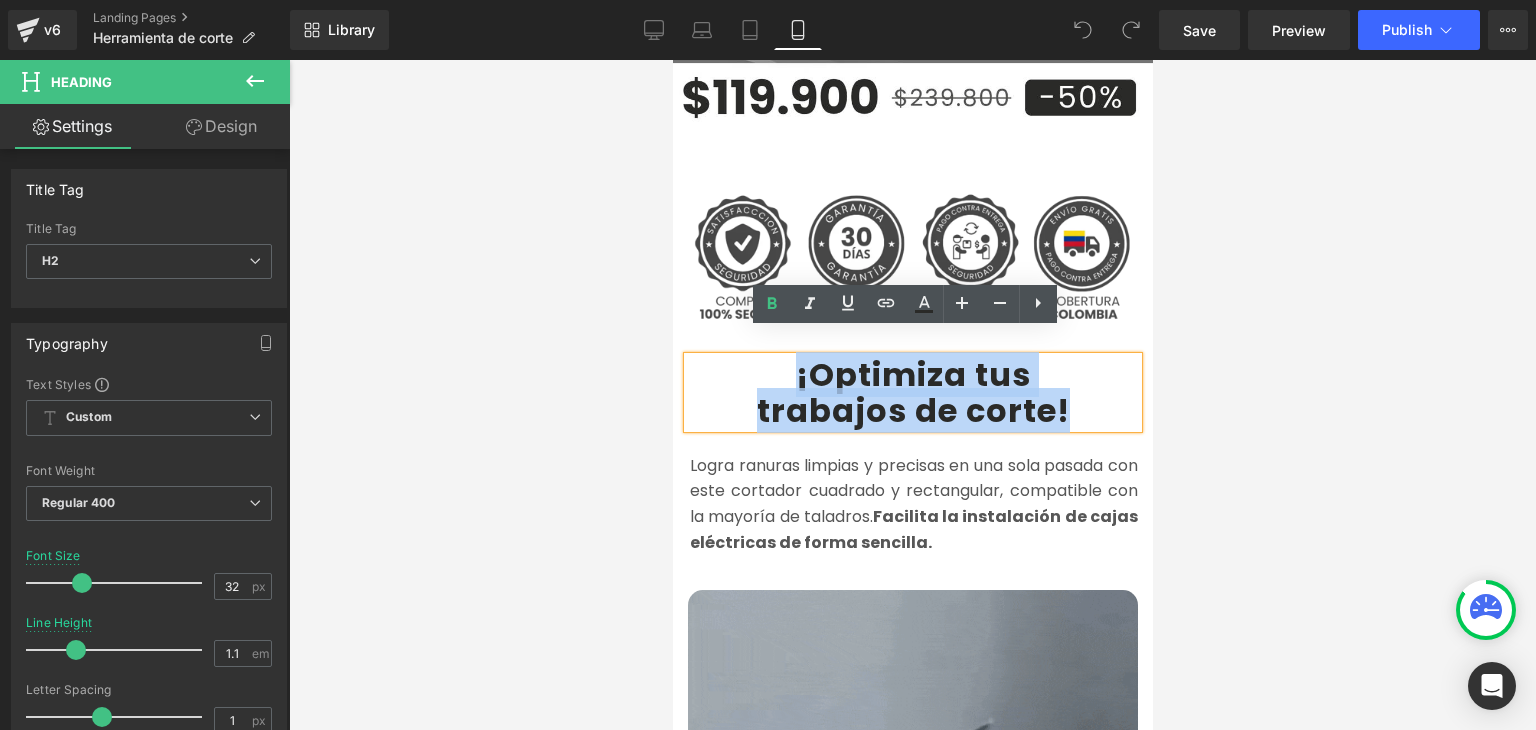 click on "¡Optimiza tus  trabajos de corte !" at bounding box center (912, 392) 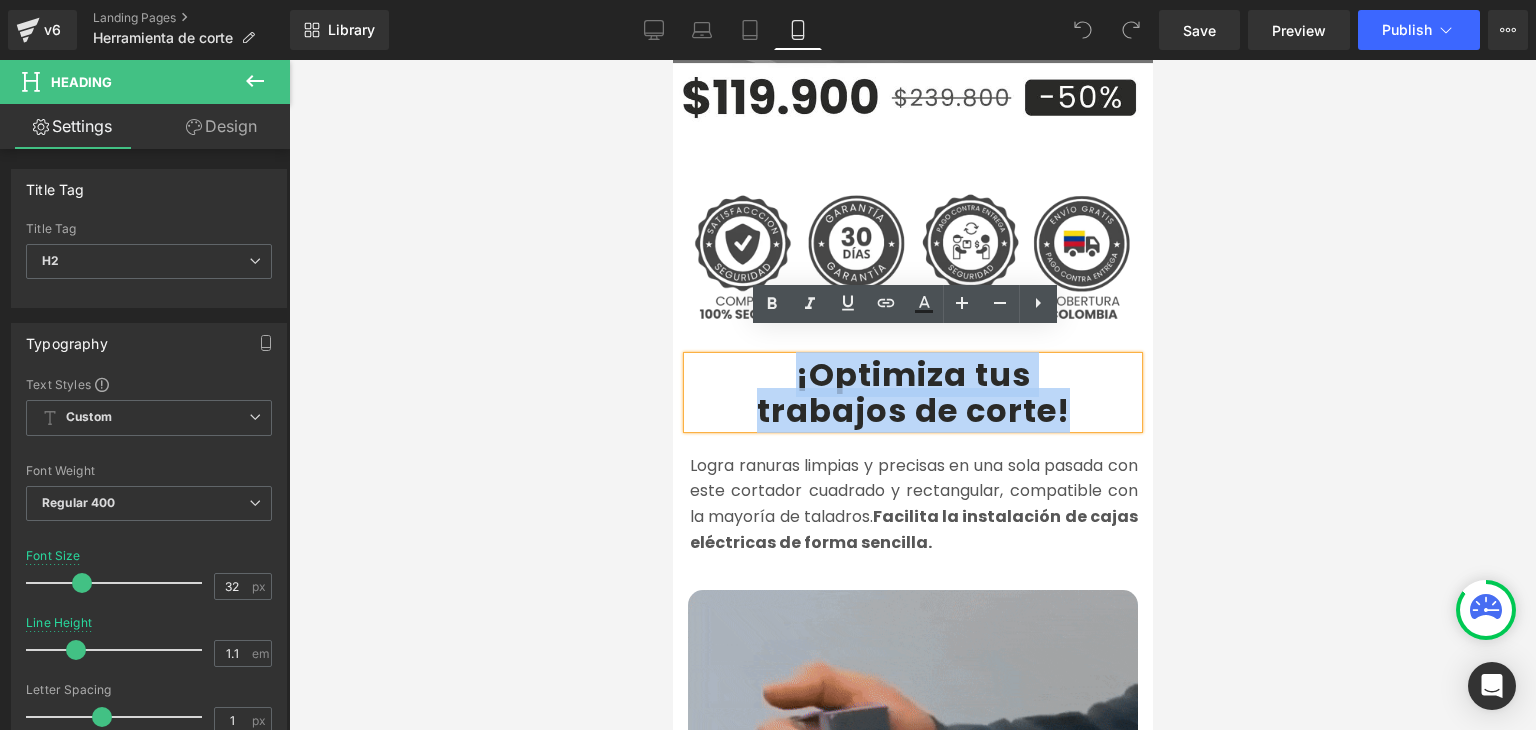 copy on "¡Optimiza tus  trabajos de corte !" 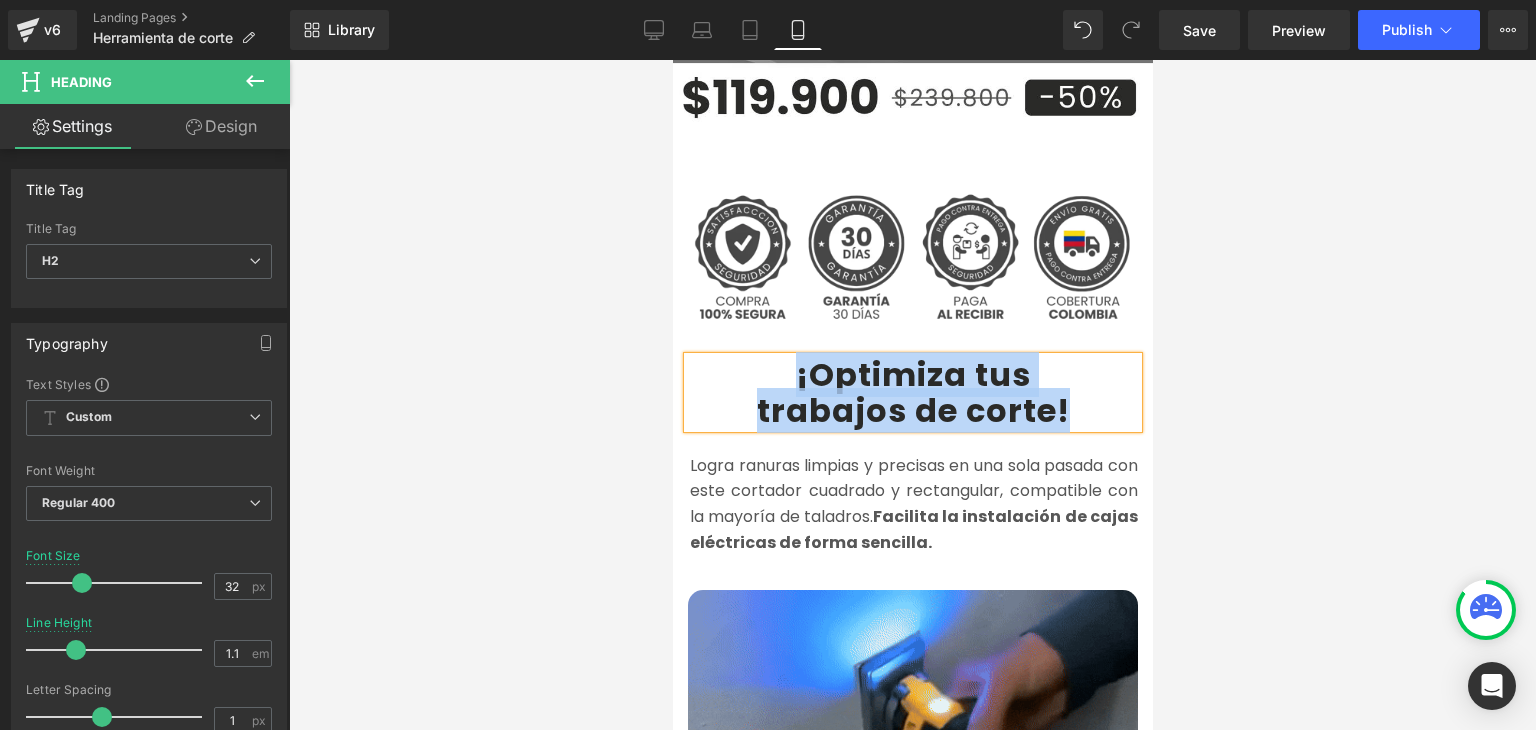 click on "Logra ranuras limpias y precisas en una sola pasada con este cortador cuadrado y rectangular, compatible con la mayoría de taladros.  Facilita la instalación de cajas eléctricas de forma sencilla." at bounding box center [913, 504] 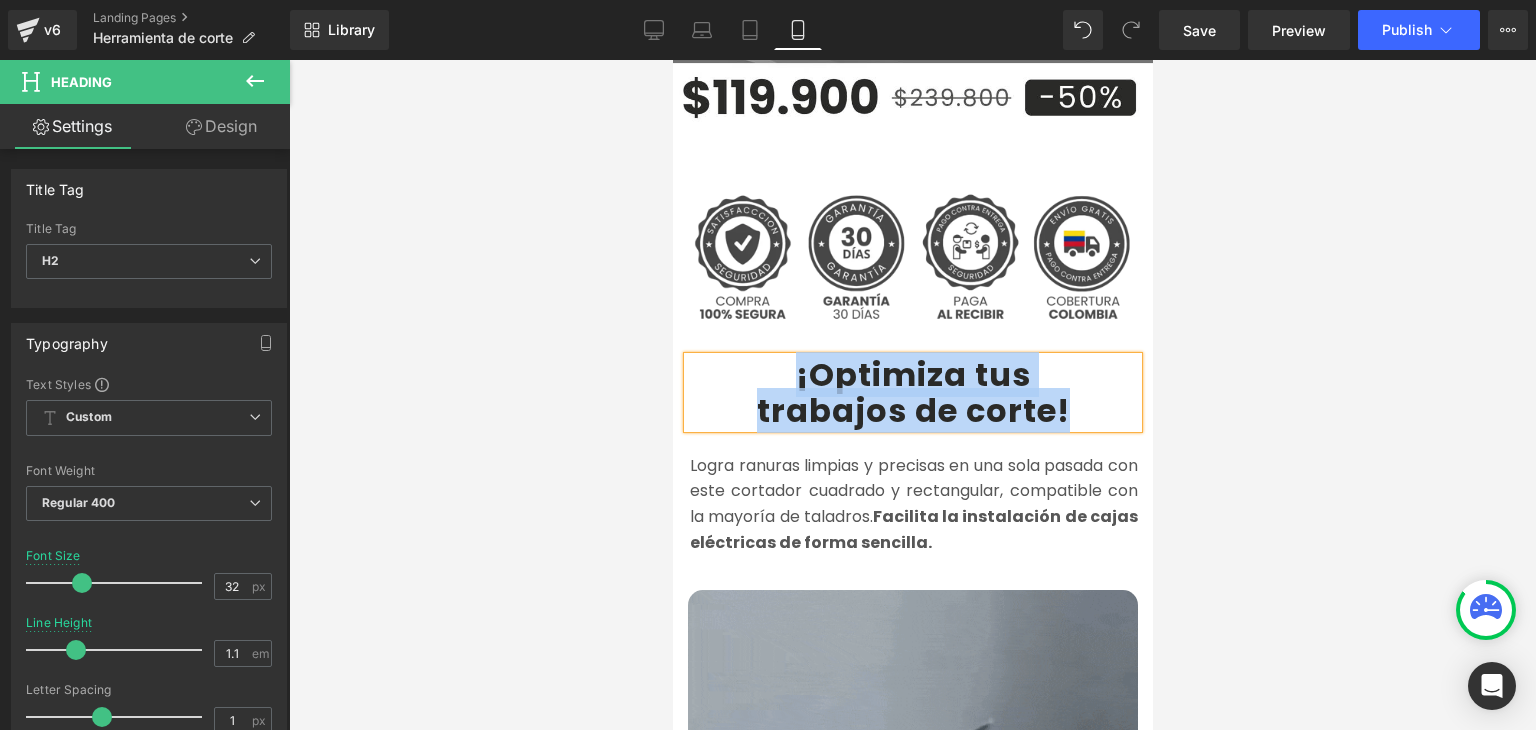 click on "Logra ranuras limpias y precisas en una sola pasada con este cortador cuadrado y rectangular, compatible con la mayoría de taladros.  Facilita la instalación de cajas eléctricas de forma sencilla." at bounding box center (913, 504) 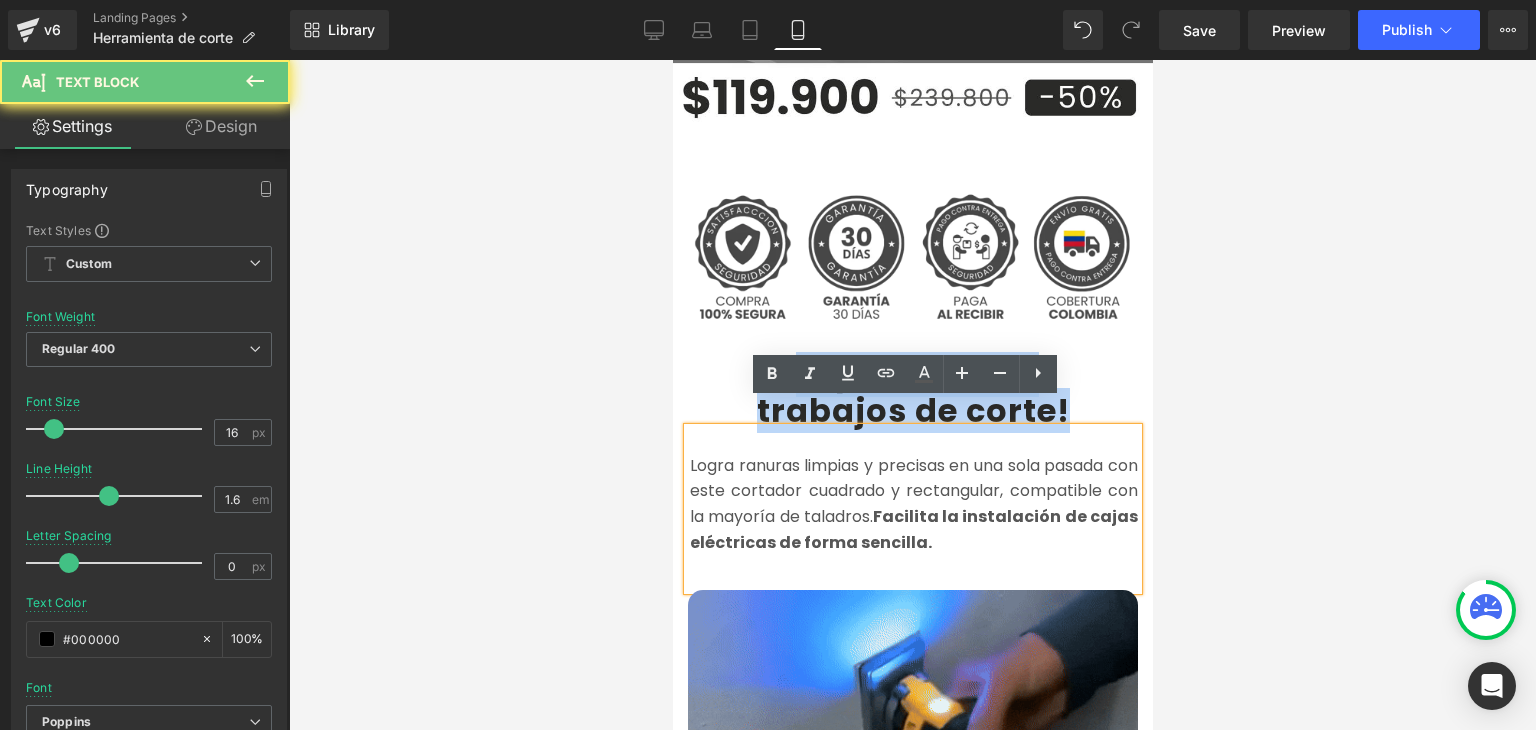 click on "Logra ranuras limpias y precisas en una sola pasada con este cortador cuadrado y rectangular, compatible con la mayoría de taladros.  Facilita la instalación de cajas eléctricas de forma sencilla." at bounding box center [913, 504] 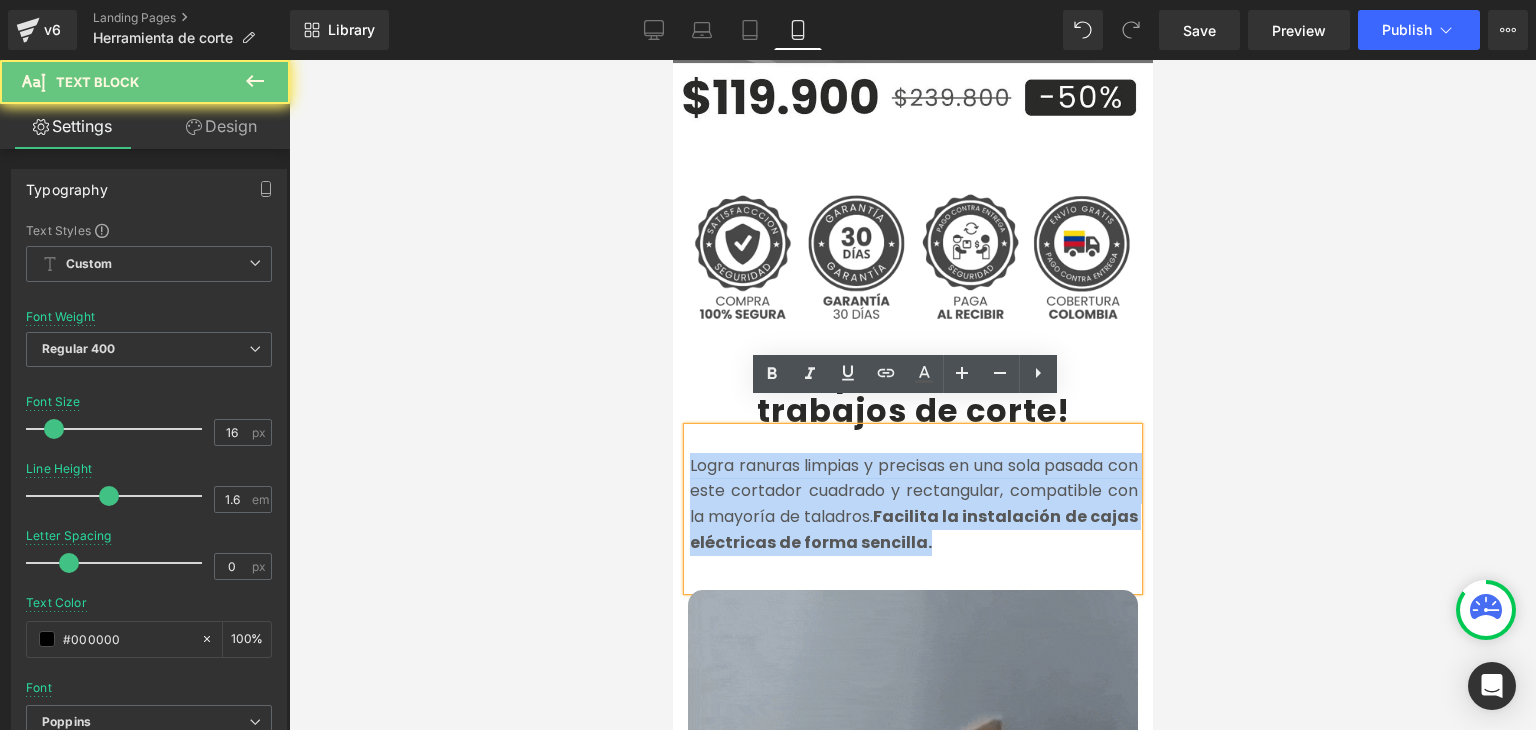 click on "Logra ranuras limpias y precisas en una sola pasada con este cortador cuadrado y rectangular, compatible con la mayoría de taladros.  Facilita la instalación de cajas eléctricas de forma sencilla." at bounding box center (913, 504) 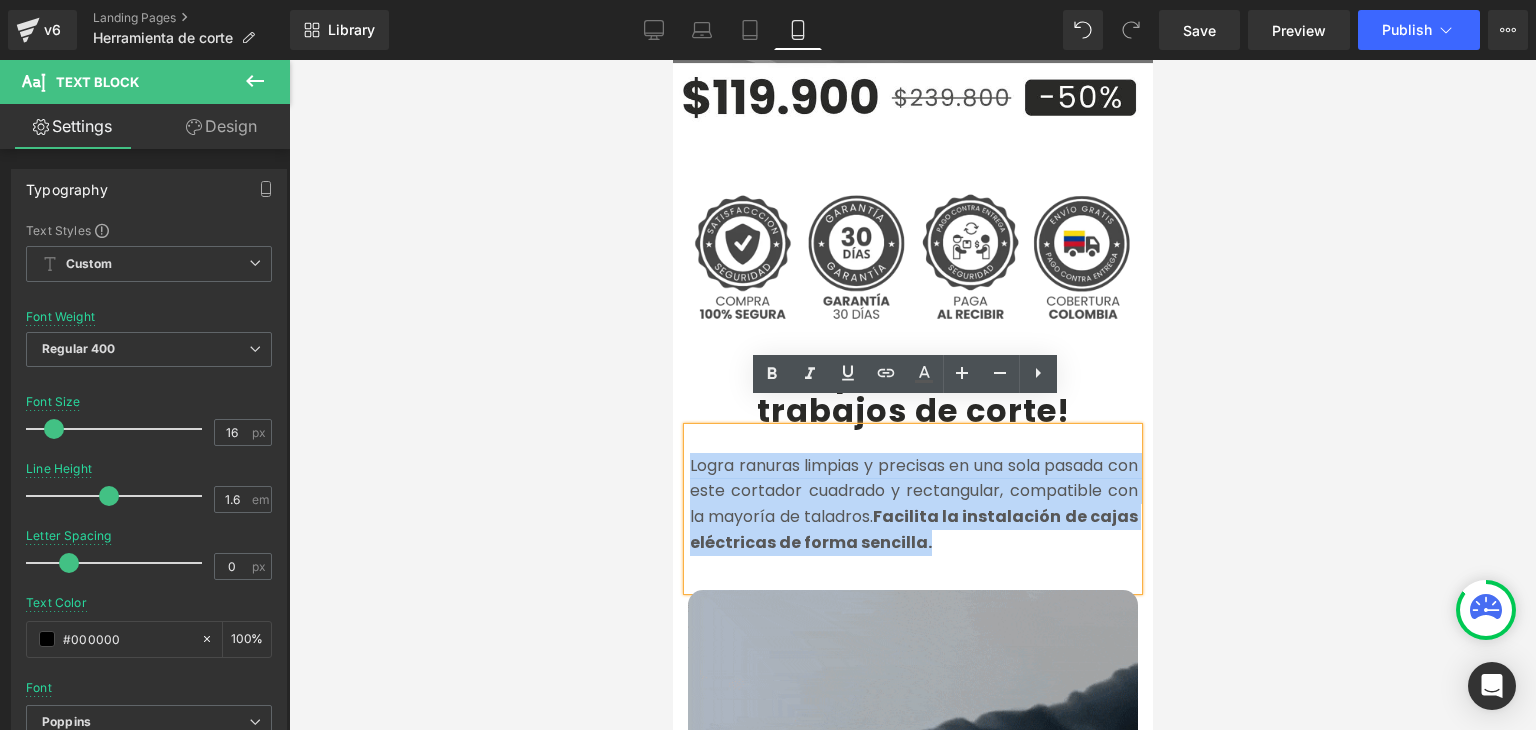 copy on "Logra ranuras limpias y precisas en una sola pasada con este cortador cuadrado y rectangular, compatible con la mayoría de taladros.  Facilita la instalación de cajas eléctricas de forma sencilla." 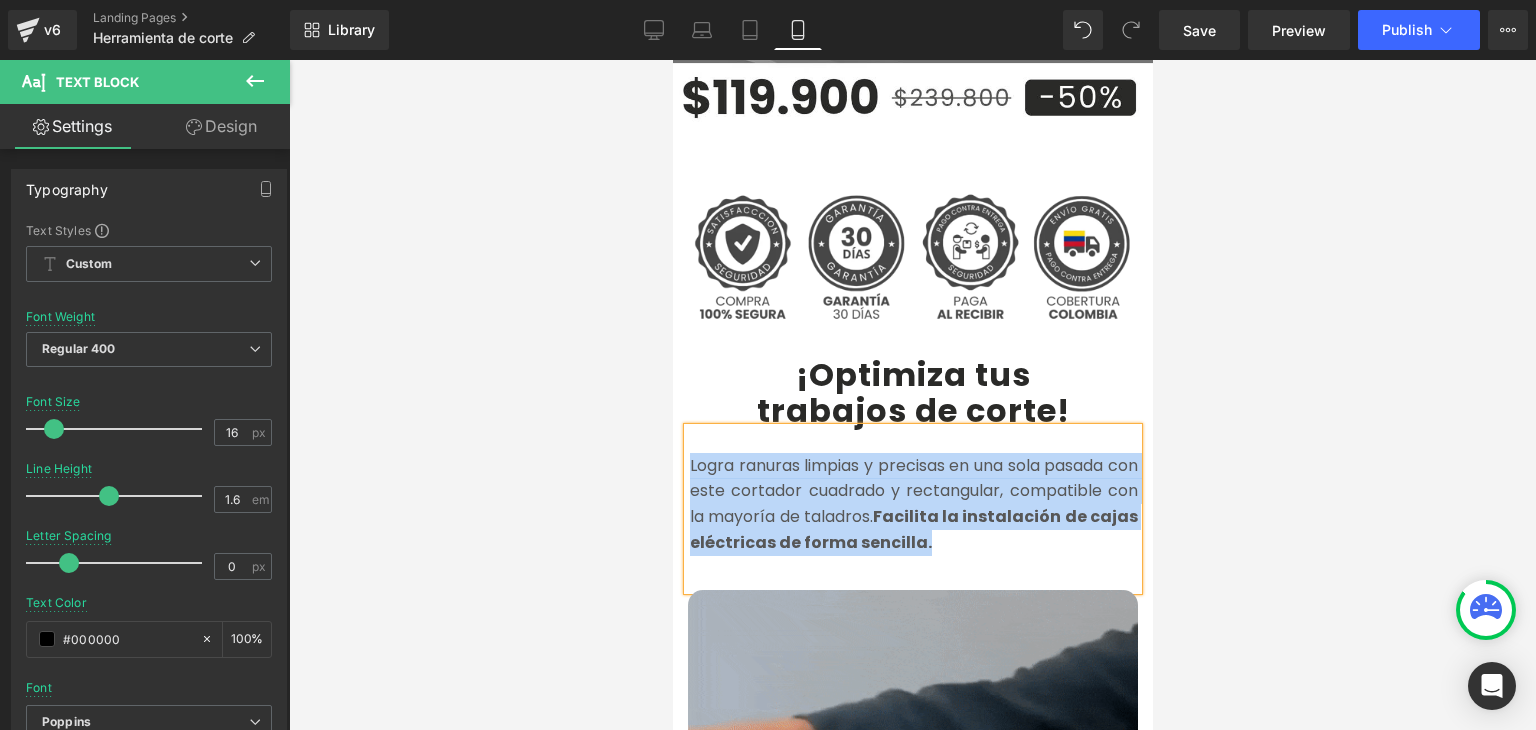 click on "Logra ranuras limpias y precisas en una sola pasada con este cortador cuadrado y rectangular, compatible con la mayoría de taladros.  Facilita la instalación de cajas eléctricas de forma sencilla." at bounding box center (913, 504) 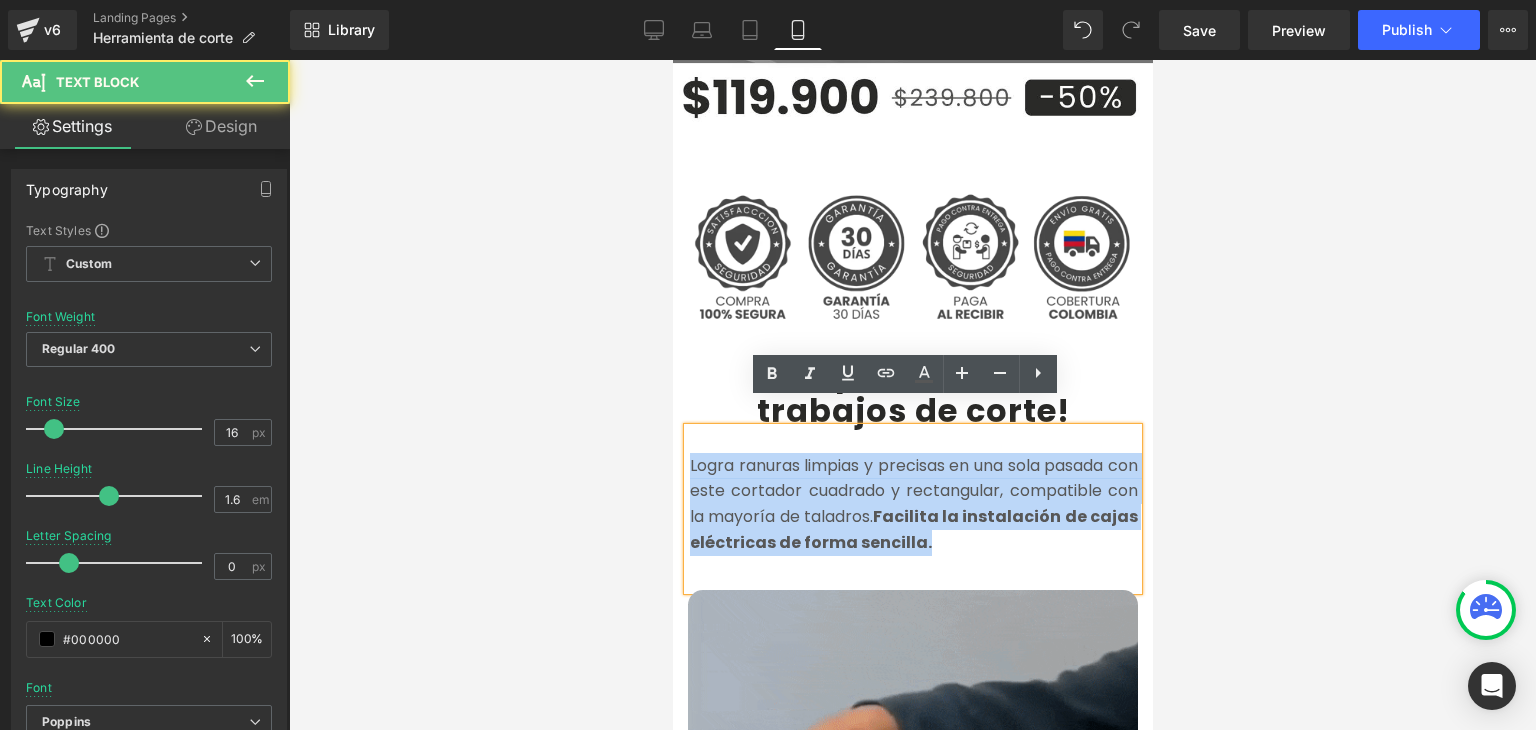 click on "Logra ranuras limpias y precisas en una sola pasada con este cortador cuadrado y rectangular, compatible con la mayoría de taladros.  Facilita la instalación de cajas eléctricas de forma sencilla." at bounding box center [913, 504] 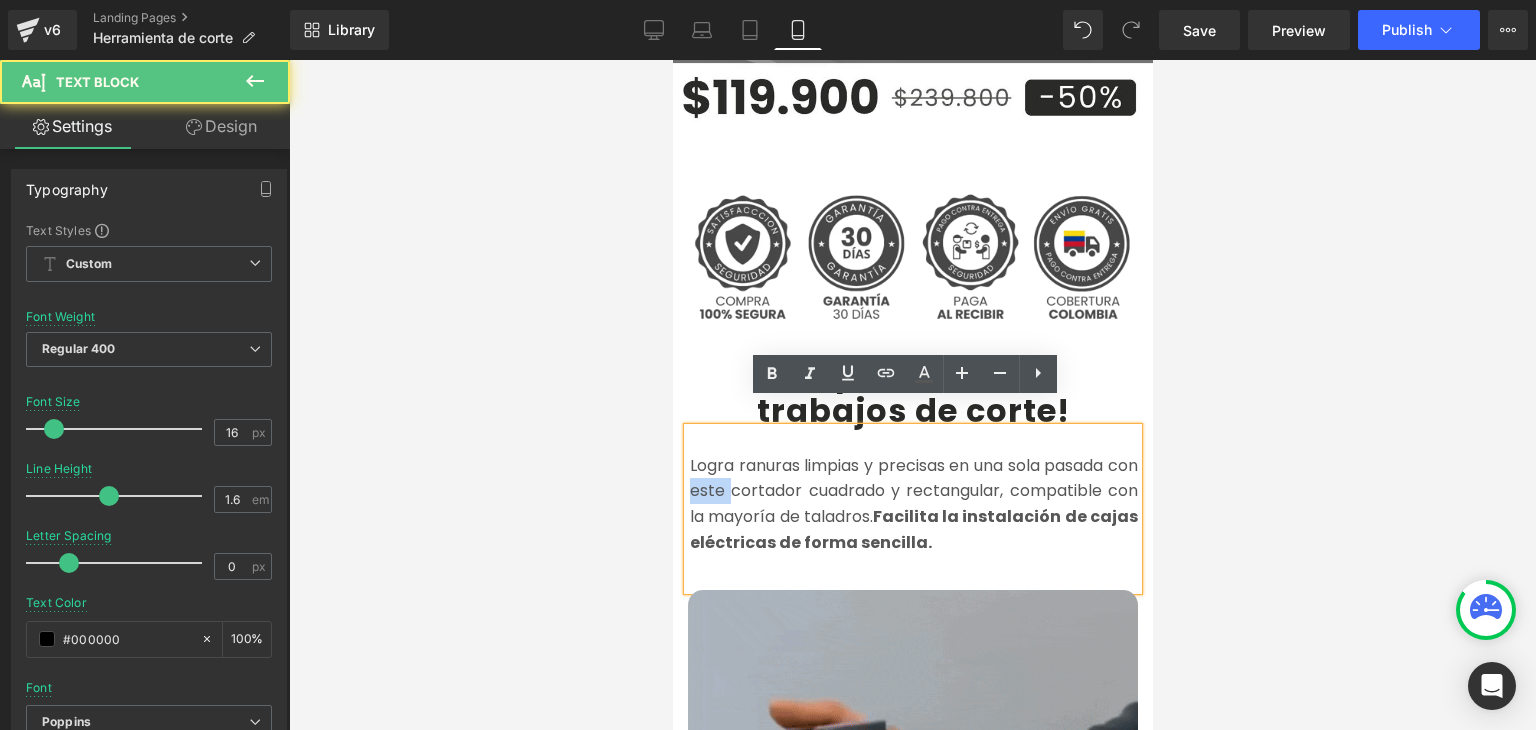click on "Logra ranuras limpias y precisas en una sola pasada con este cortador cuadrado y rectangular, compatible con la mayoría de taladros.  Facilita la instalación de cajas eléctricas de forma sencilla." at bounding box center (913, 504) 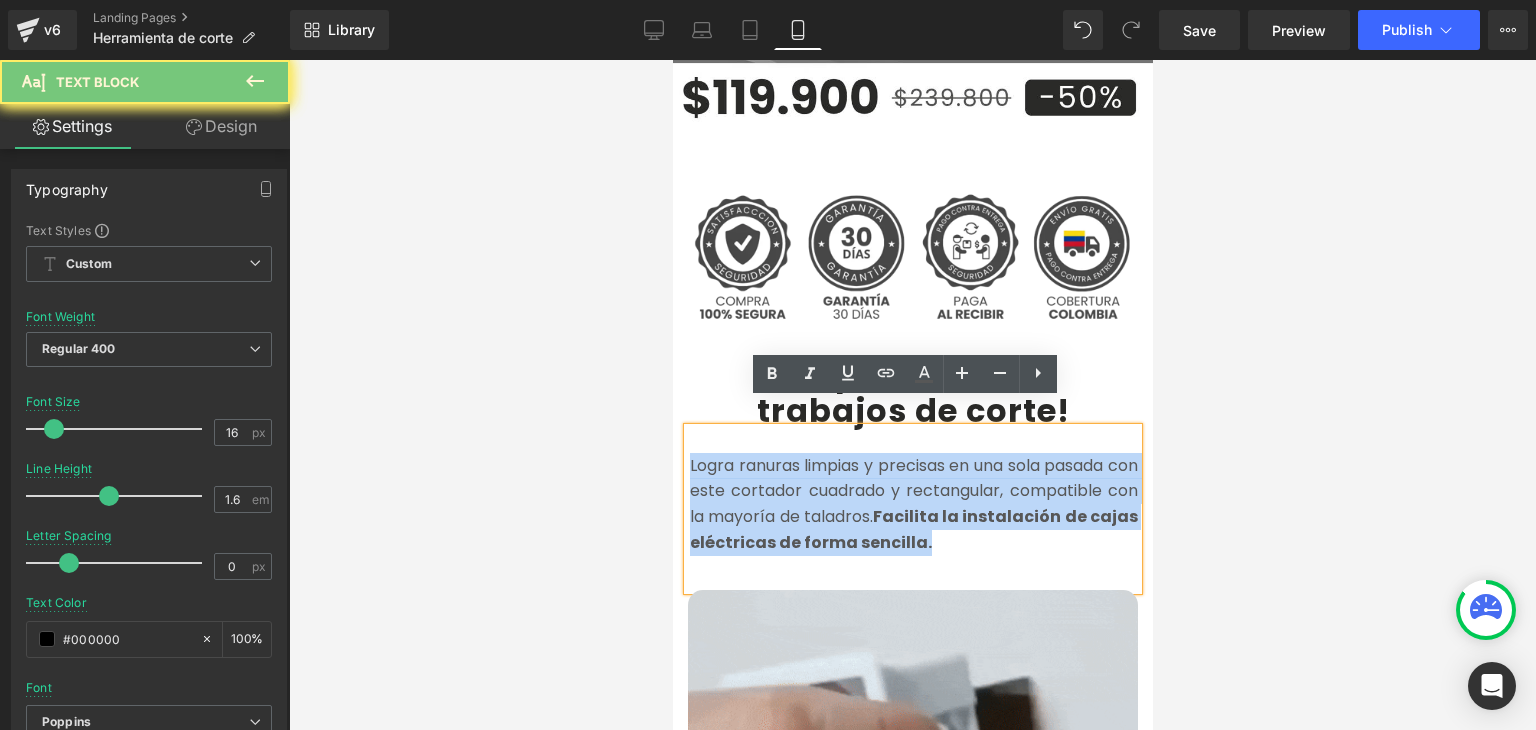 click on "Logra ranuras limpias y precisas en una sola pasada con este cortador cuadrado y rectangular, compatible con la mayoría de taladros.  Facilita la instalación de cajas eléctricas de forma sencilla." at bounding box center [913, 504] 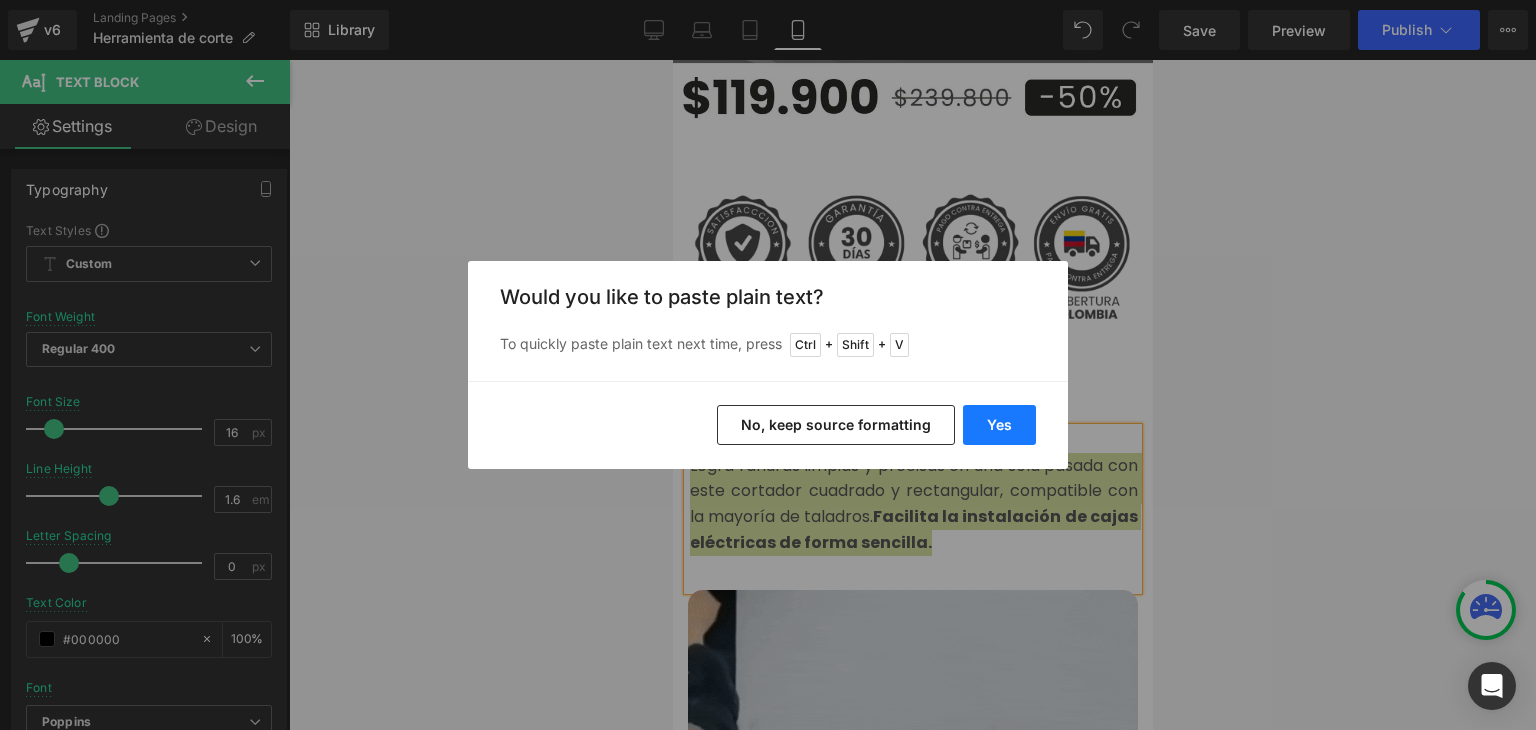 click on "Yes" at bounding box center [999, 425] 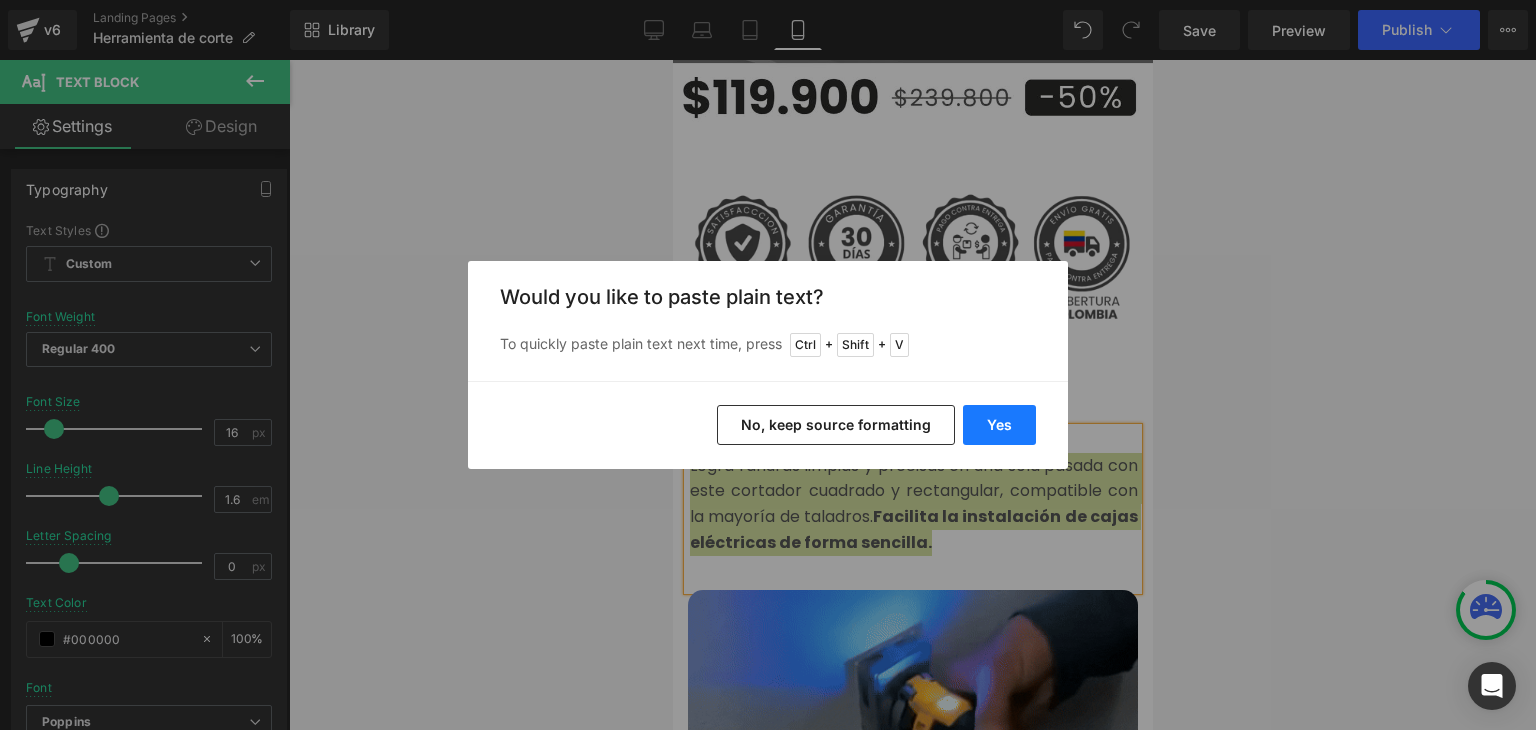 type 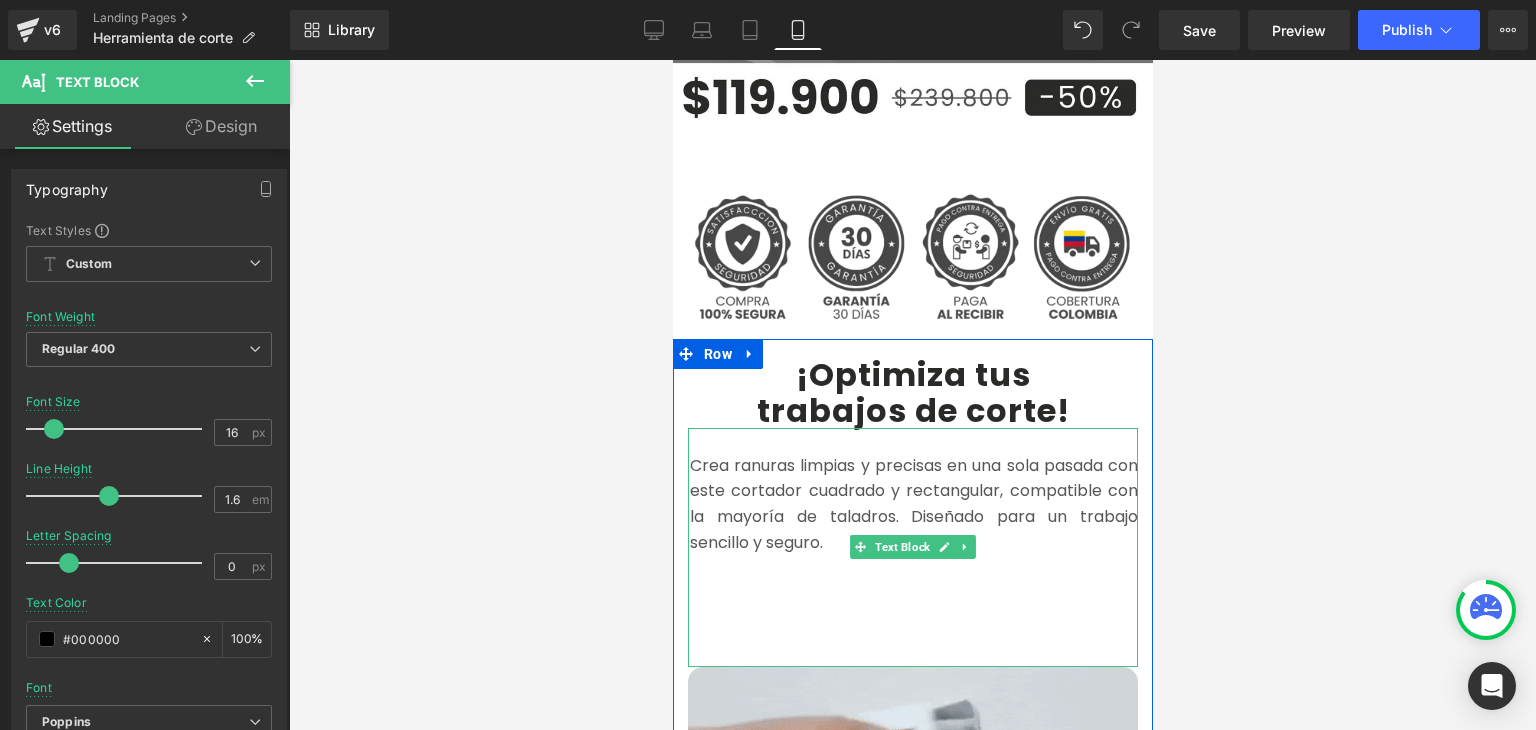 click at bounding box center (913, 619) 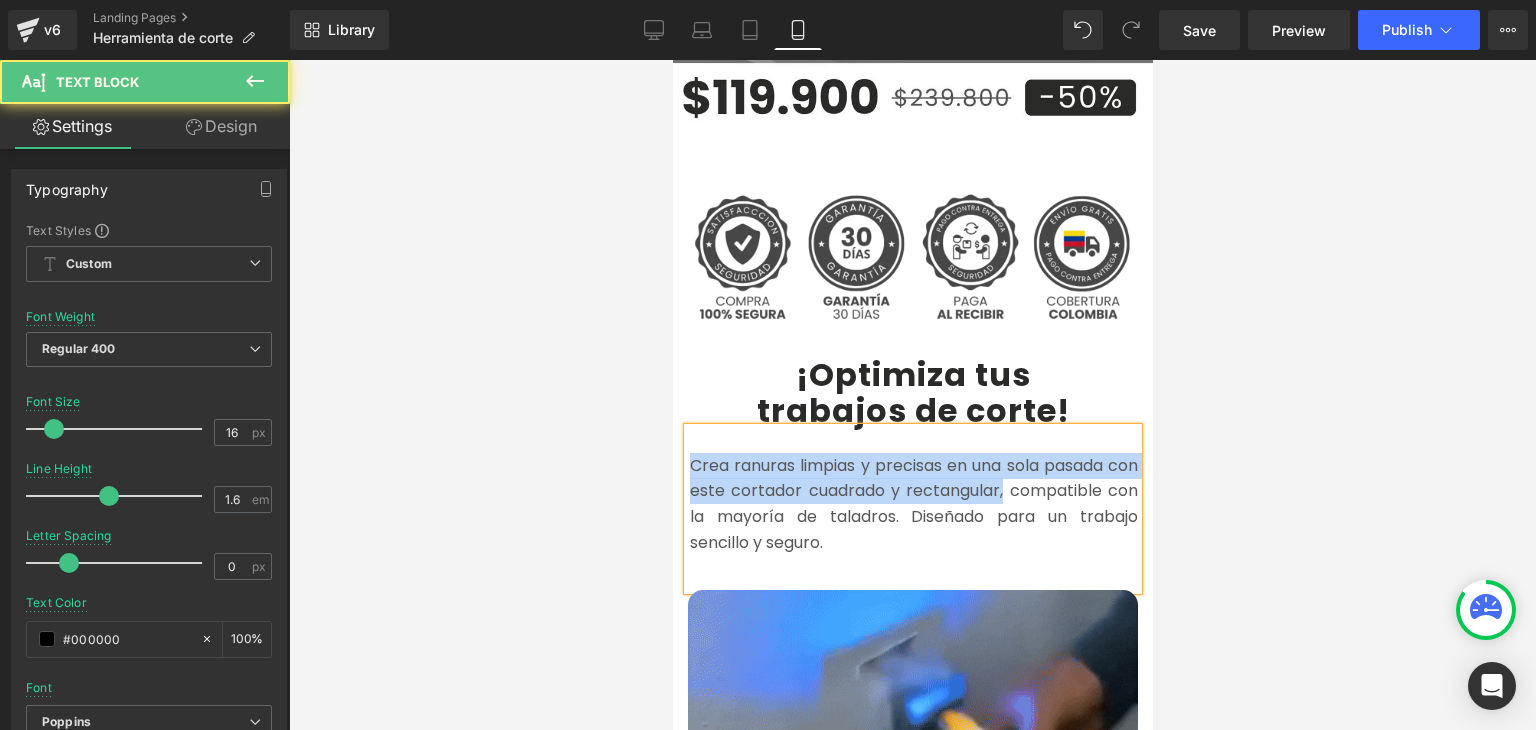 drag, startPoint x: 1033, startPoint y: 465, endPoint x: 681, endPoint y: 430, distance: 353.73578 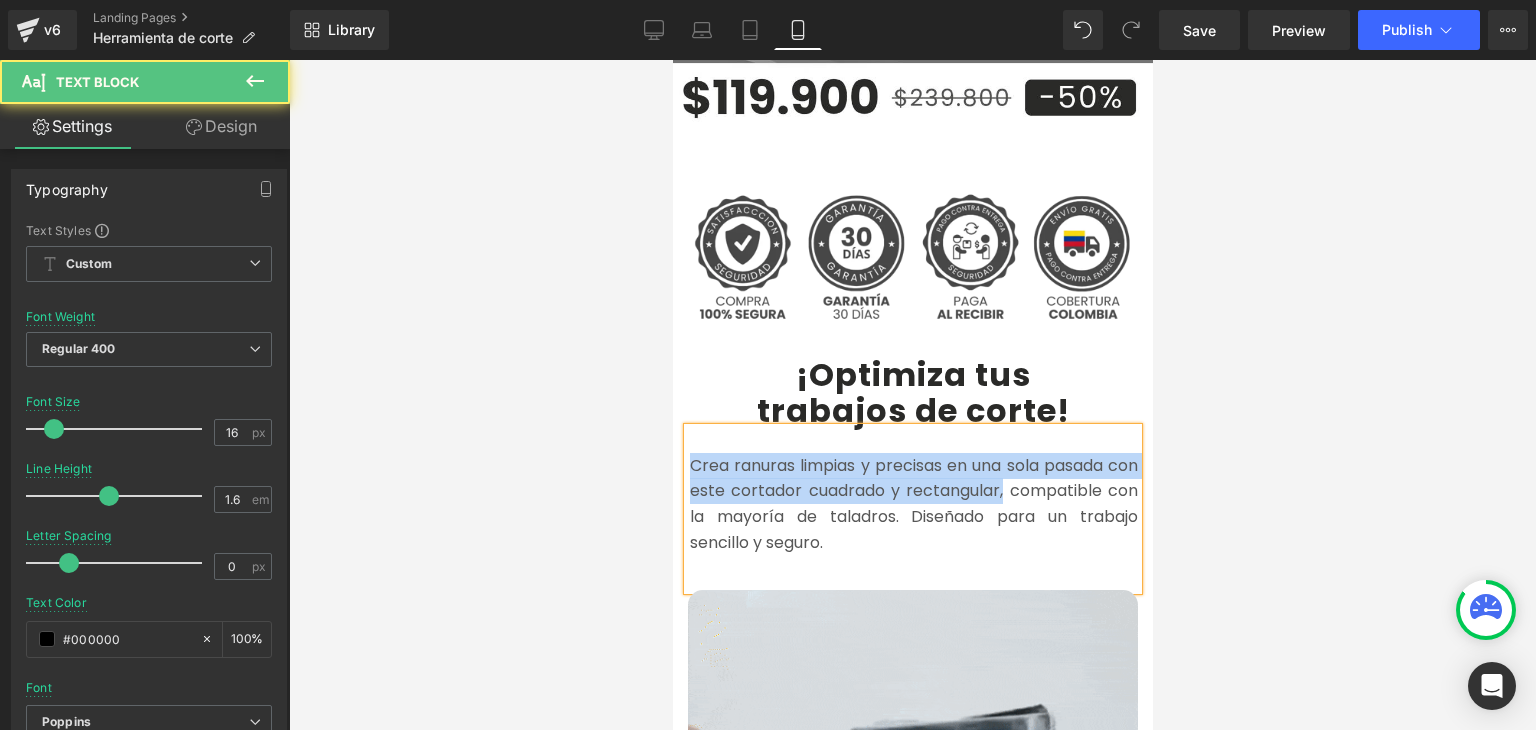 click on "Crea ranuras limpias y precisas en una sola pasada con este cortador cuadrado y rectangular, compatible con la mayoría de taladros. Diseñado para un trabajo sencillo y seguro." at bounding box center [913, 504] 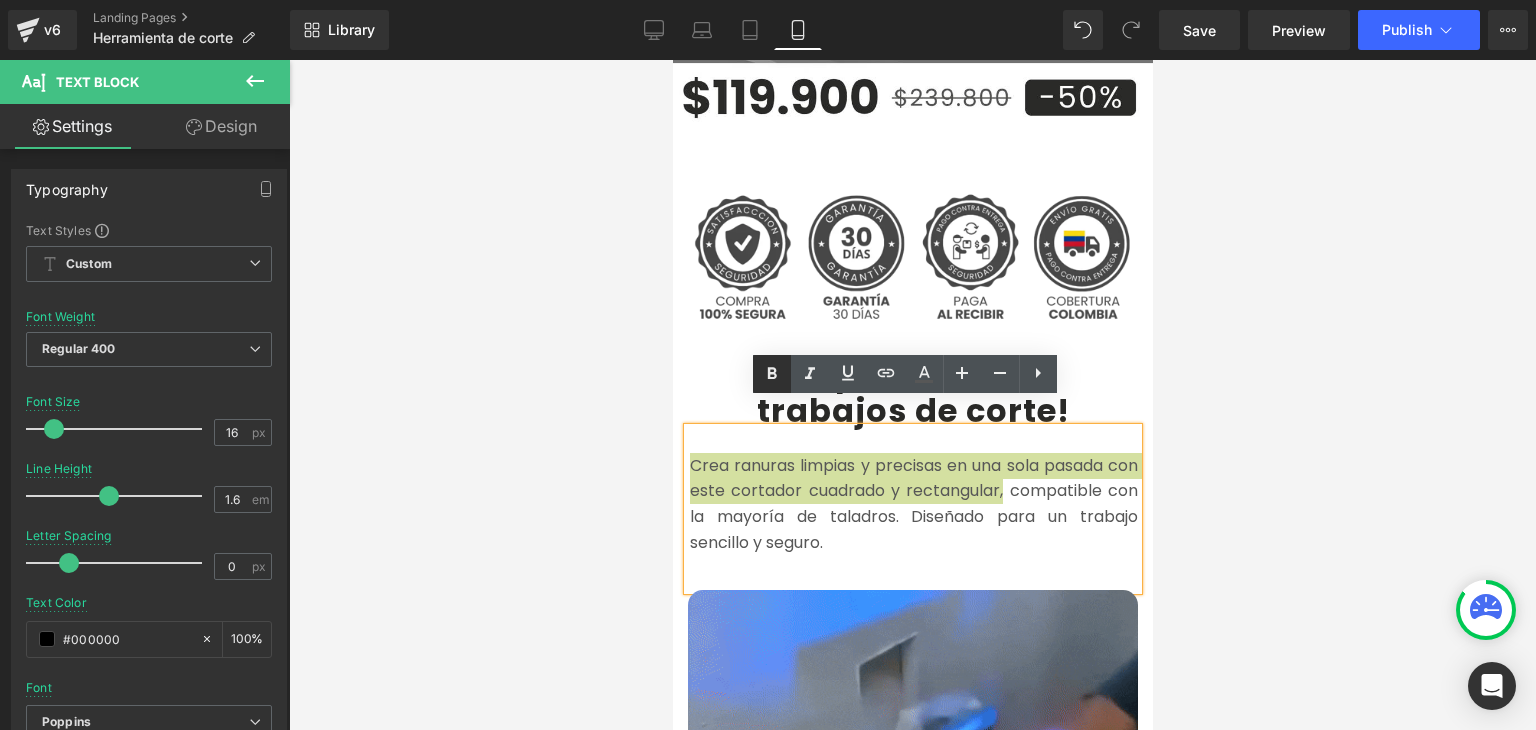 click 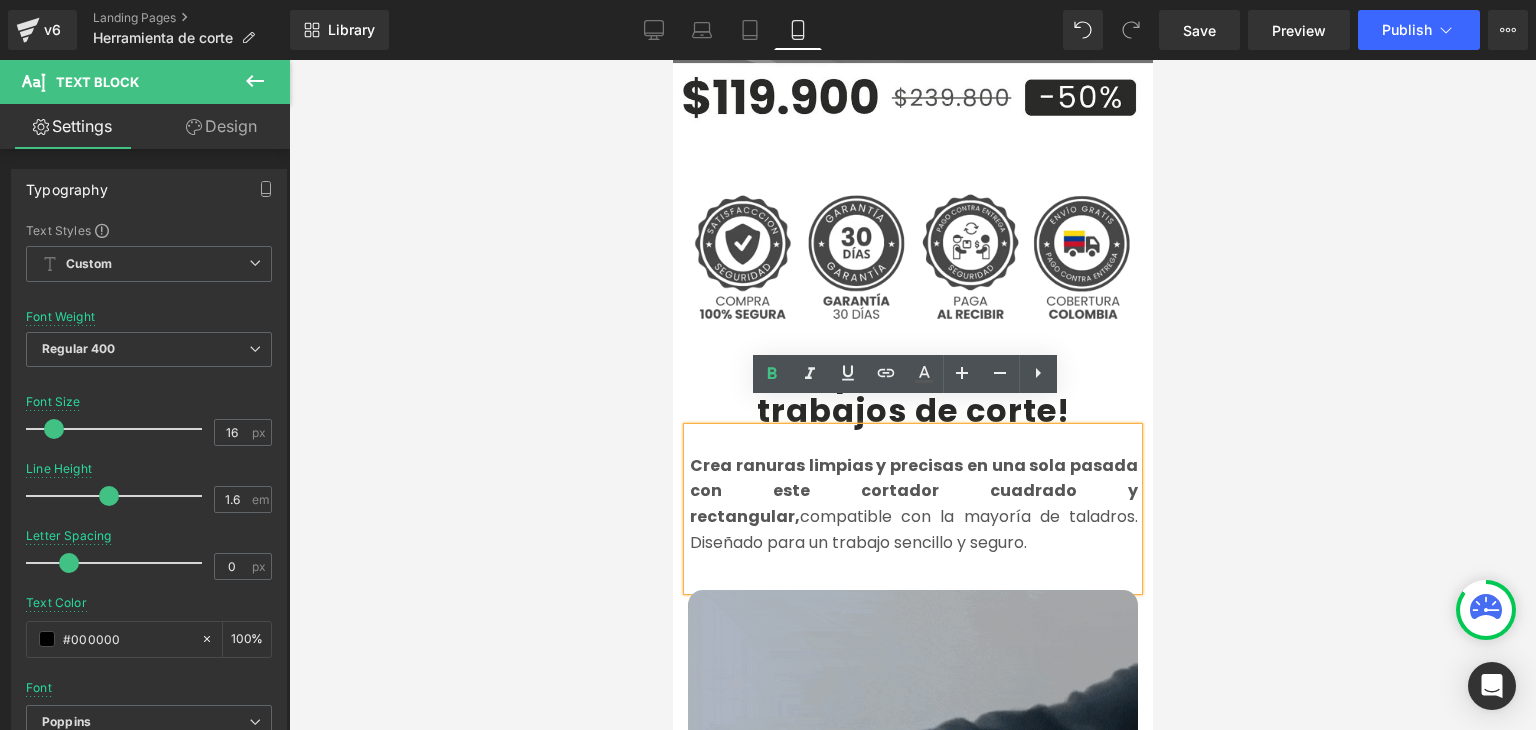 click at bounding box center [912, 395] 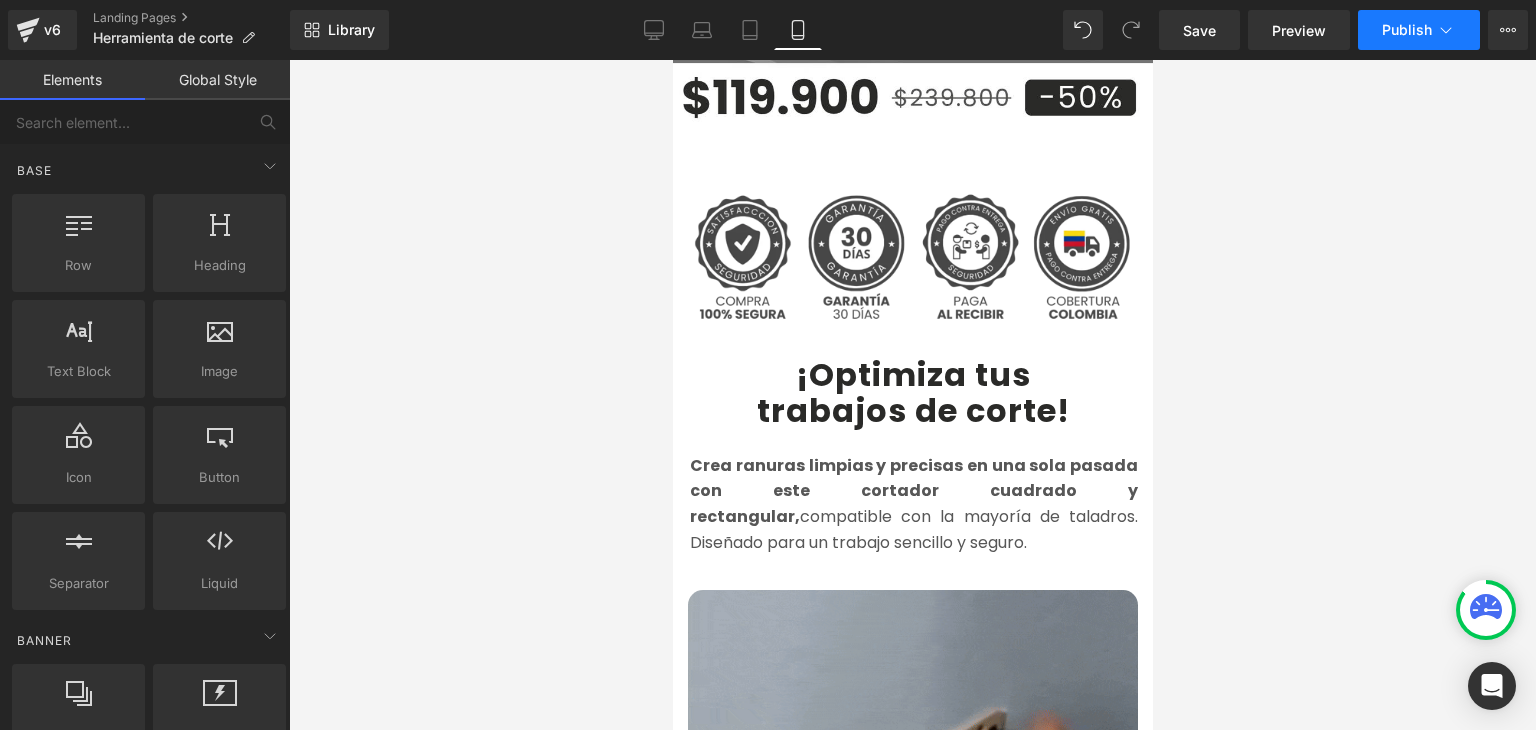 click on "Publish" at bounding box center [1407, 30] 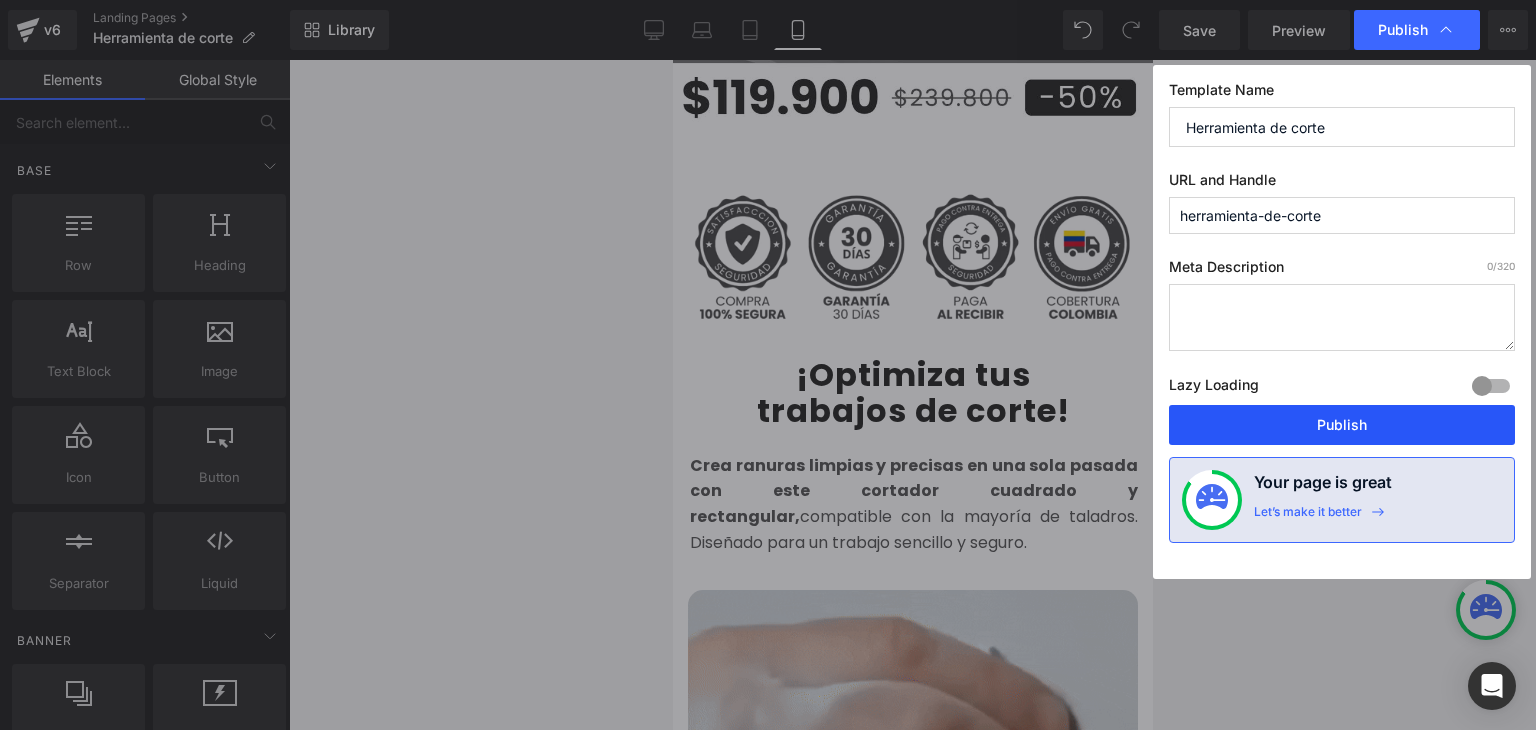 click on "Publish" at bounding box center [1342, 425] 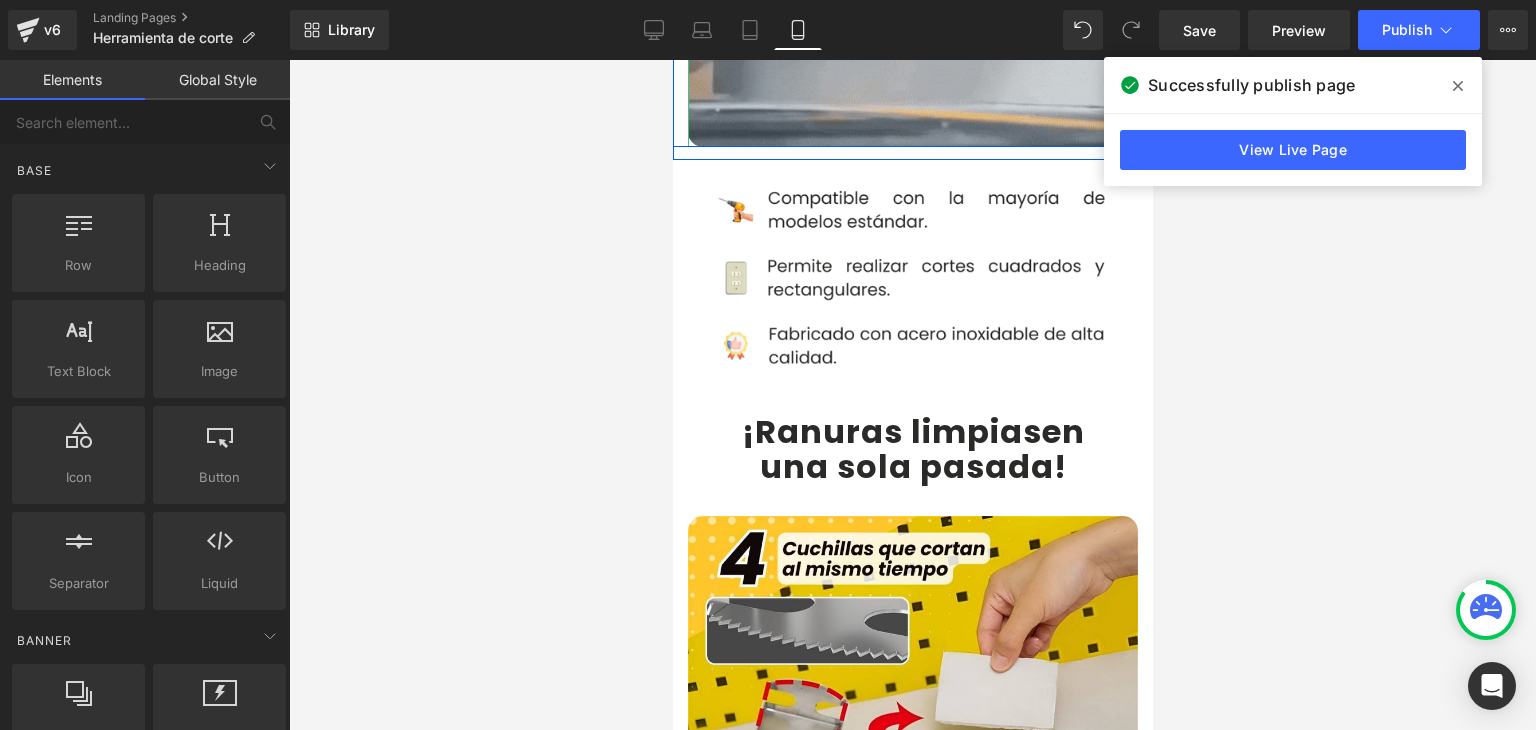 scroll, scrollTop: 1600, scrollLeft: 0, axis: vertical 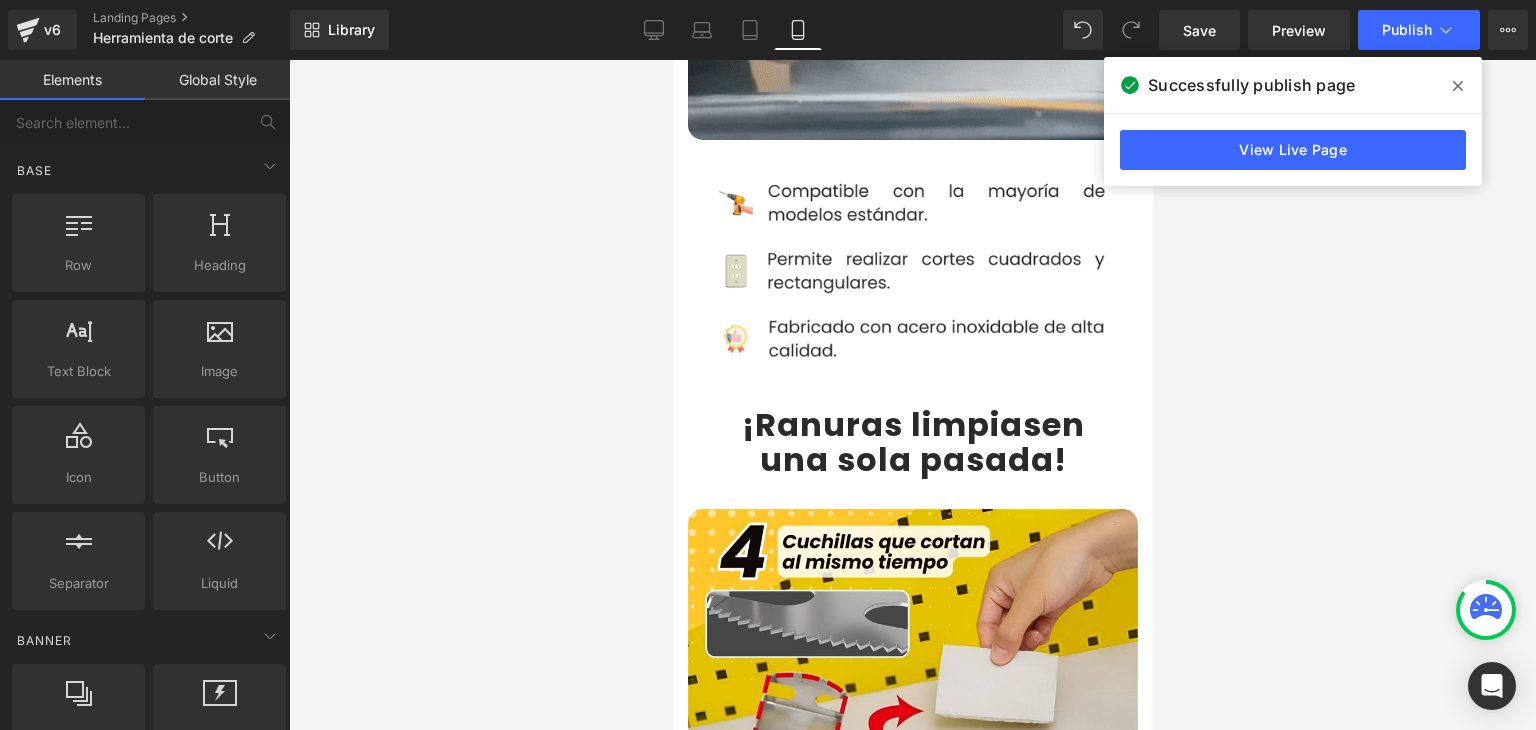 drag, startPoint x: 776, startPoint y: 398, endPoint x: 749, endPoint y: 398, distance: 27 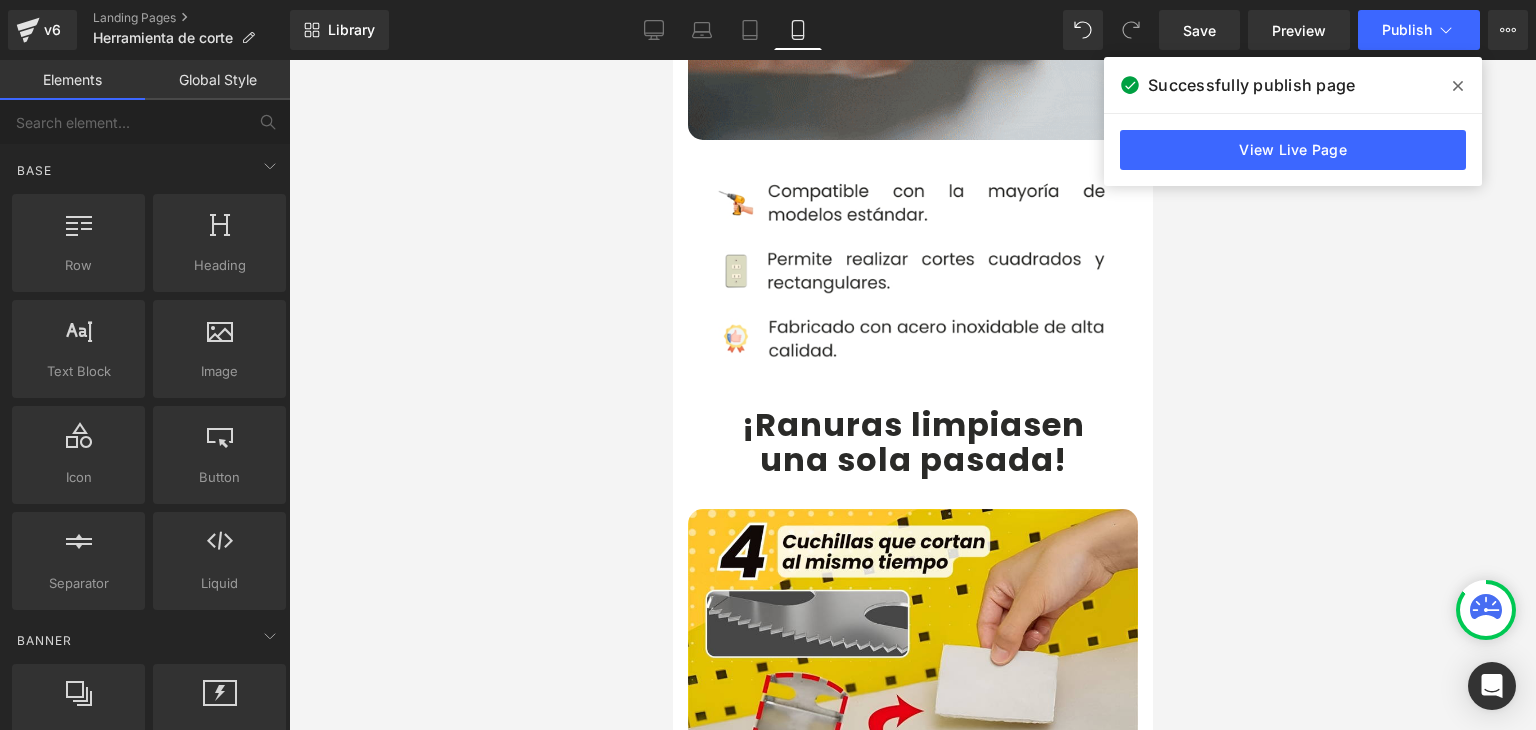 click on "¡Ranuras limpias" at bounding box center [891, 424] 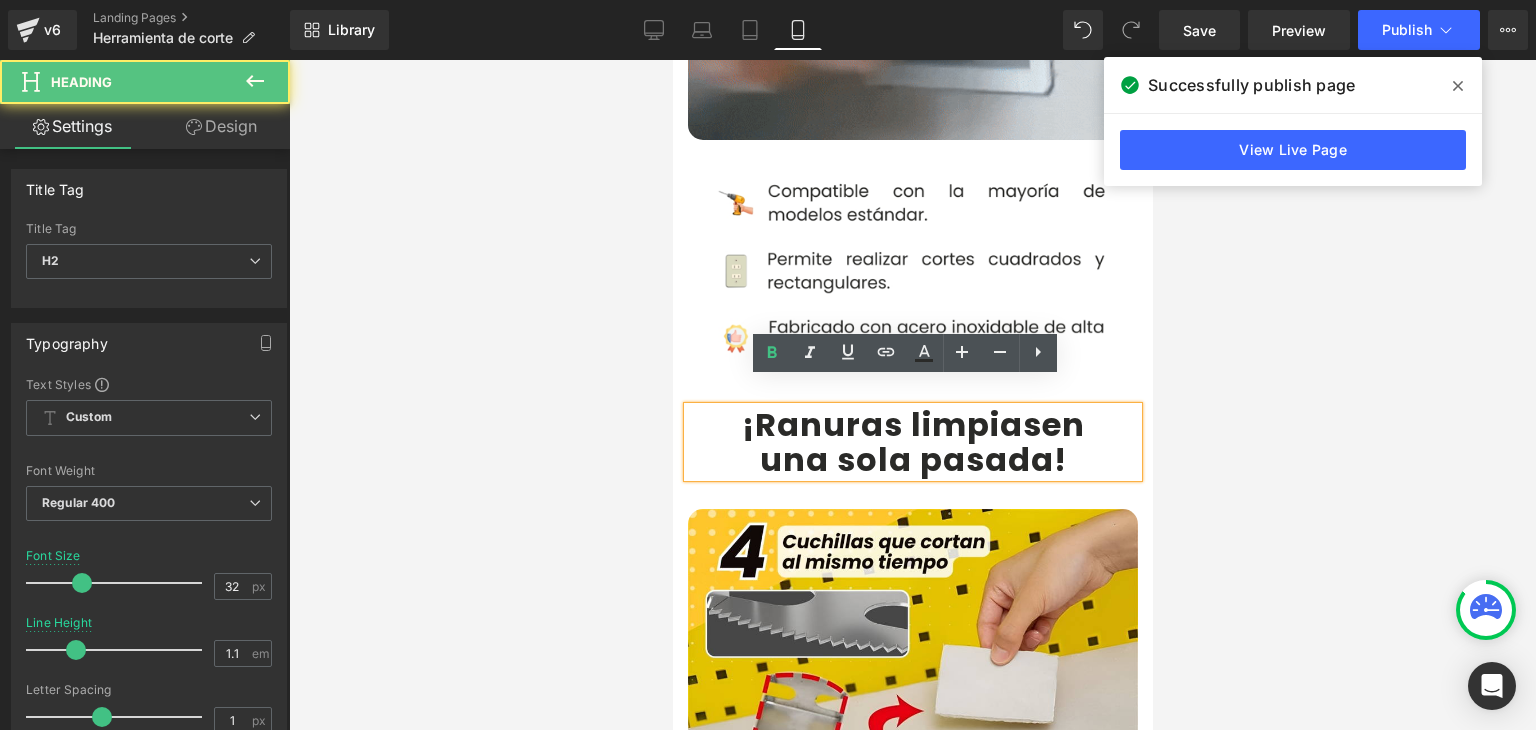 click on "¡Ranuras limpias" at bounding box center [891, 424] 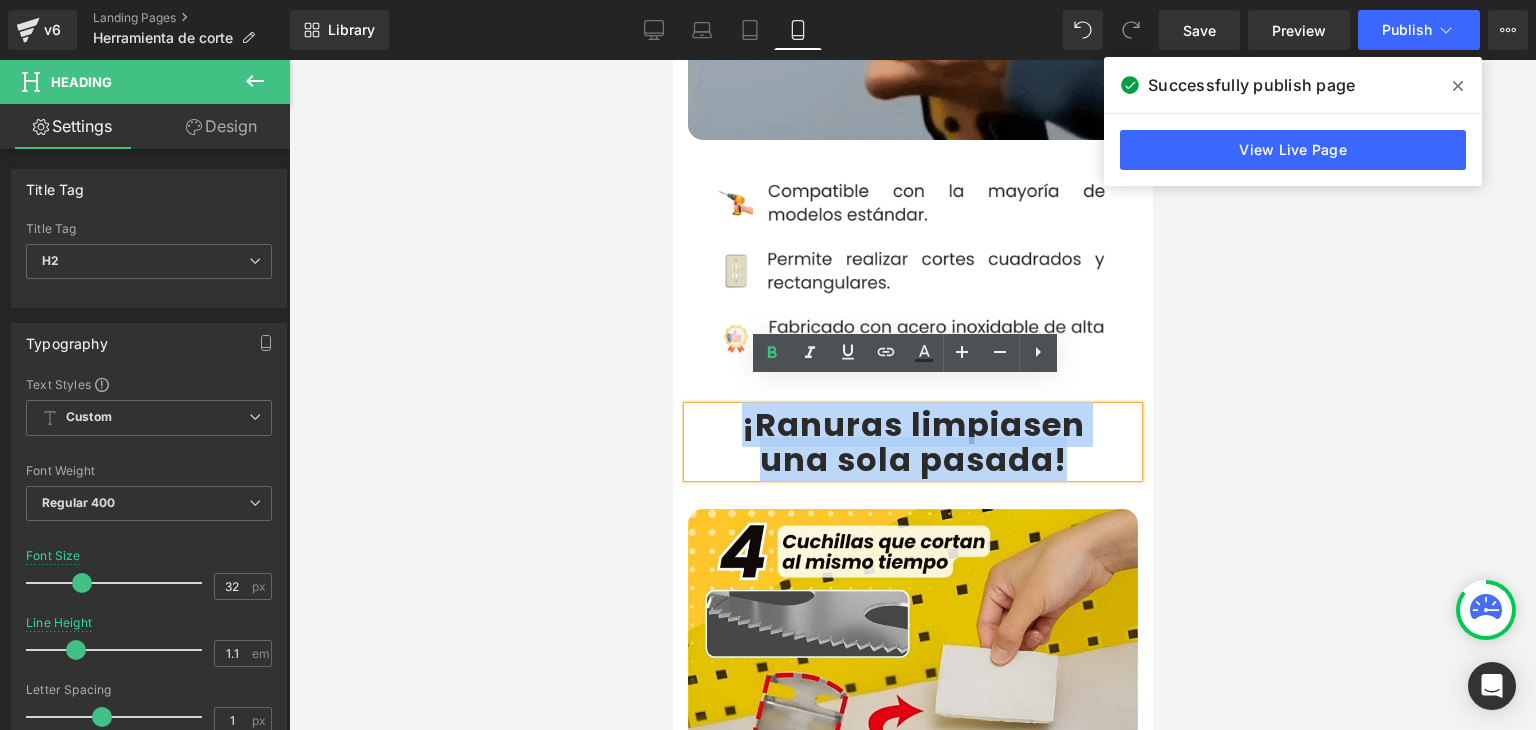 drag, startPoint x: 729, startPoint y: 402, endPoint x: 1049, endPoint y: 445, distance: 322.87613 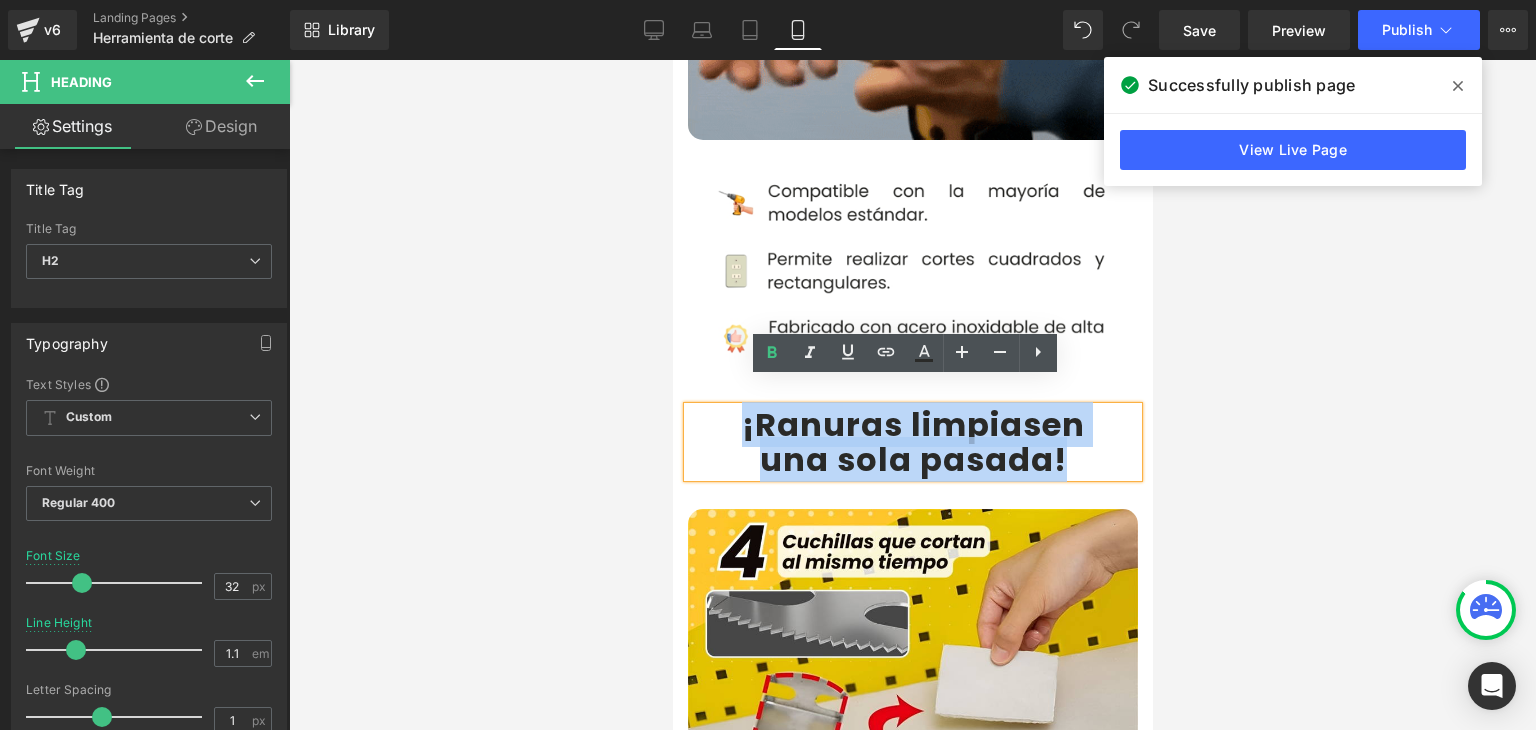 click on "¡Ranuras limpias  en  una sola pasada !" at bounding box center (912, 442) 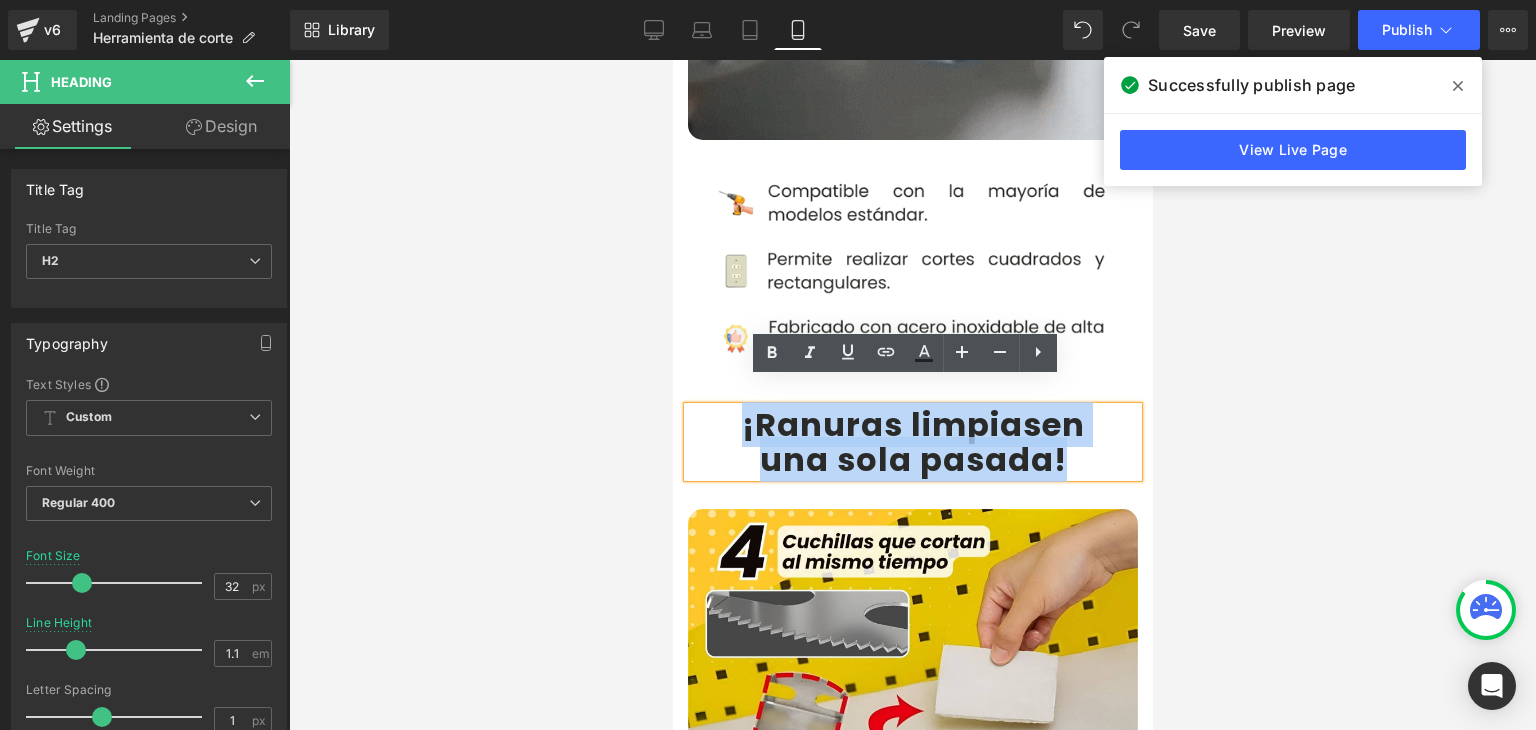 copy on "¡Ranuras limpias  en  una sola pasada !" 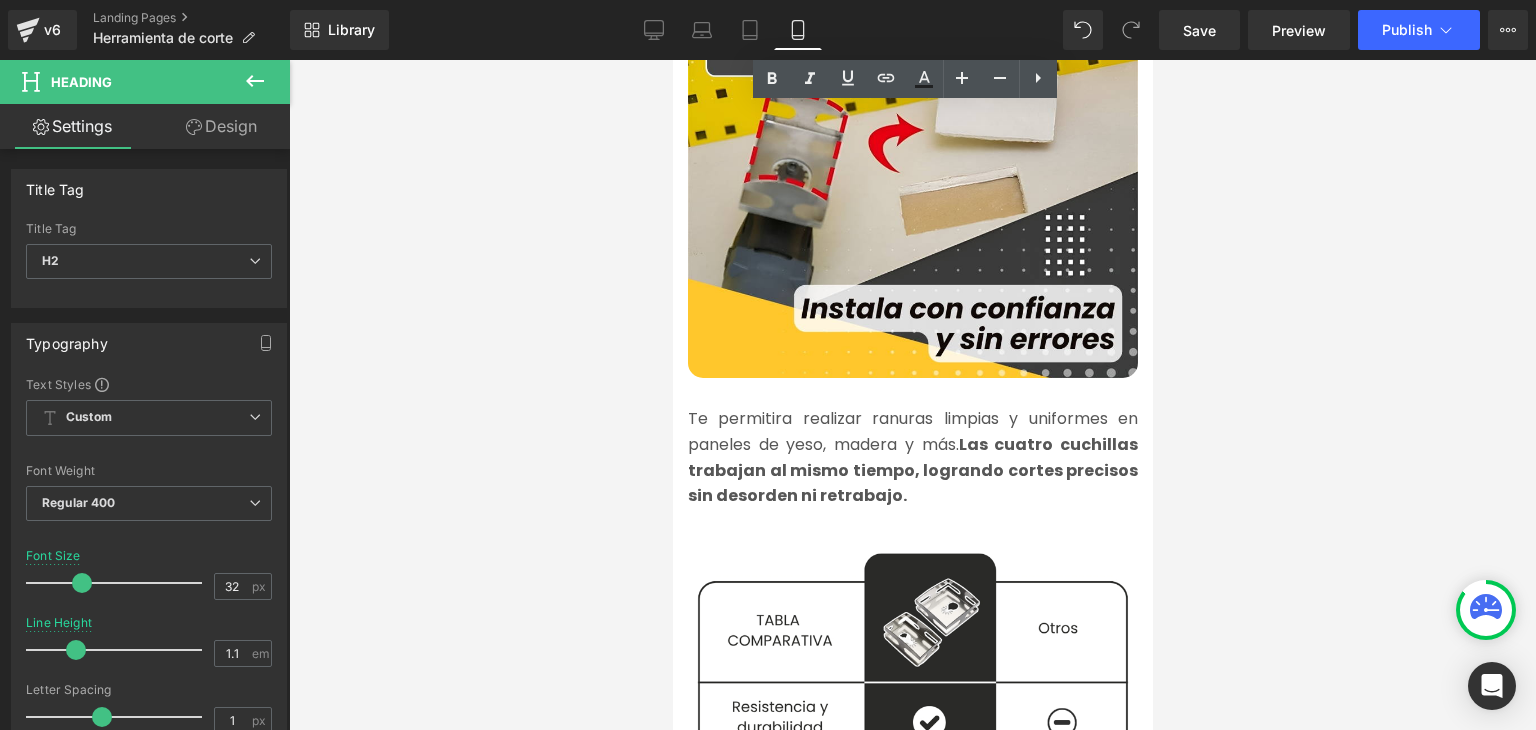 scroll, scrollTop: 2200, scrollLeft: 0, axis: vertical 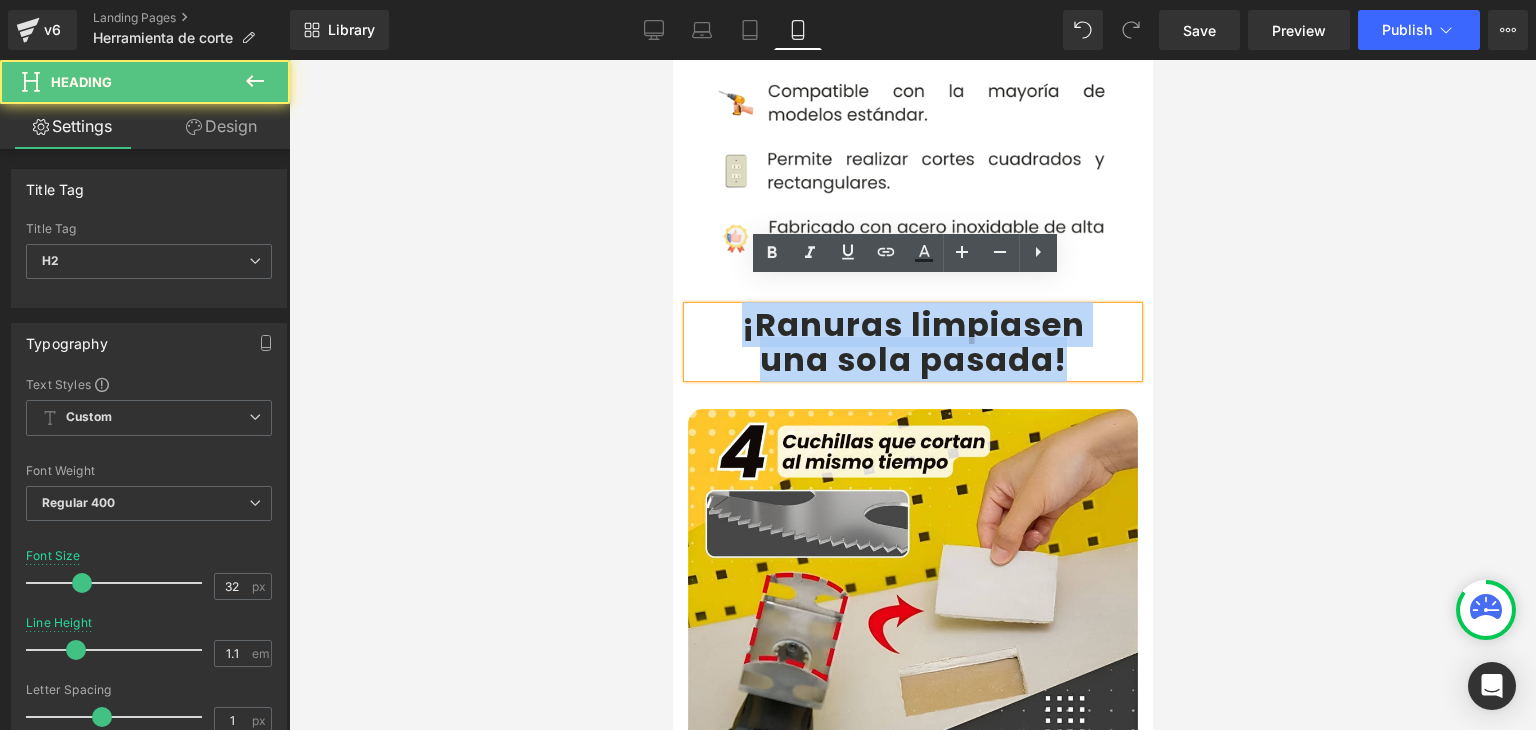 click on "¡Ranuras limpias" at bounding box center (891, 324) 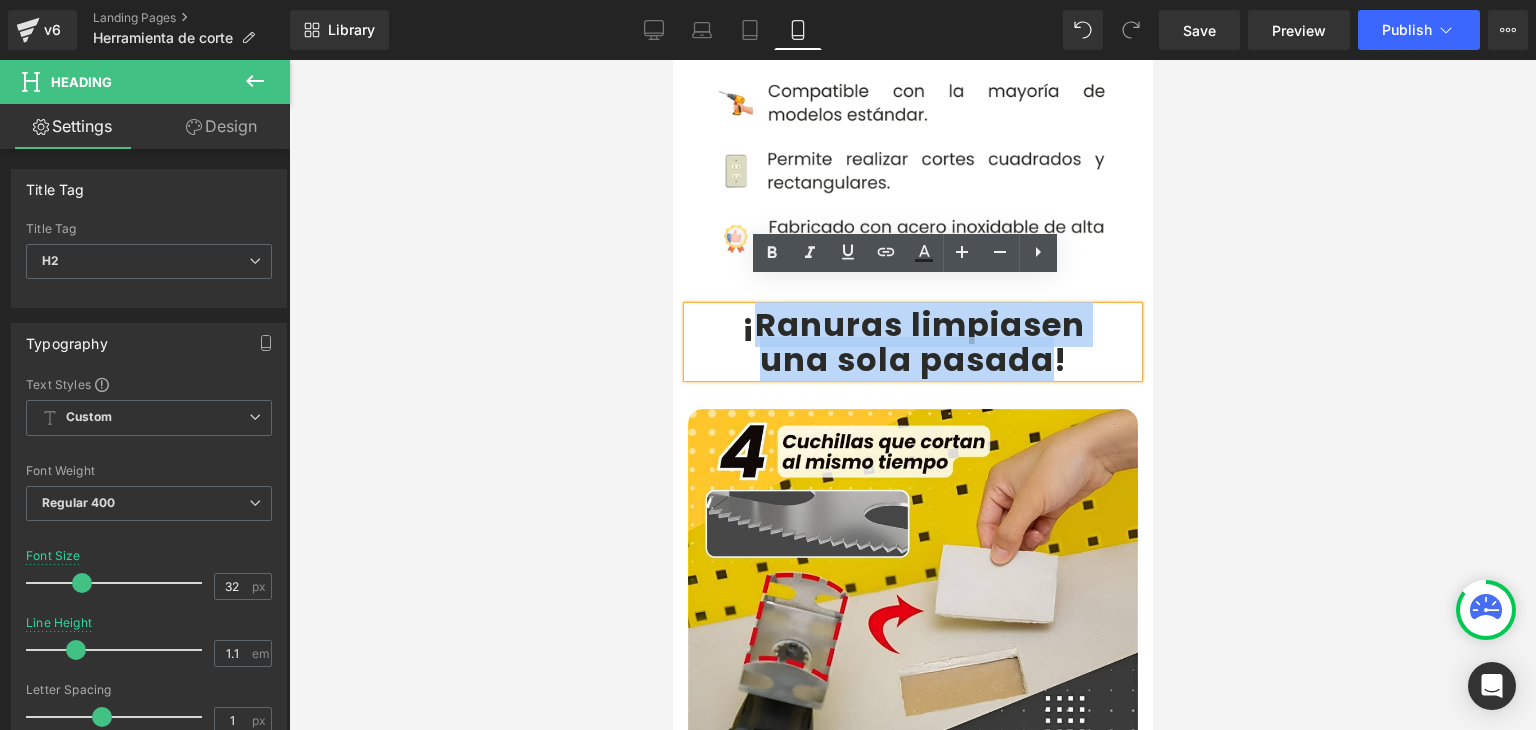 drag, startPoint x: 746, startPoint y: 297, endPoint x: 1045, endPoint y: 332, distance: 301.04153 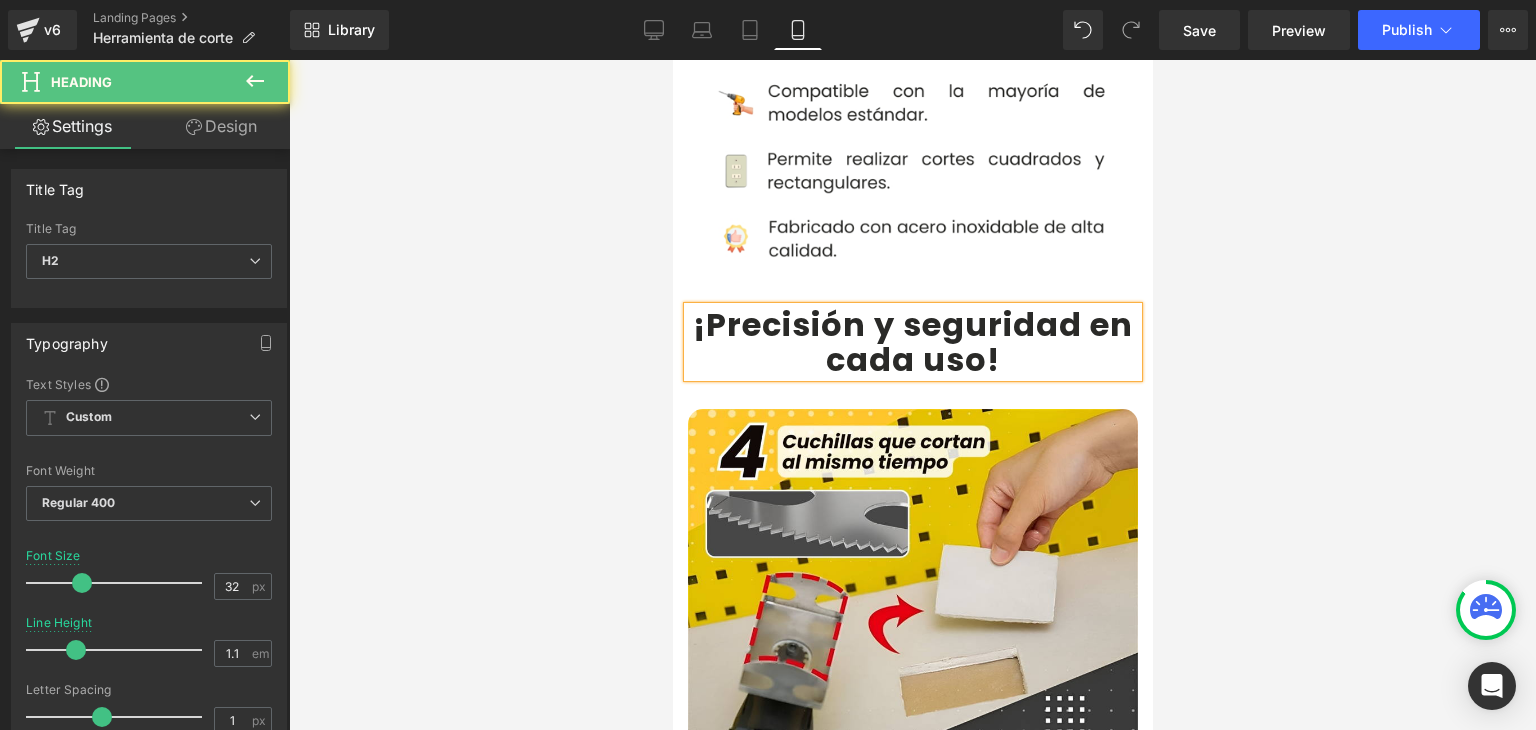 click on "¡Precisión y seguridad en cada uso" at bounding box center (912, 342) 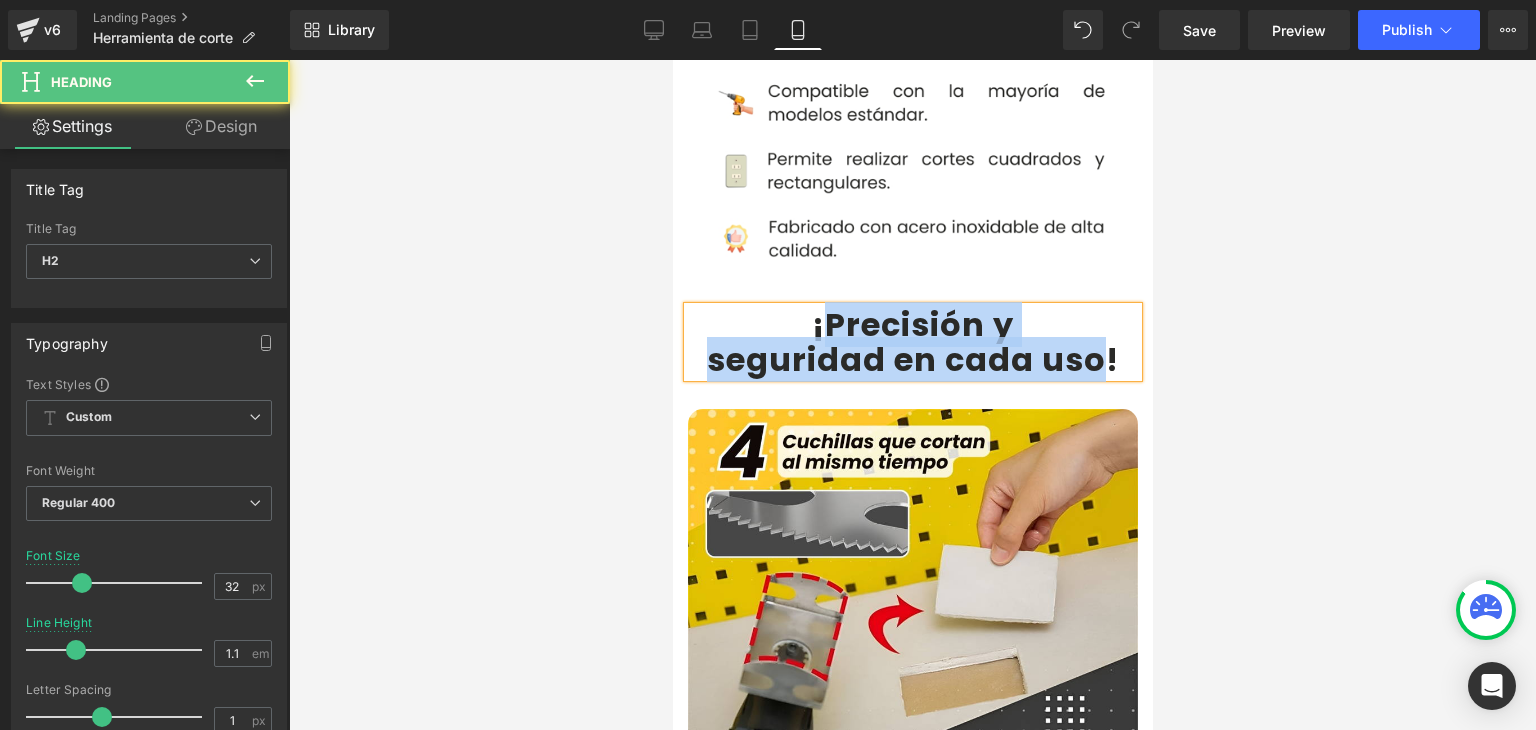 drag, startPoint x: 817, startPoint y: 295, endPoint x: 1089, endPoint y: 331, distance: 274.372 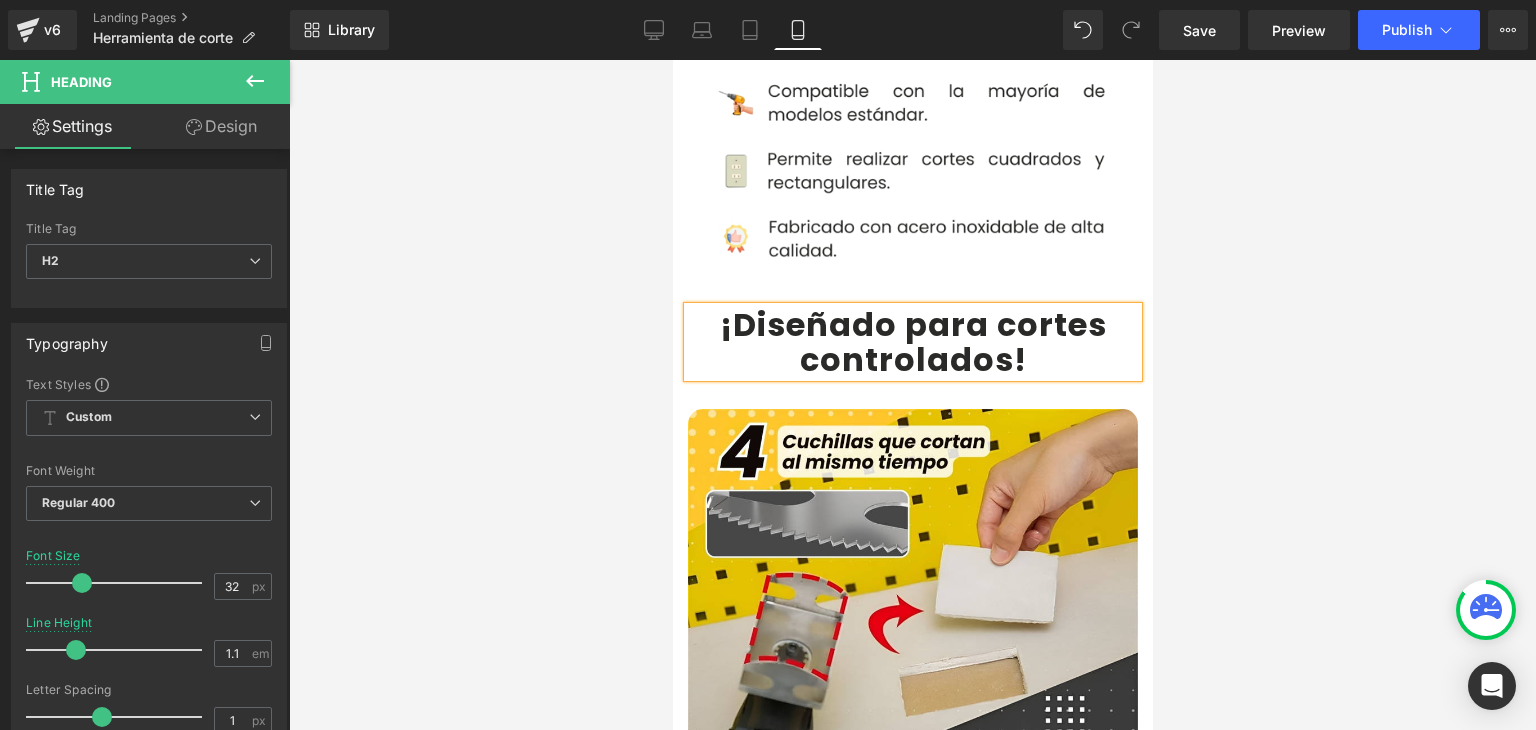 click on "¡Diseñado para cortes controlados" at bounding box center [912, 342] 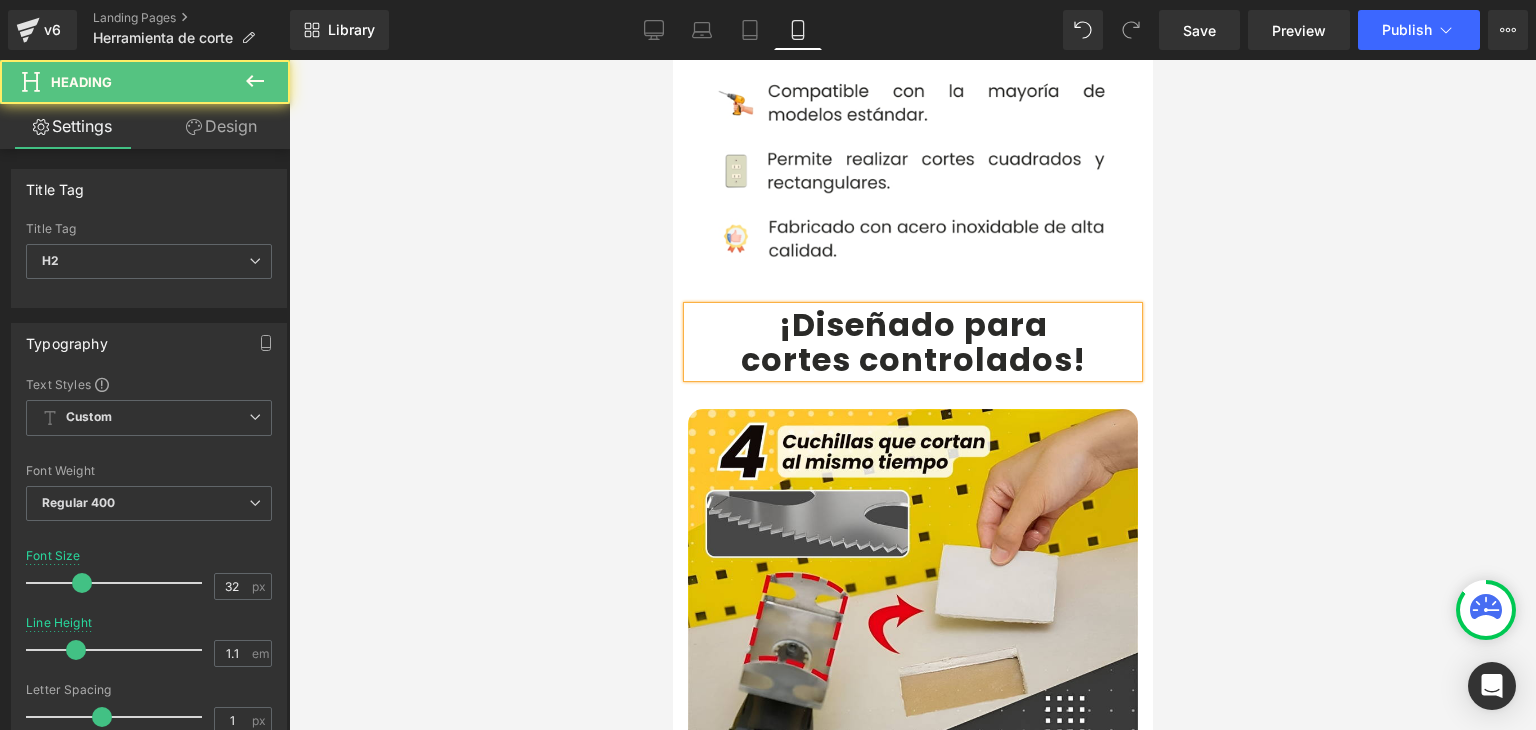 click at bounding box center [912, 395] 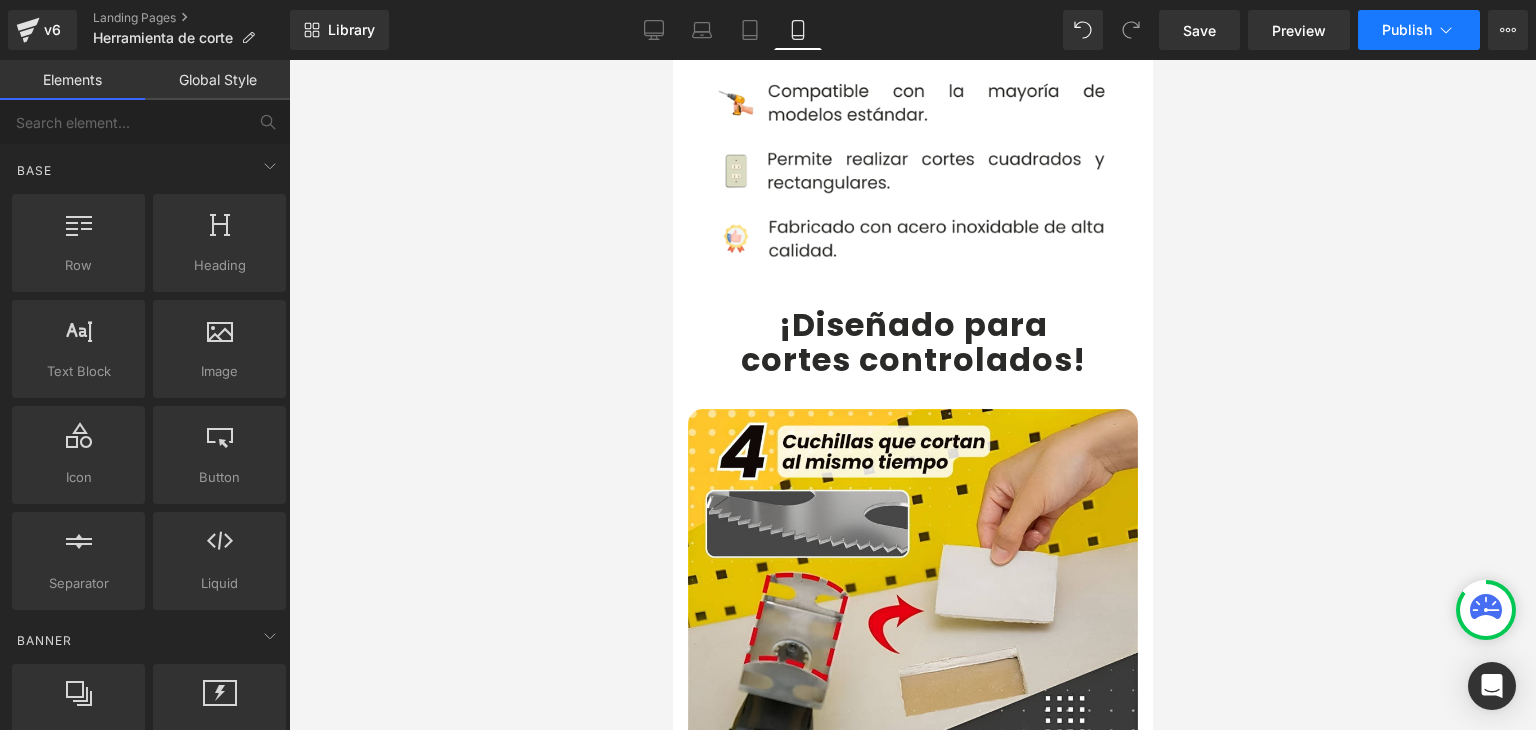 click on "Publish" at bounding box center (1407, 30) 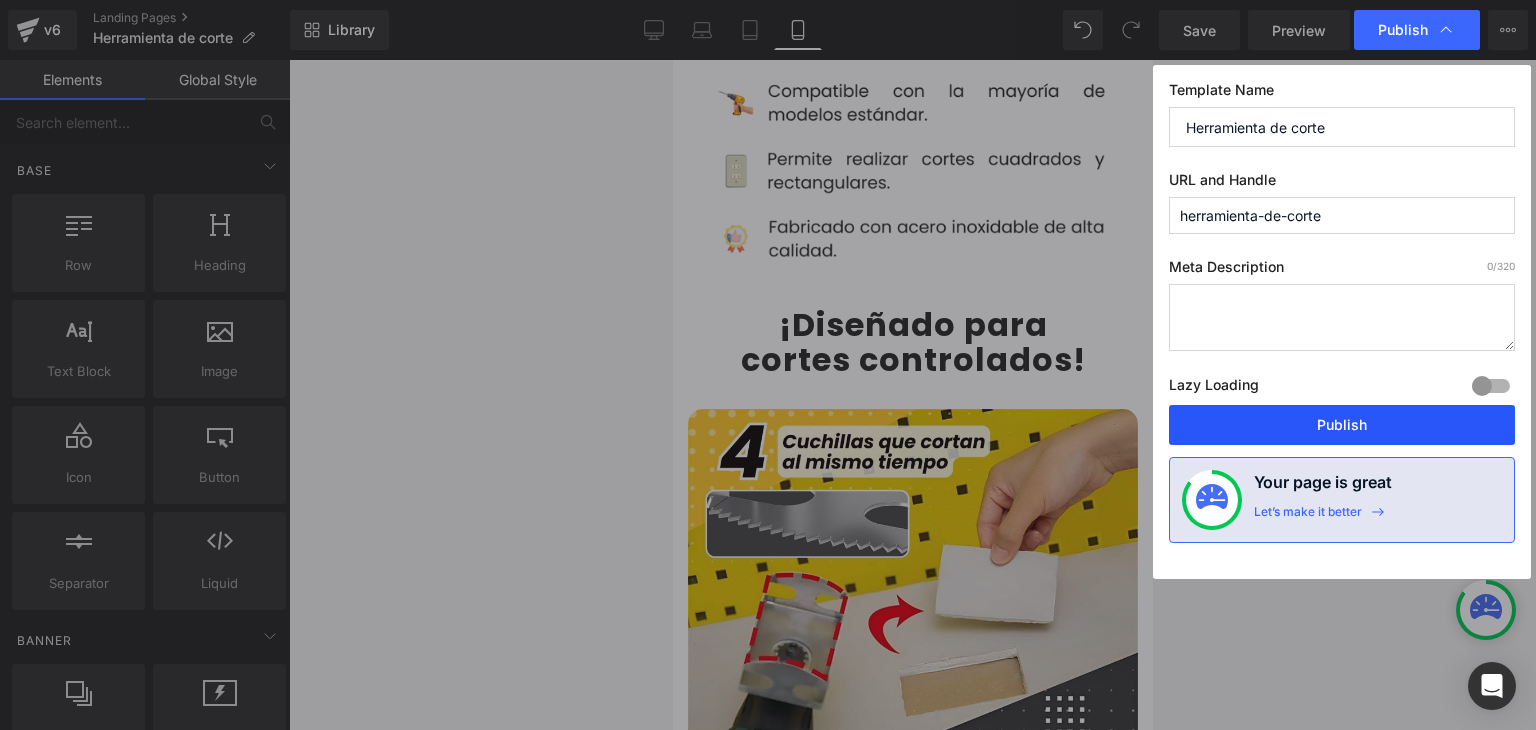 click on "Publish" at bounding box center [1342, 425] 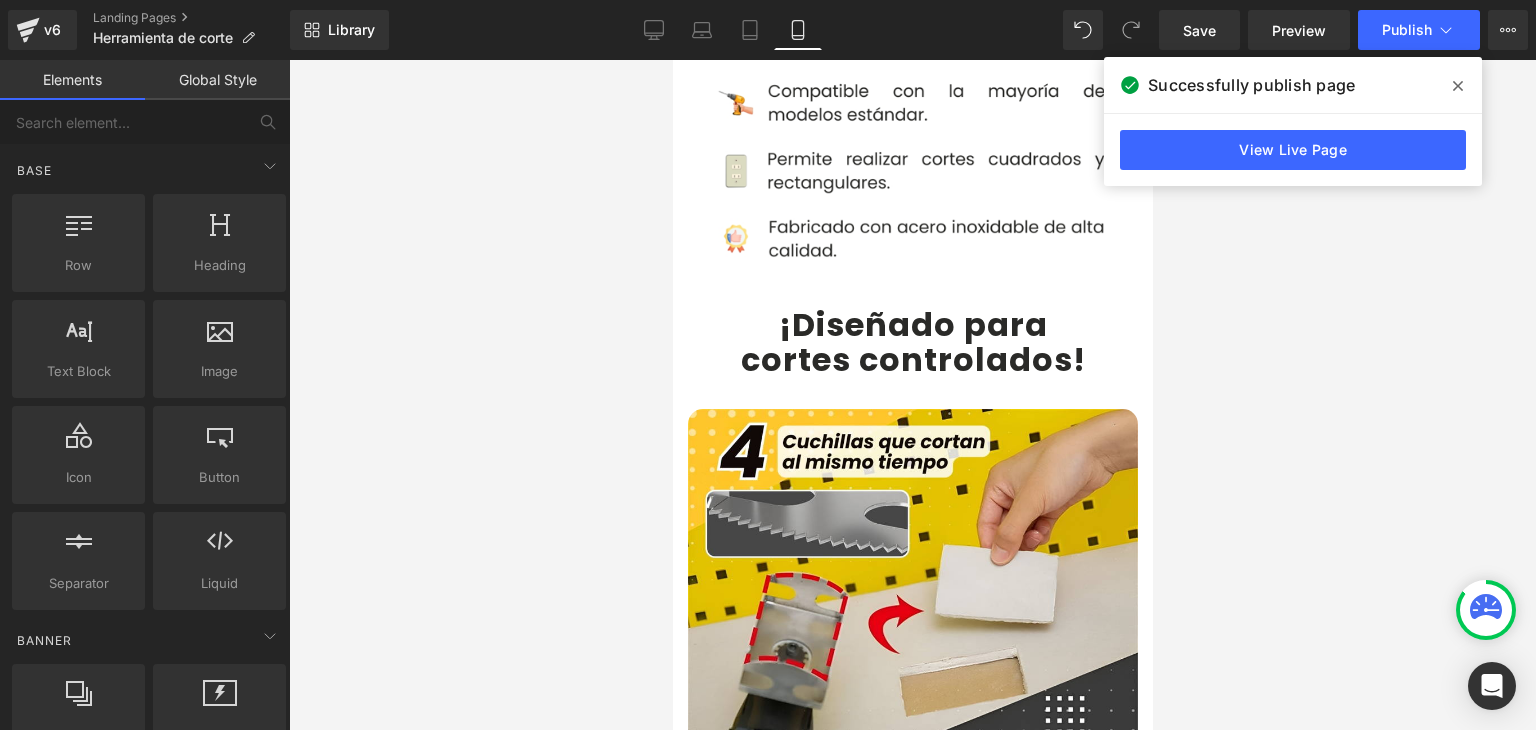 click 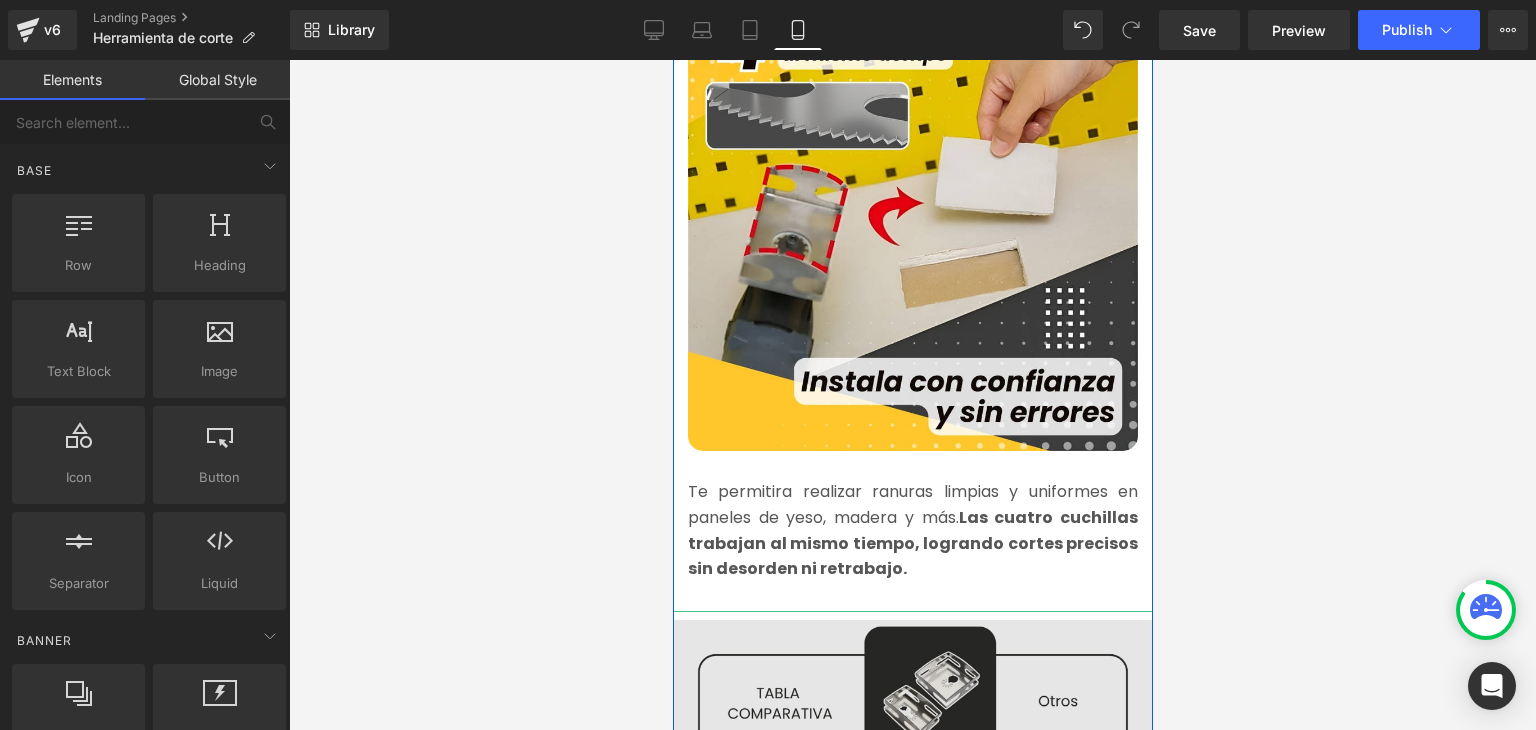 scroll, scrollTop: 2100, scrollLeft: 0, axis: vertical 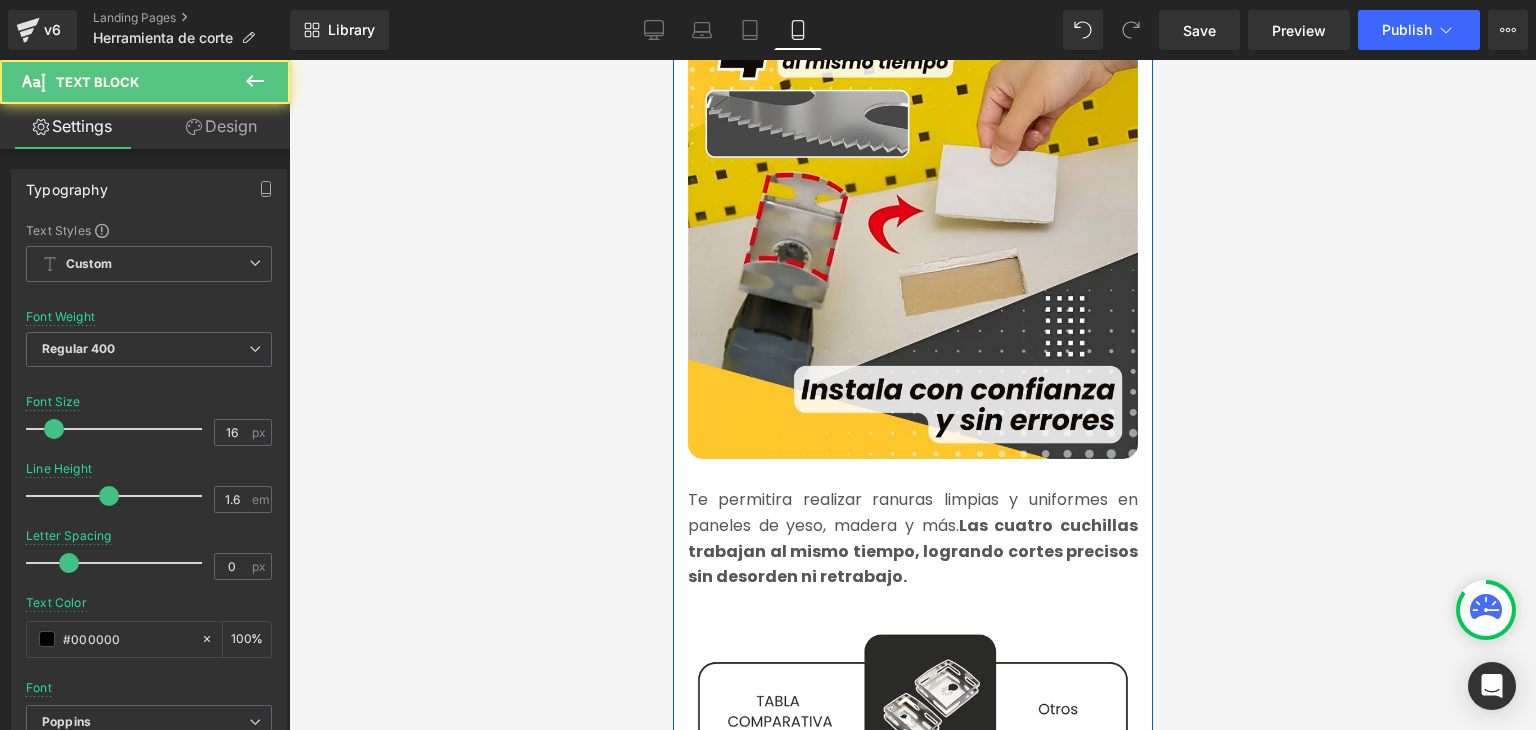 click on "Te permitira realizar ranuras limpias y uniformes en paneles de yeso, madera y más.  Las cuatro cuchillas trabajan al mismo tiempo, logrando cortes precisos sin desorden ni retrabajo." at bounding box center [912, 538] 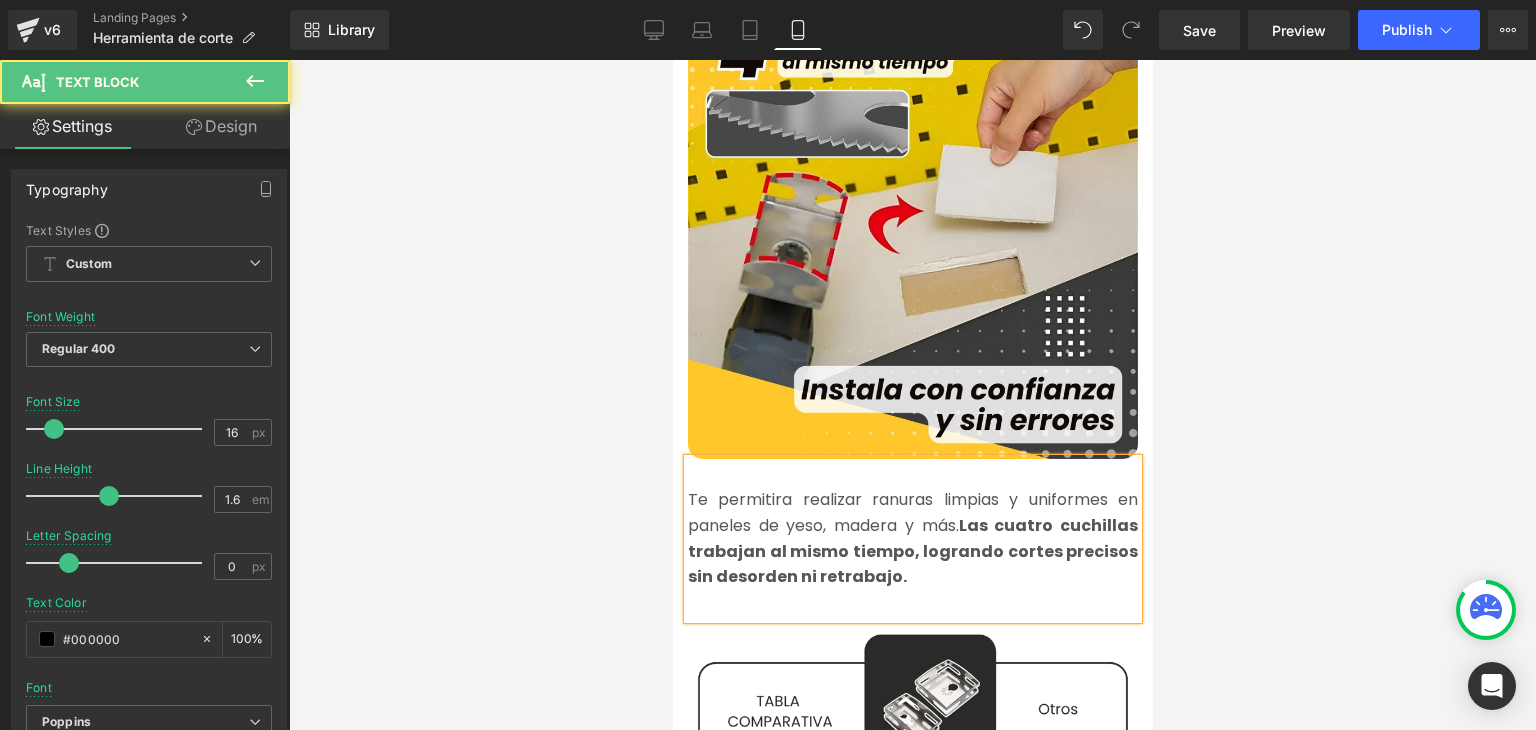 click on "Te permitira realizar ranuras limpias y uniformes en paneles de yeso, madera y más.  Las cuatro cuchillas trabajan al mismo tiempo, logrando cortes precisos sin desorden ni retrabajo." at bounding box center [912, 538] 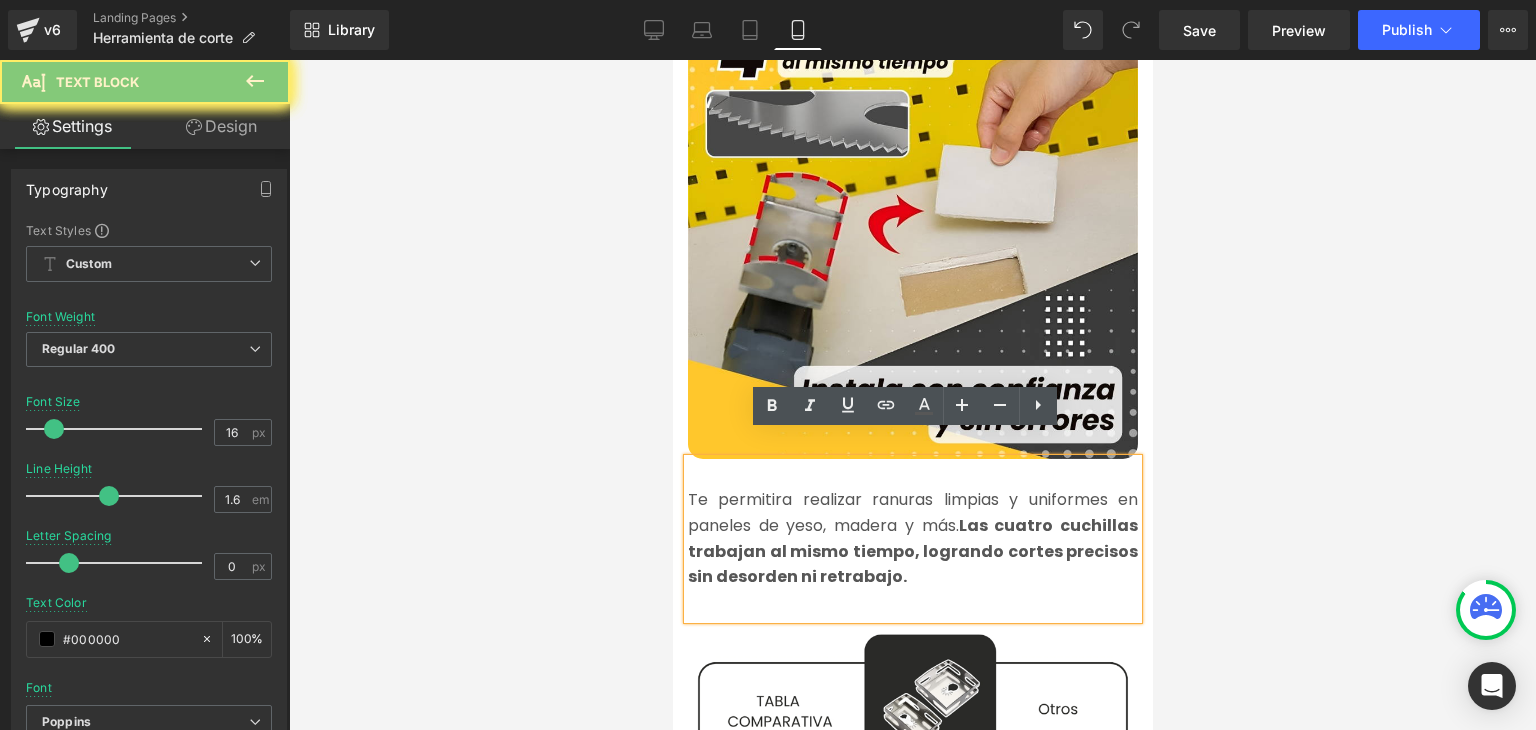 click on "Te permitira realizar ranuras limpias y uniformes en paneles de yeso, madera y más.  Las cuatro cuchillas trabajan al mismo tiempo, logrando cortes precisos sin desorden ni retrabajo." at bounding box center (912, 538) 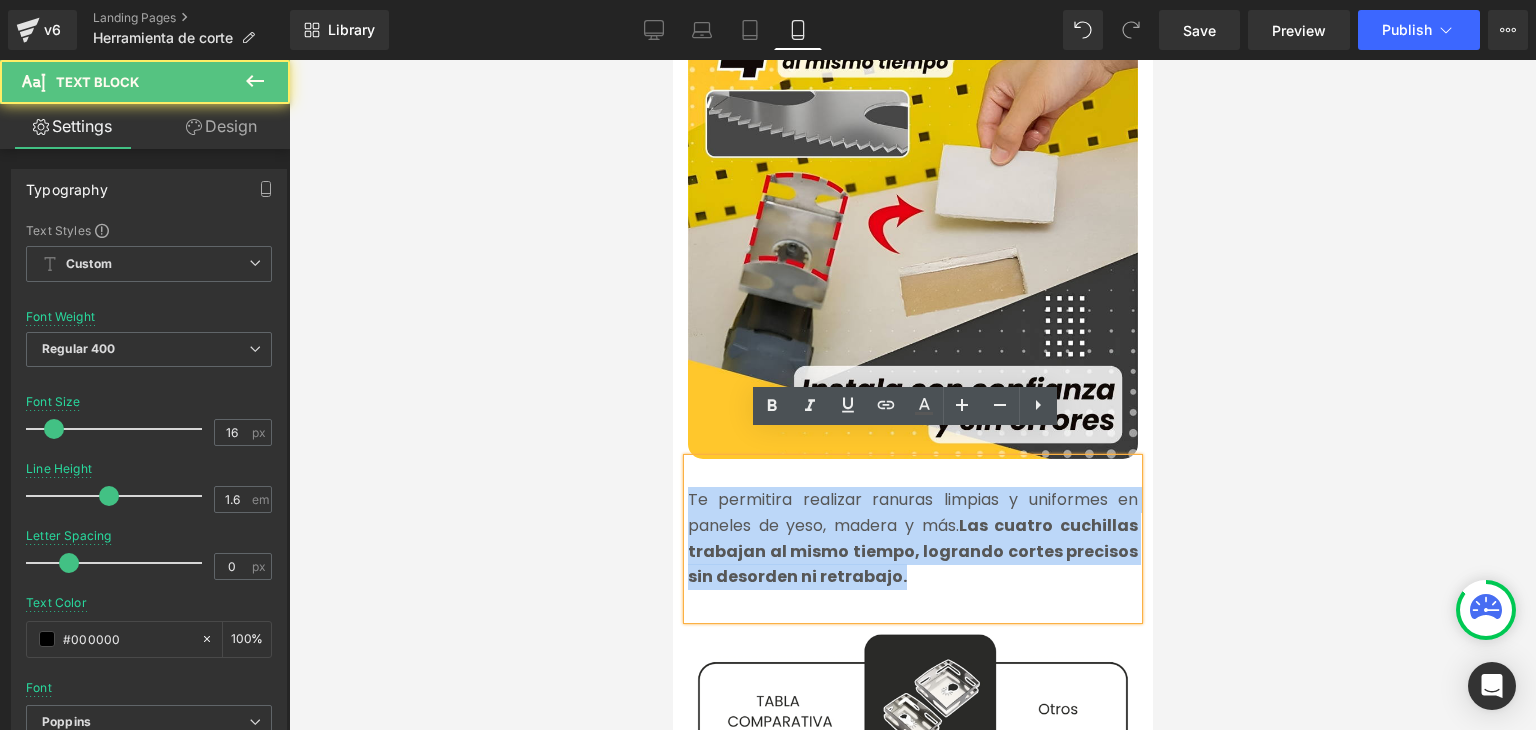 click on "Te permitira realizar ranuras limpias y uniformes en paneles de yeso, madera y más.  Las cuatro cuchillas trabajan al mismo tiempo, logrando cortes precisos sin desorden ni retrabajo." at bounding box center (912, 538) 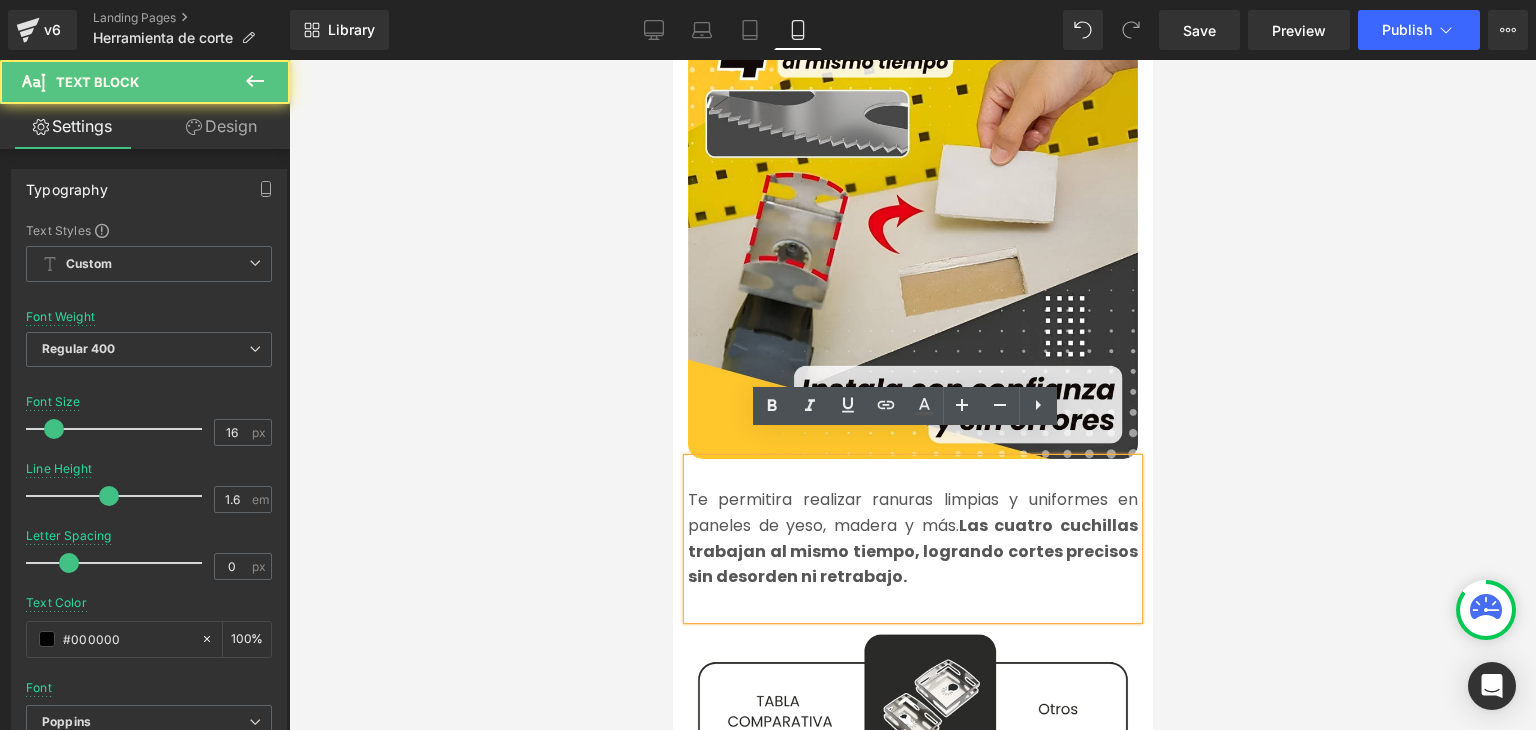click on "Te permitira realizar ranuras limpias y uniformes en paneles de yeso, madera y más.  Las cuatro cuchillas trabajan al mismo tiempo, logrando cortes precisos sin desorden ni retrabajo." at bounding box center (912, 538) 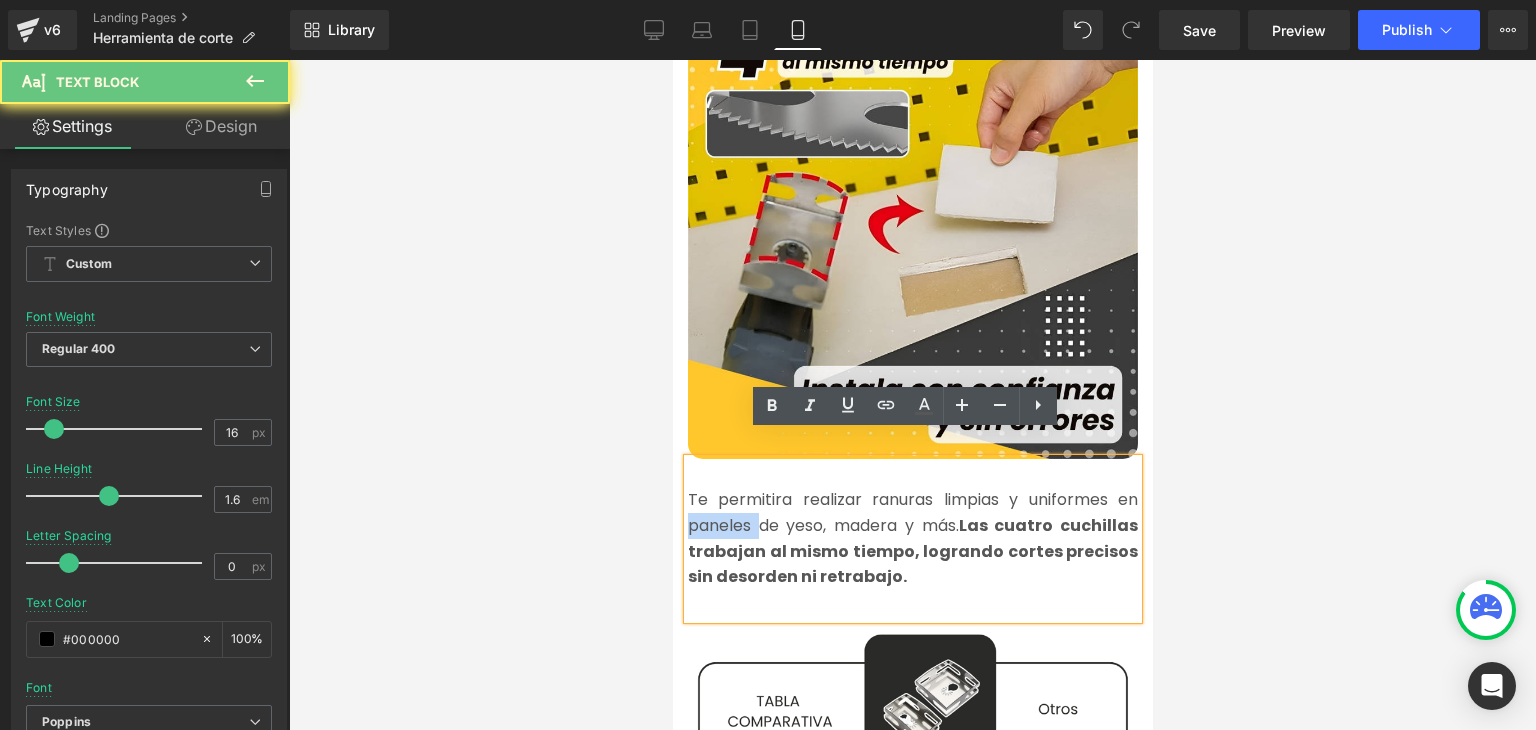 click on "Te permitira realizar ranuras limpias y uniformes en paneles de yeso, madera y más.  Las cuatro cuchillas trabajan al mismo tiempo, logrando cortes precisos sin desorden ni retrabajo." at bounding box center [912, 538] 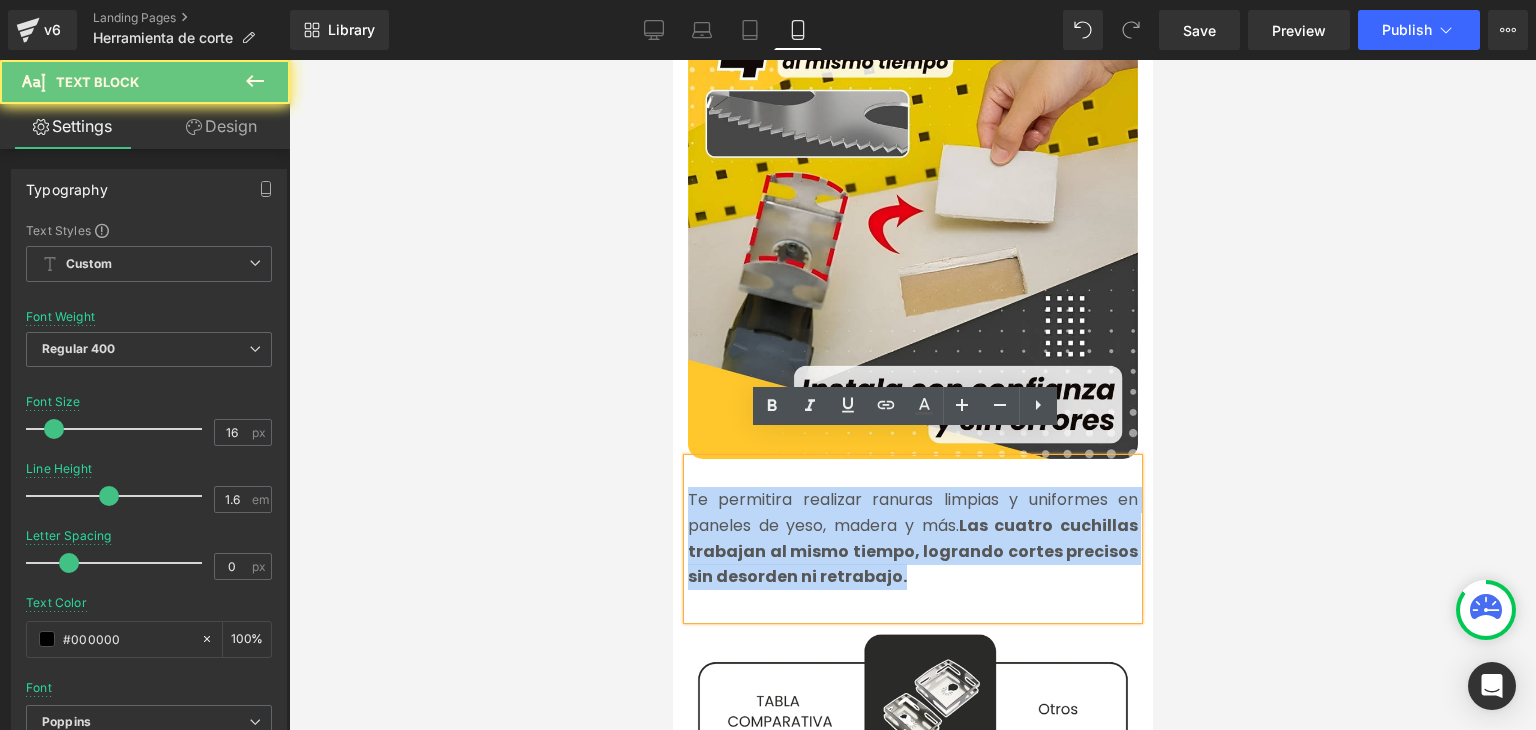 click on "Te permitira realizar ranuras limpias y uniformes en paneles de yeso, madera y más.  Las cuatro cuchillas trabajan al mismo tiempo, logrando cortes precisos sin desorden ni retrabajo." at bounding box center [912, 538] 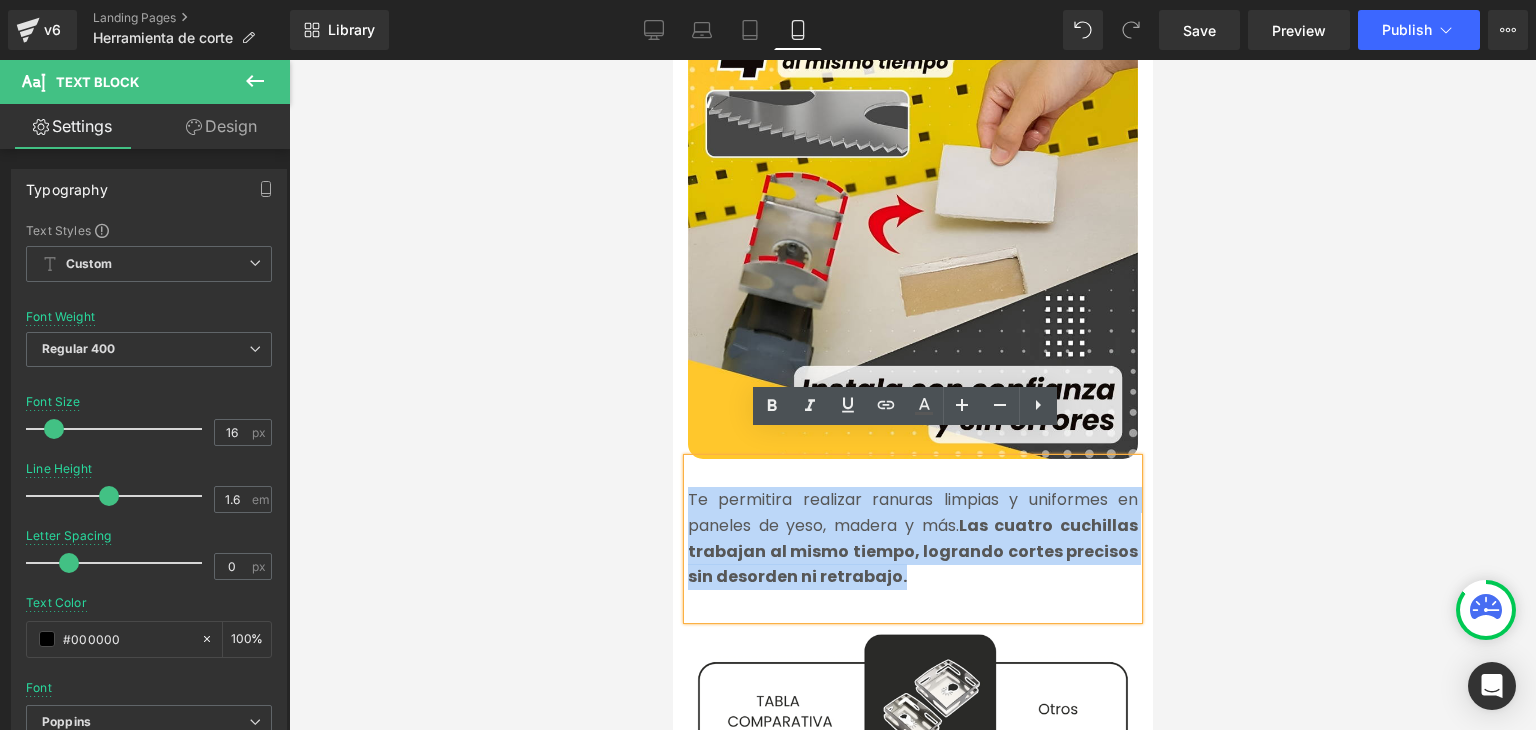 copy on "Te permitira realizar ranuras limpias y uniformes en paneles de yeso, madera y más.  Las cuatro cuchillas trabajan al mismo tiempo, logrando cortes precisos sin desorden ni retrabajo." 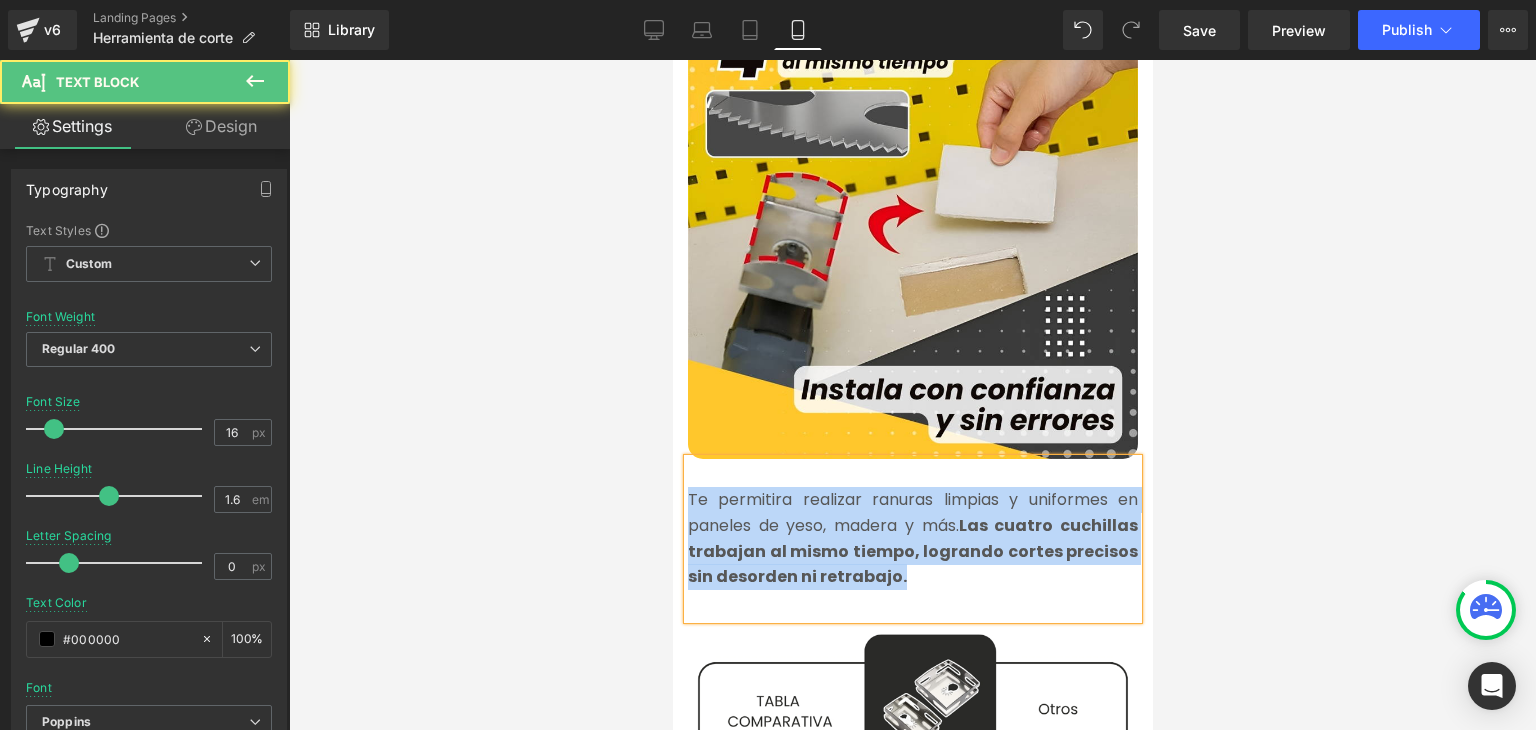 click on "Te permitira realizar ranuras limpias y uniformes en paneles de yeso, madera y más.  Las cuatro cuchillas trabajan al mismo tiempo, logrando cortes precisos sin desorden ni retrabajo." at bounding box center (912, 538) 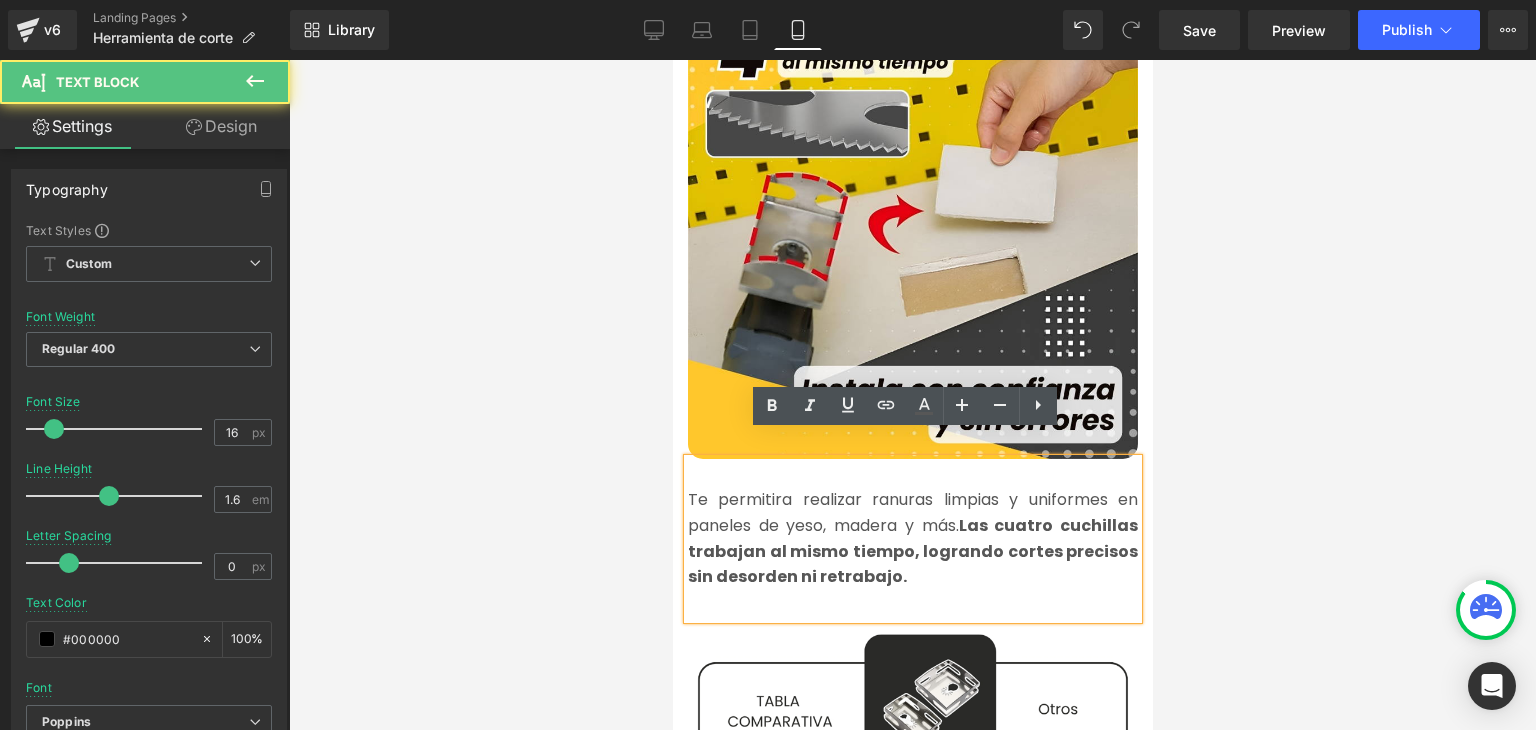 click on "Te permitira realizar ranuras limpias y uniformes en paneles de yeso, madera y más.  Las cuatro cuchillas trabajan al mismo tiempo, logrando cortes precisos sin desorden ni retrabajo." at bounding box center (912, 538) 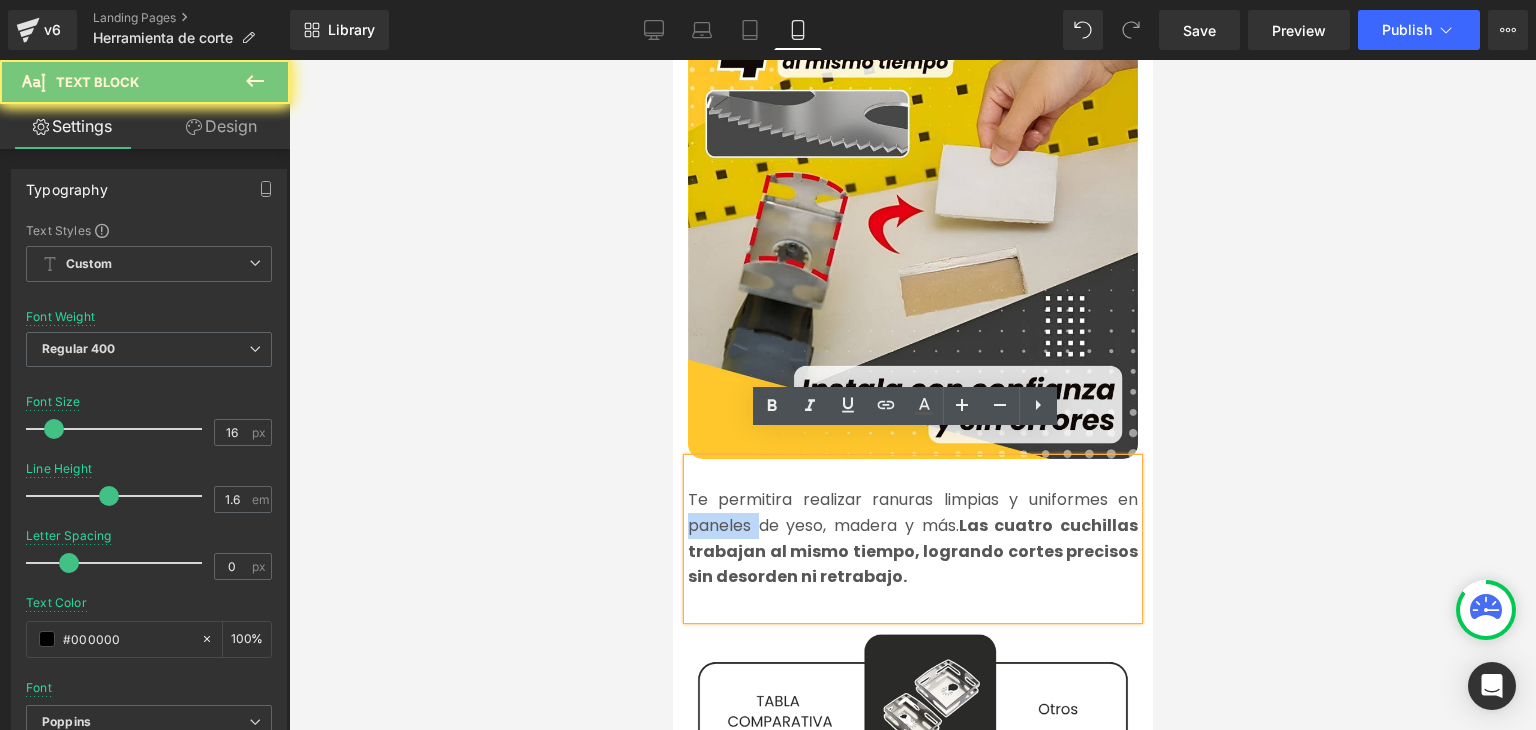 click on "Te permitira realizar ranuras limpias y uniformes en paneles de yeso, madera y más.  Las cuatro cuchillas trabajan al mismo tiempo, logrando cortes precisos sin desorden ni retrabajo." at bounding box center (912, 538) 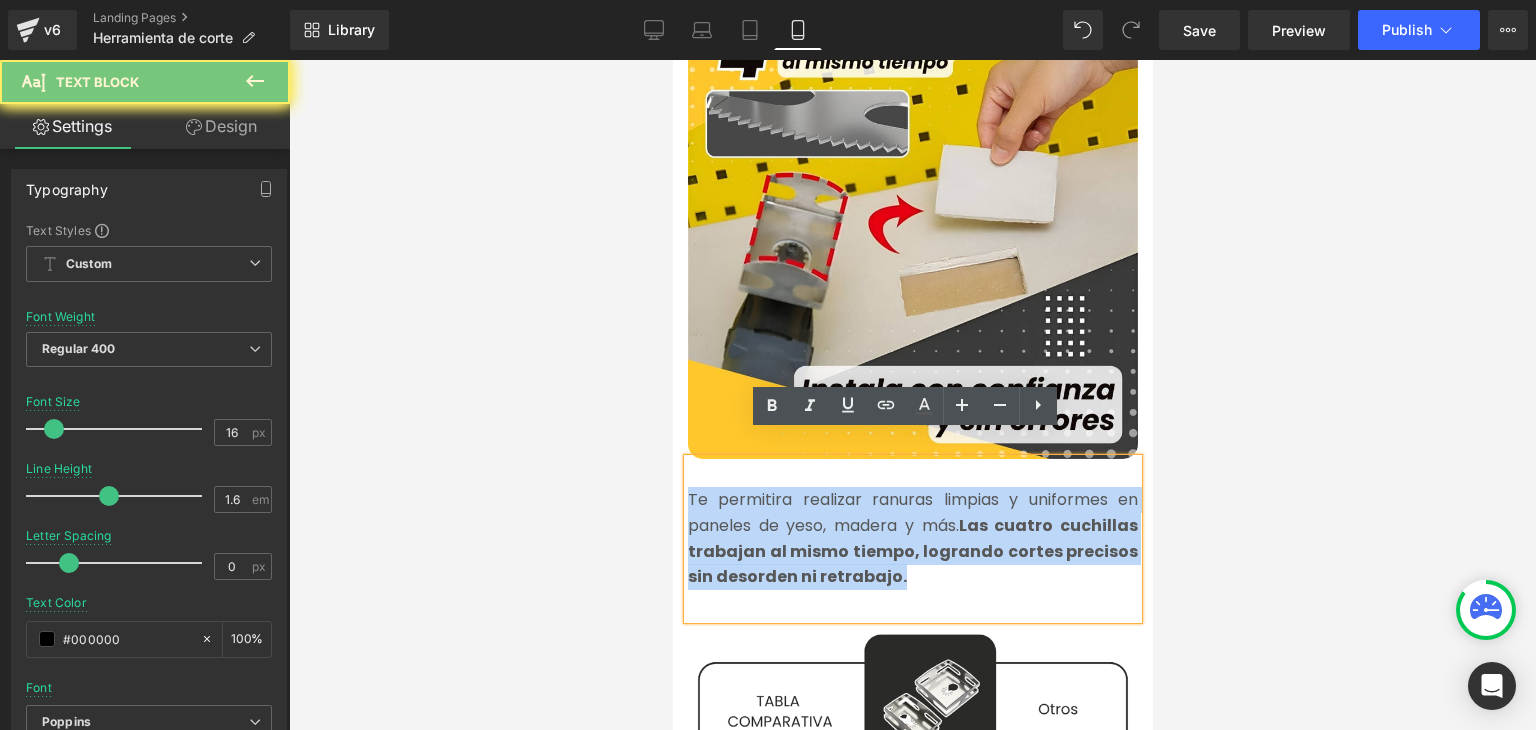 click on "Te permitira realizar ranuras limpias y uniformes en paneles de yeso, madera y más.  Las cuatro cuchillas trabajan al mismo tiempo, logrando cortes precisos sin desorden ni retrabajo." at bounding box center [912, 538] 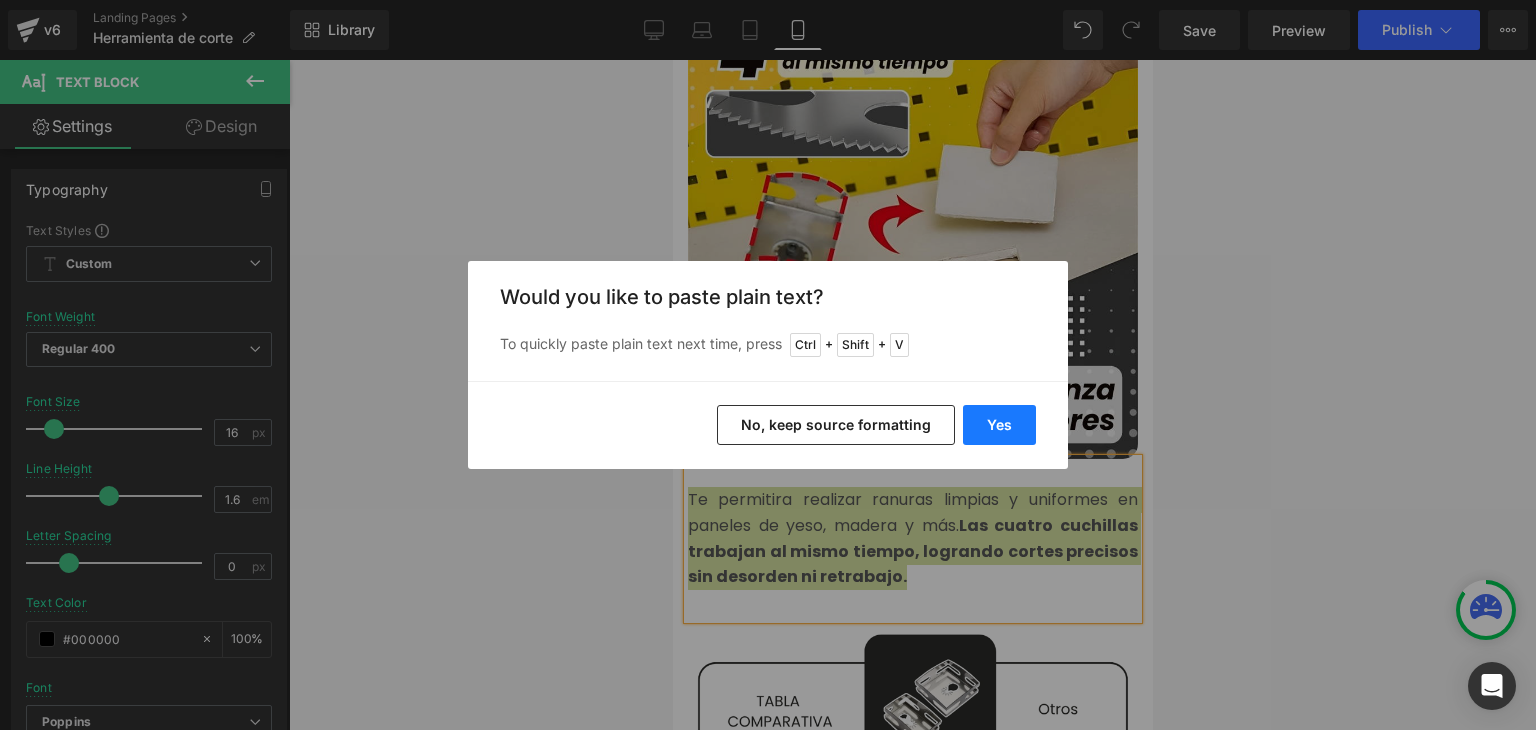 click on "Yes" at bounding box center [999, 425] 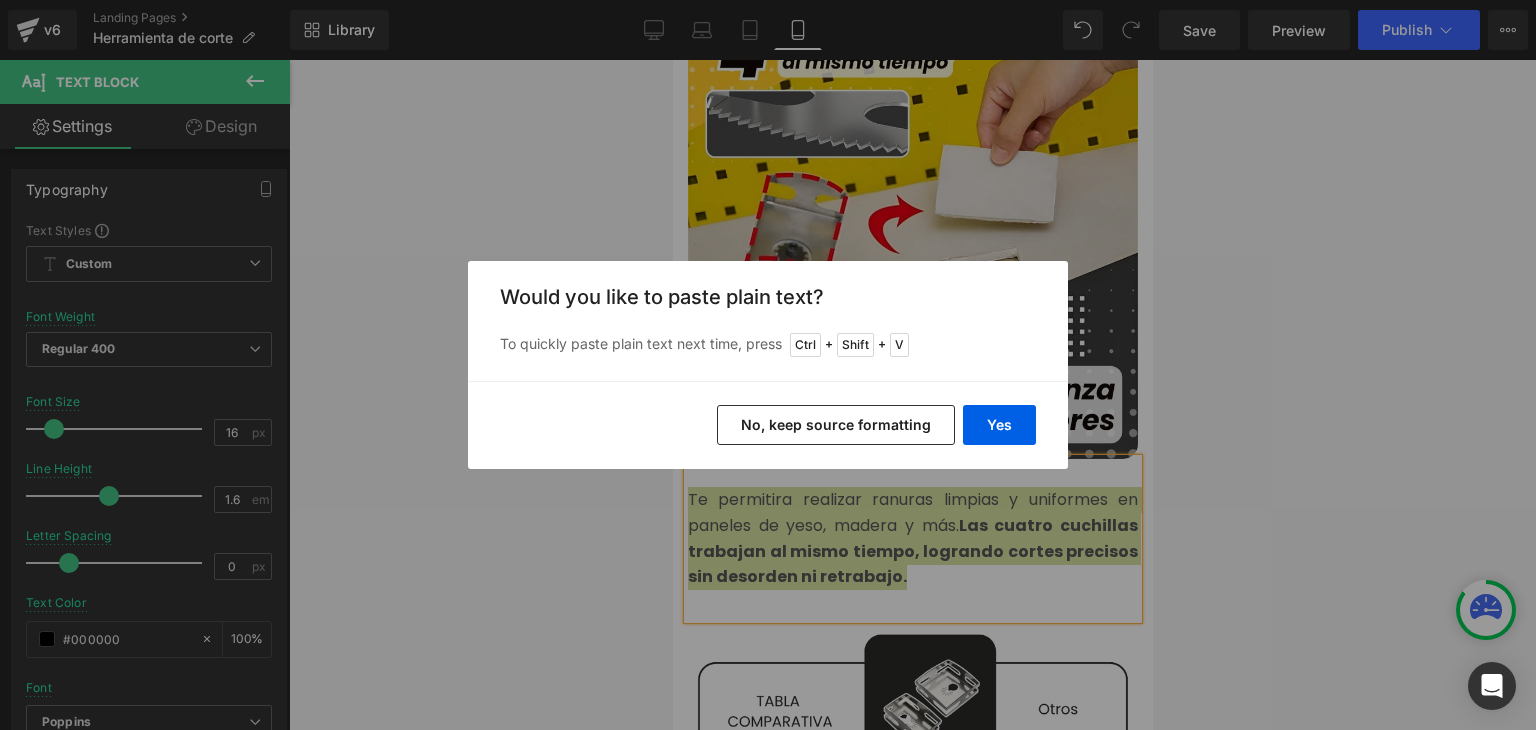 type 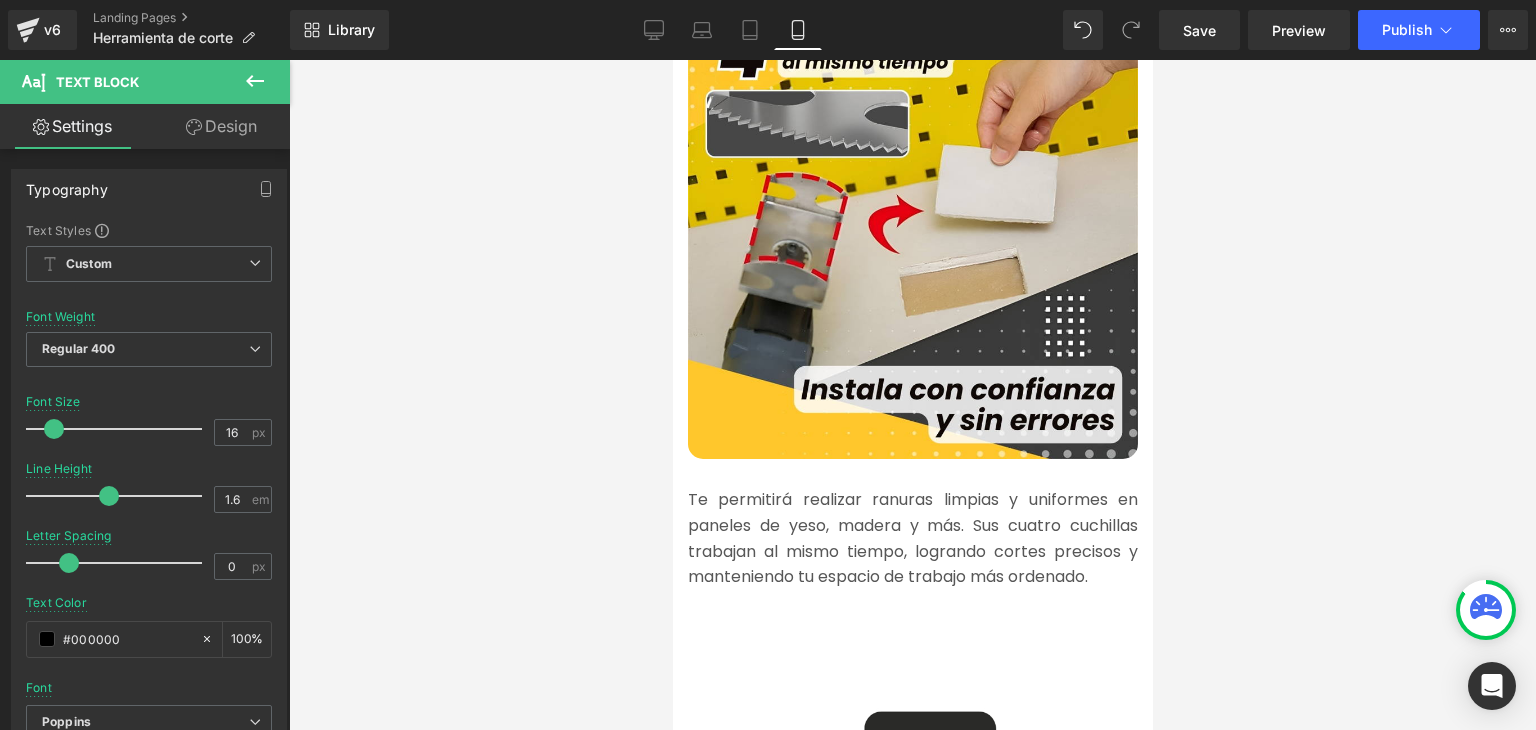 click on "Rendering Content" at bounding box center (768, 651) 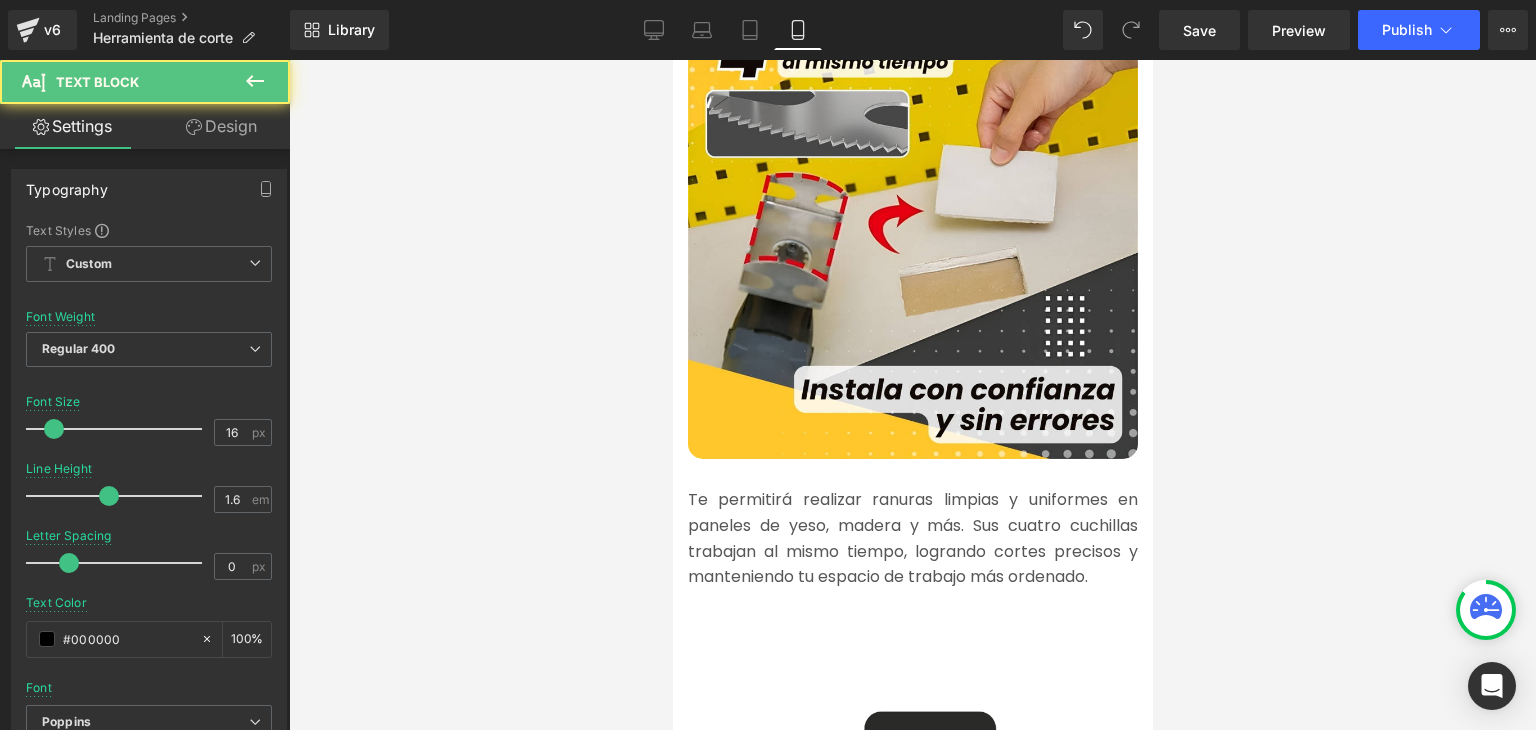 click at bounding box center [912, 654] 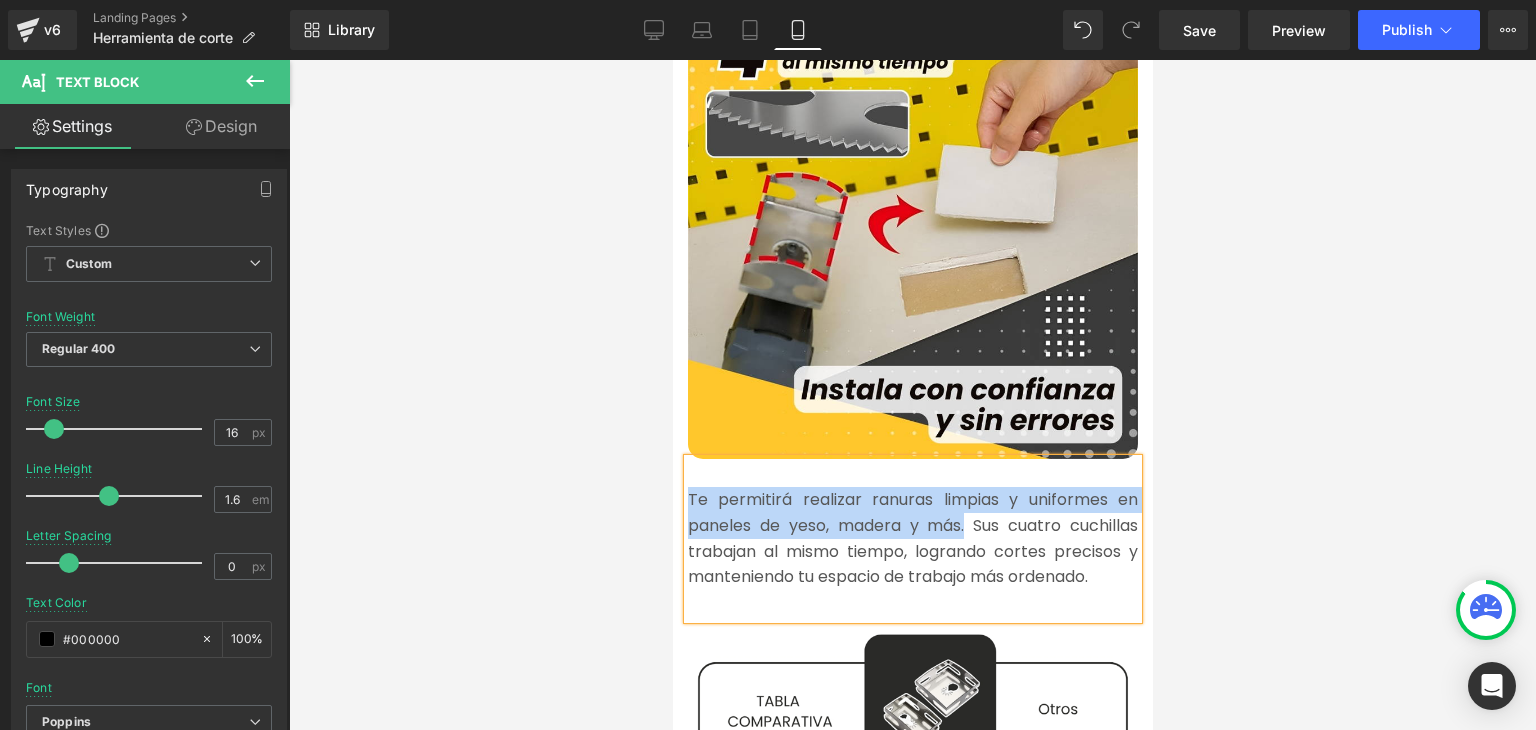 drag, startPoint x: 956, startPoint y: 504, endPoint x: 682, endPoint y: 465, distance: 276.76163 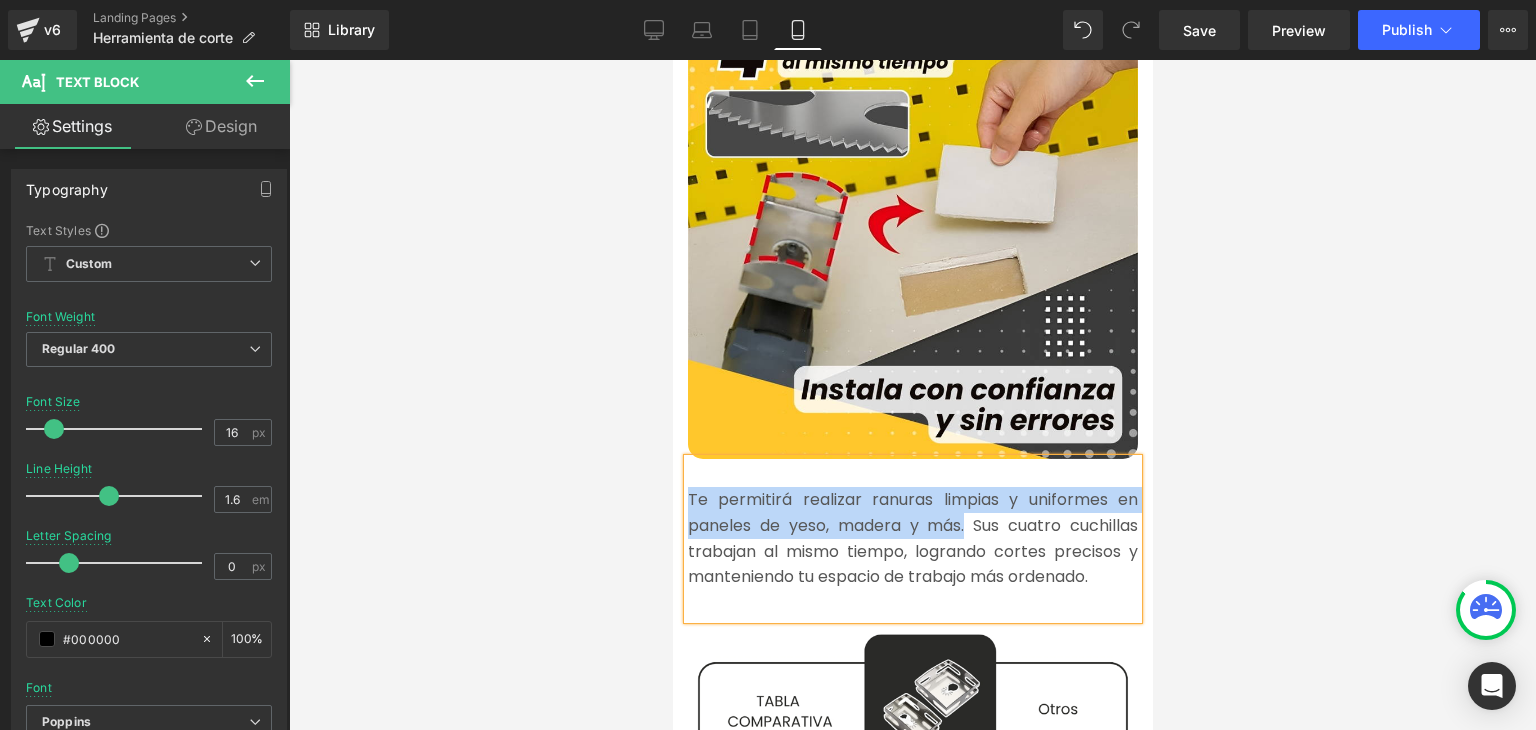 click on "Te permitirá realizar ranuras limpias y uniformes en paneles de yeso, madera y más. Sus cuatro cuchillas trabajan al mismo tiempo, logrando cortes precisos y manteniendo tu espacio de trabajo más ordenado." at bounding box center [912, 538] 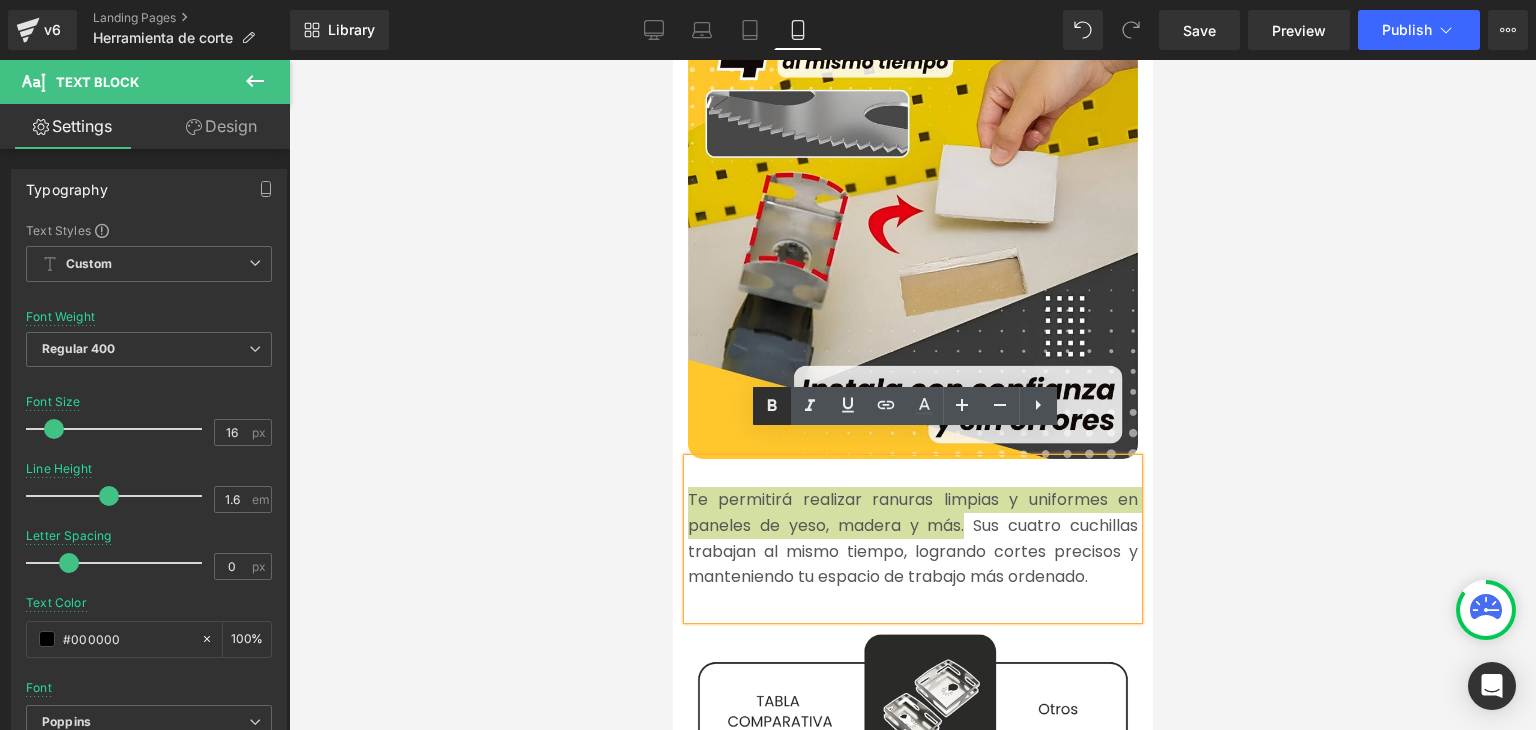 click 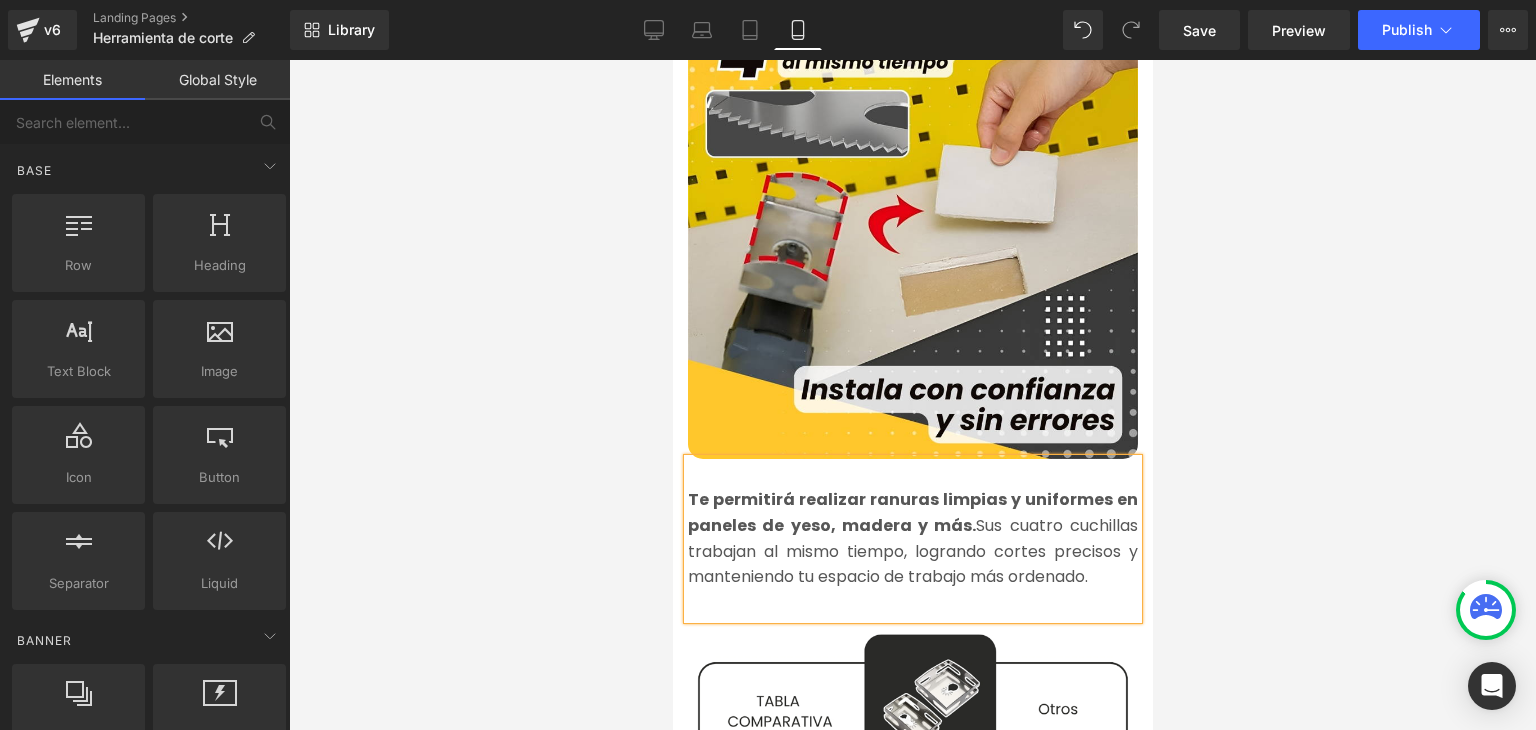 click at bounding box center [912, 395] 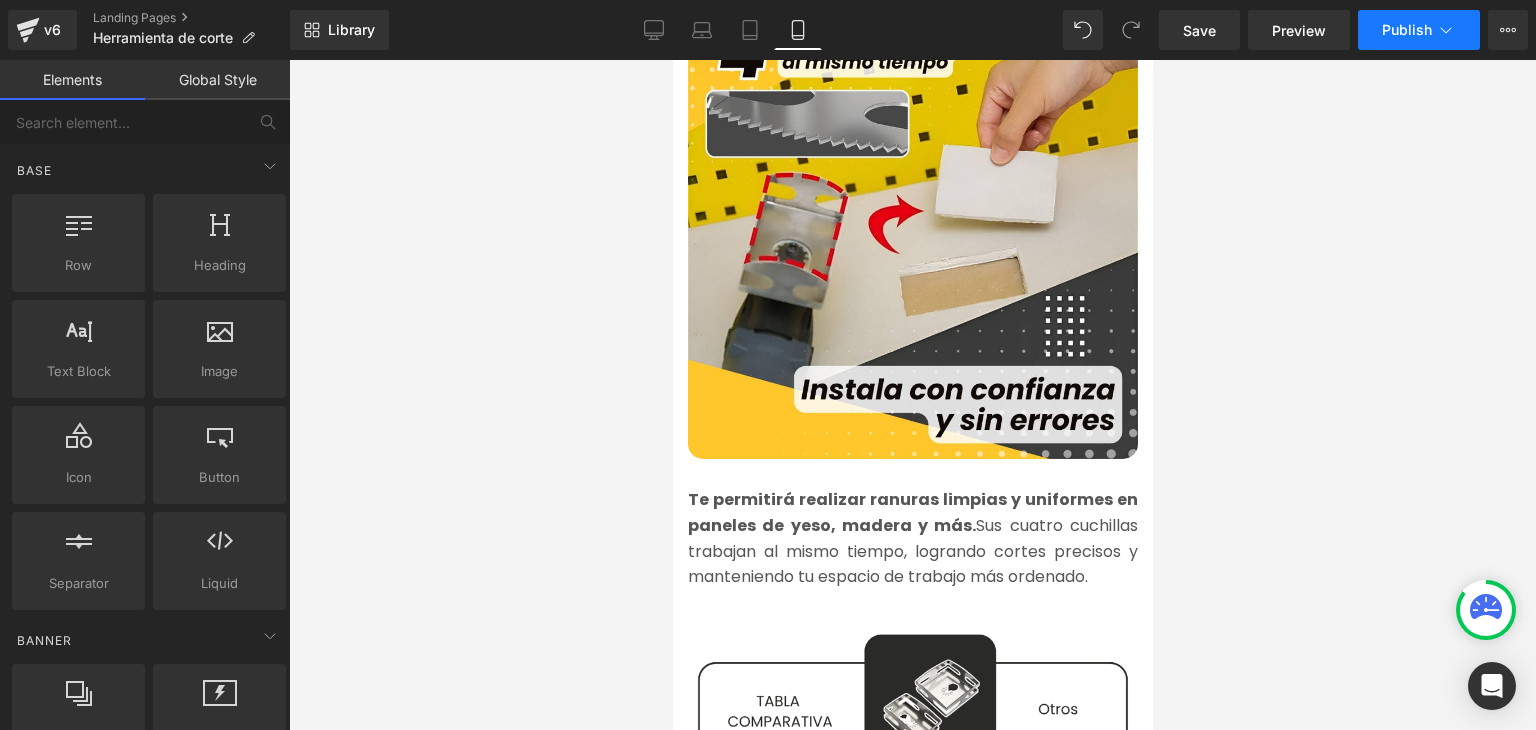 click on "Publish" at bounding box center (1407, 30) 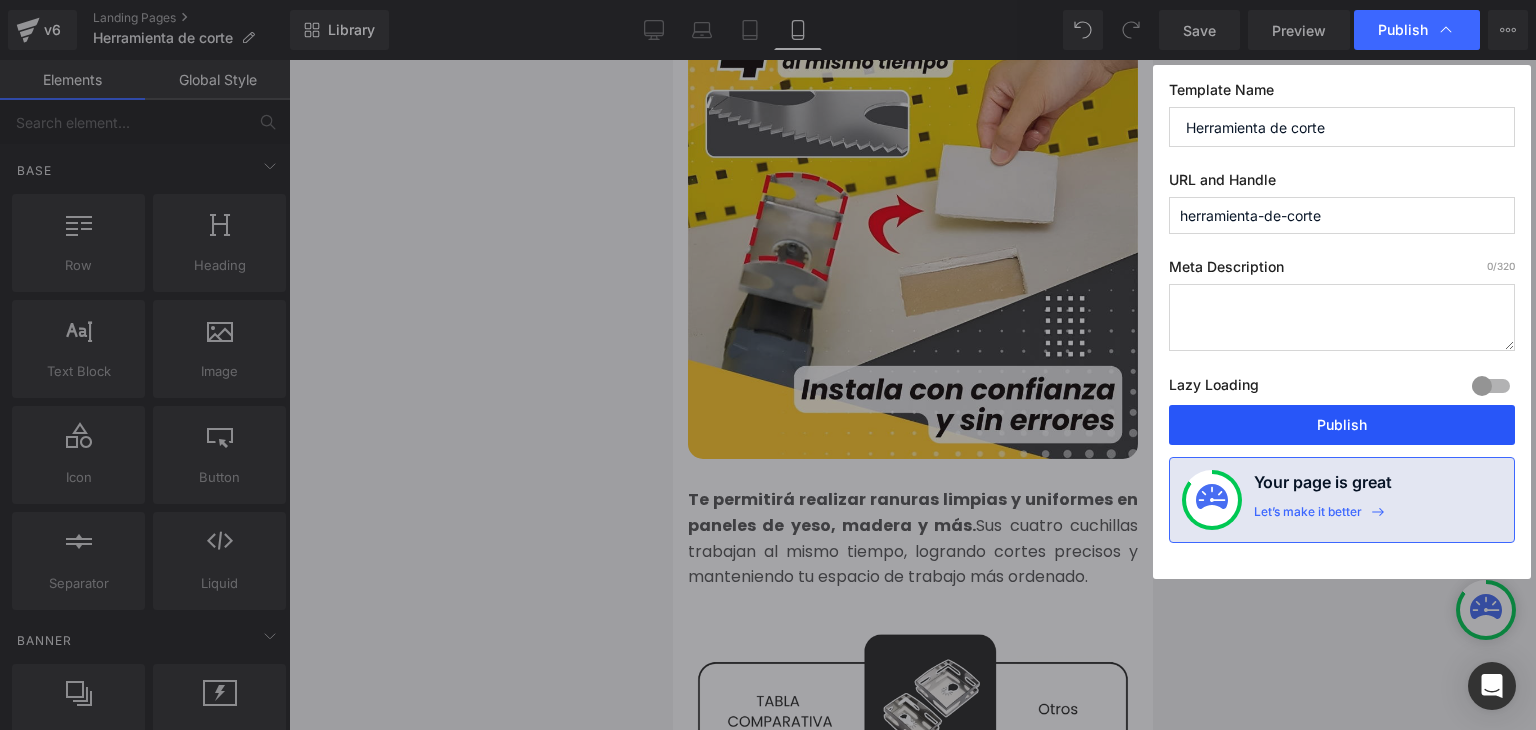 click on "Publish" at bounding box center (1342, 425) 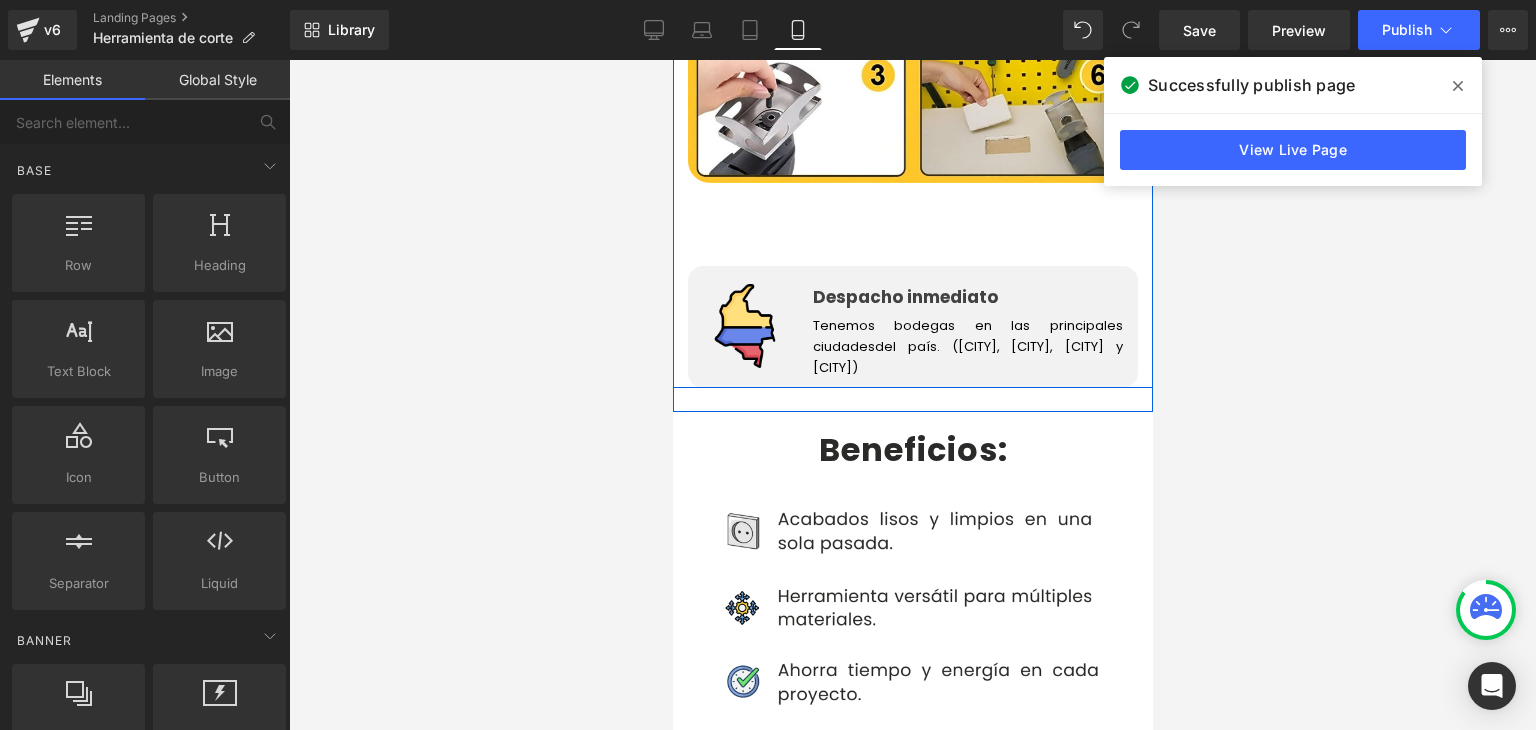 scroll, scrollTop: 3900, scrollLeft: 0, axis: vertical 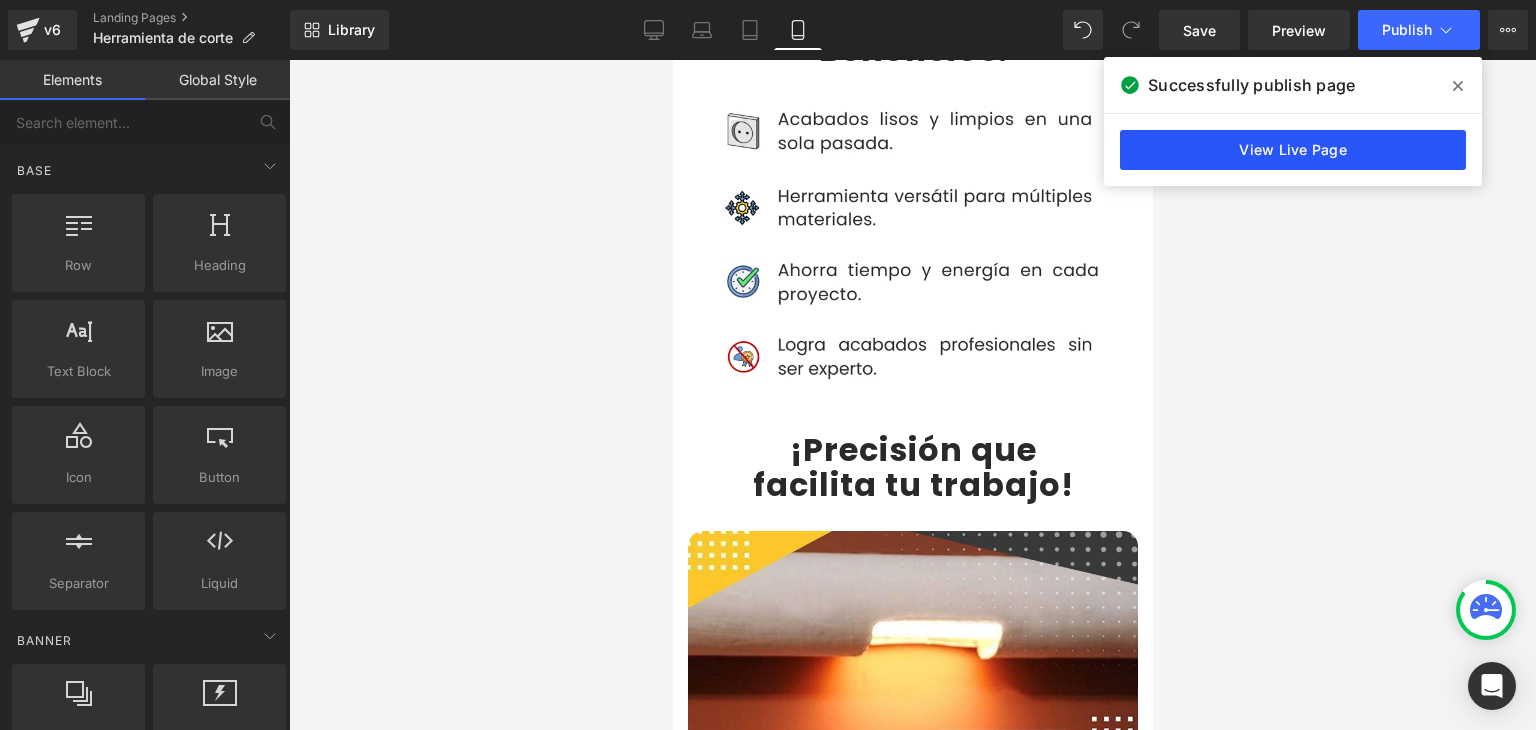 click on "View Live Page" at bounding box center (1293, 150) 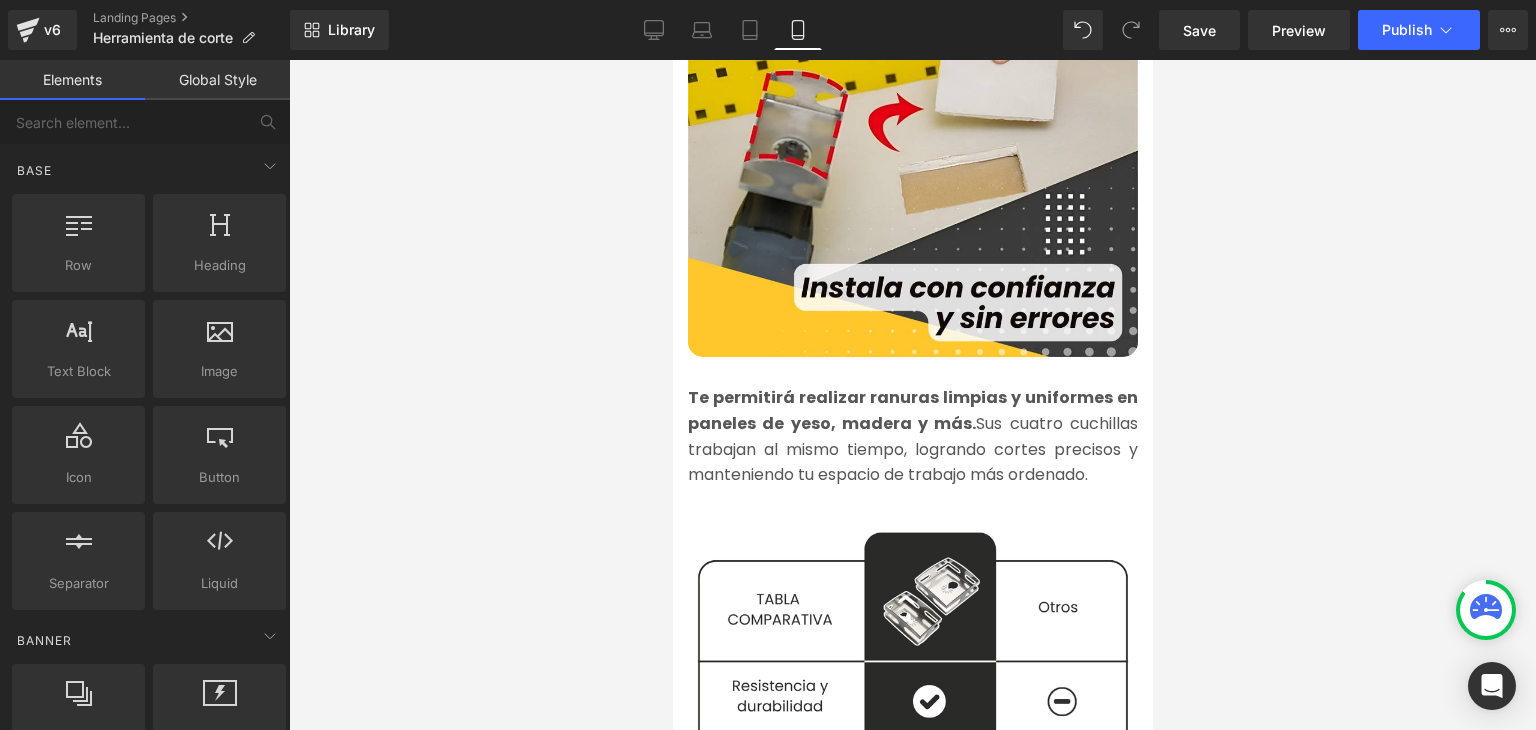 scroll, scrollTop: 2200, scrollLeft: 0, axis: vertical 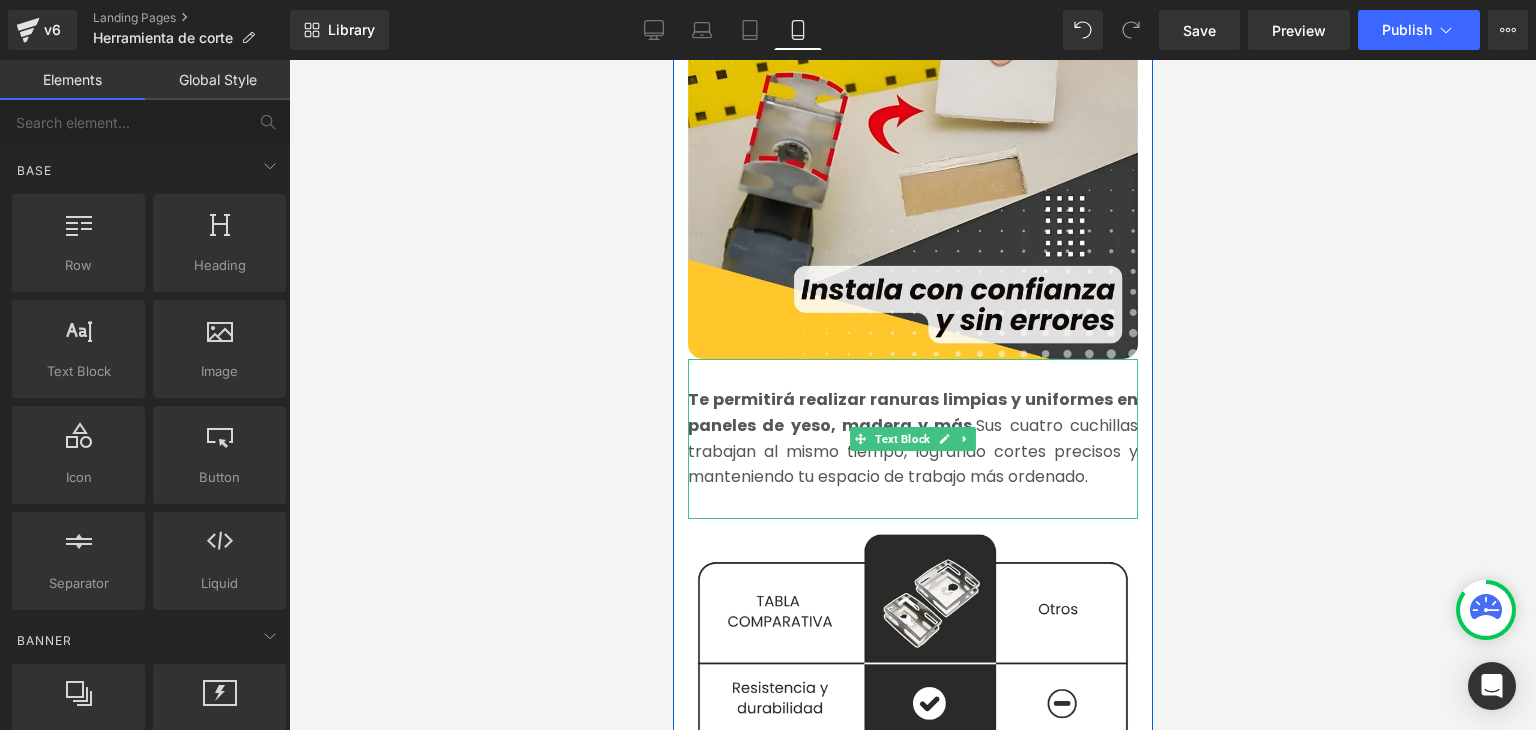 click on "Te permitirá realizar ranuras limpias y uniformes en paneles de yeso, madera y más." at bounding box center [912, 412] 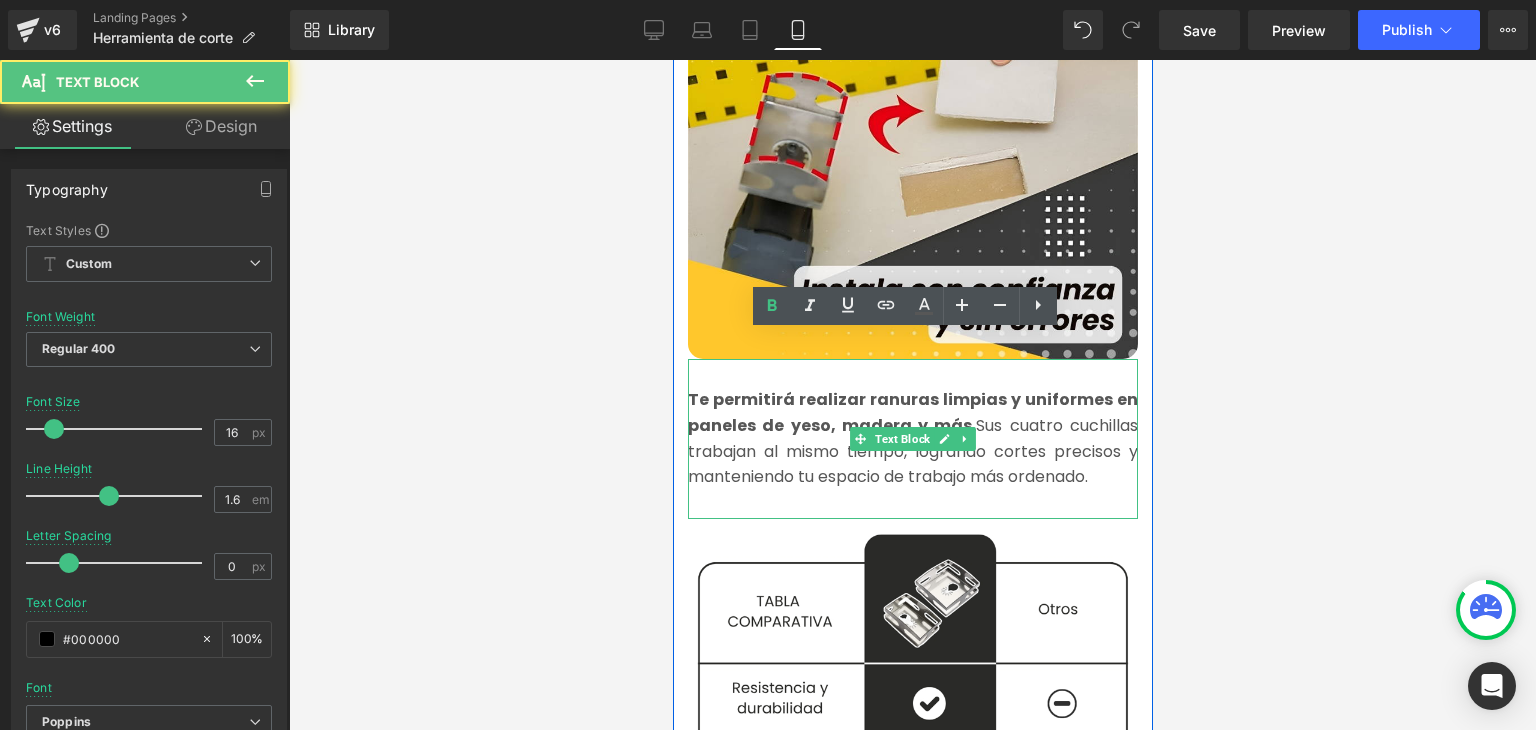 click on "Te permitirá realizar ranuras limpias y uniformes en paneles de yeso, madera y más." at bounding box center [912, 412] 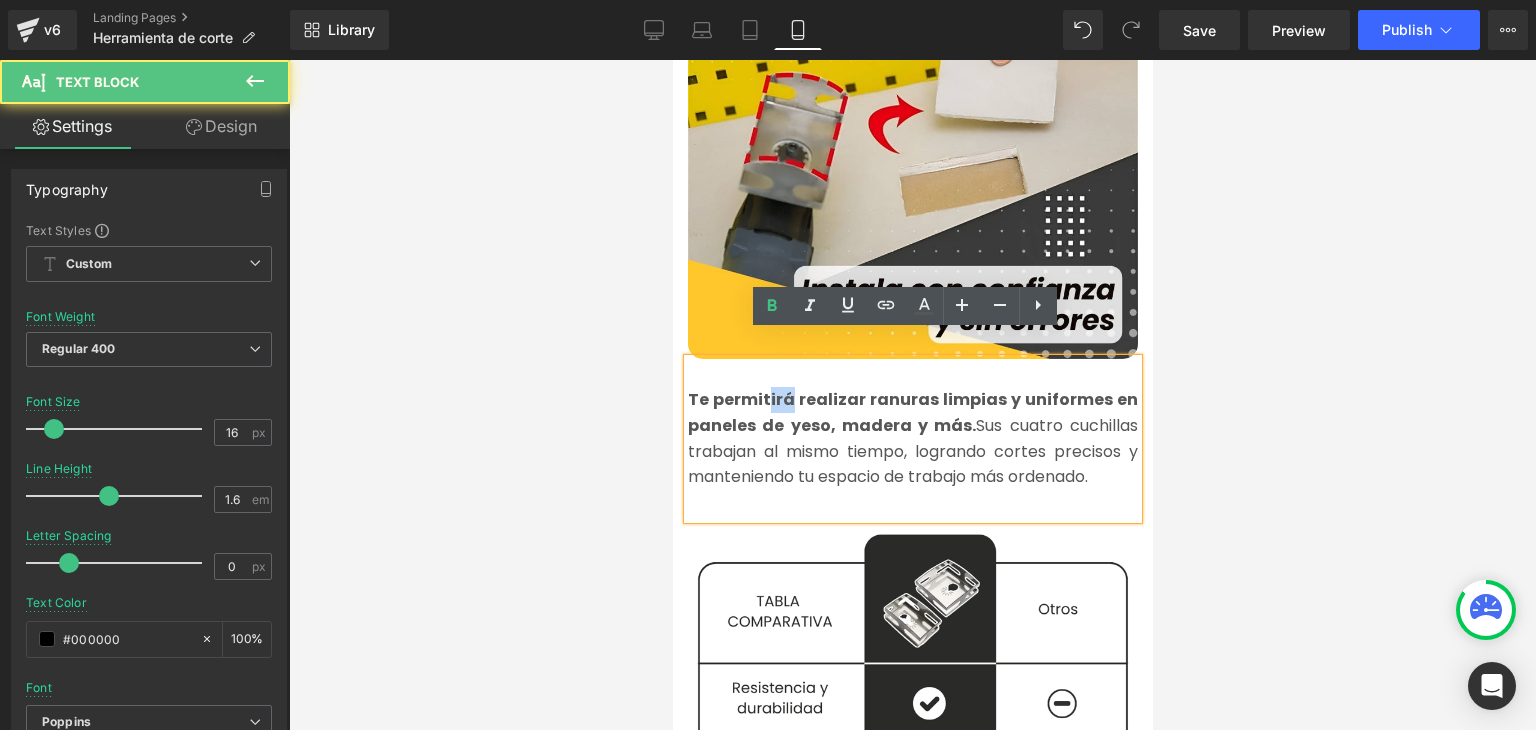 drag, startPoint x: 782, startPoint y: 373, endPoint x: 761, endPoint y: 373, distance: 21 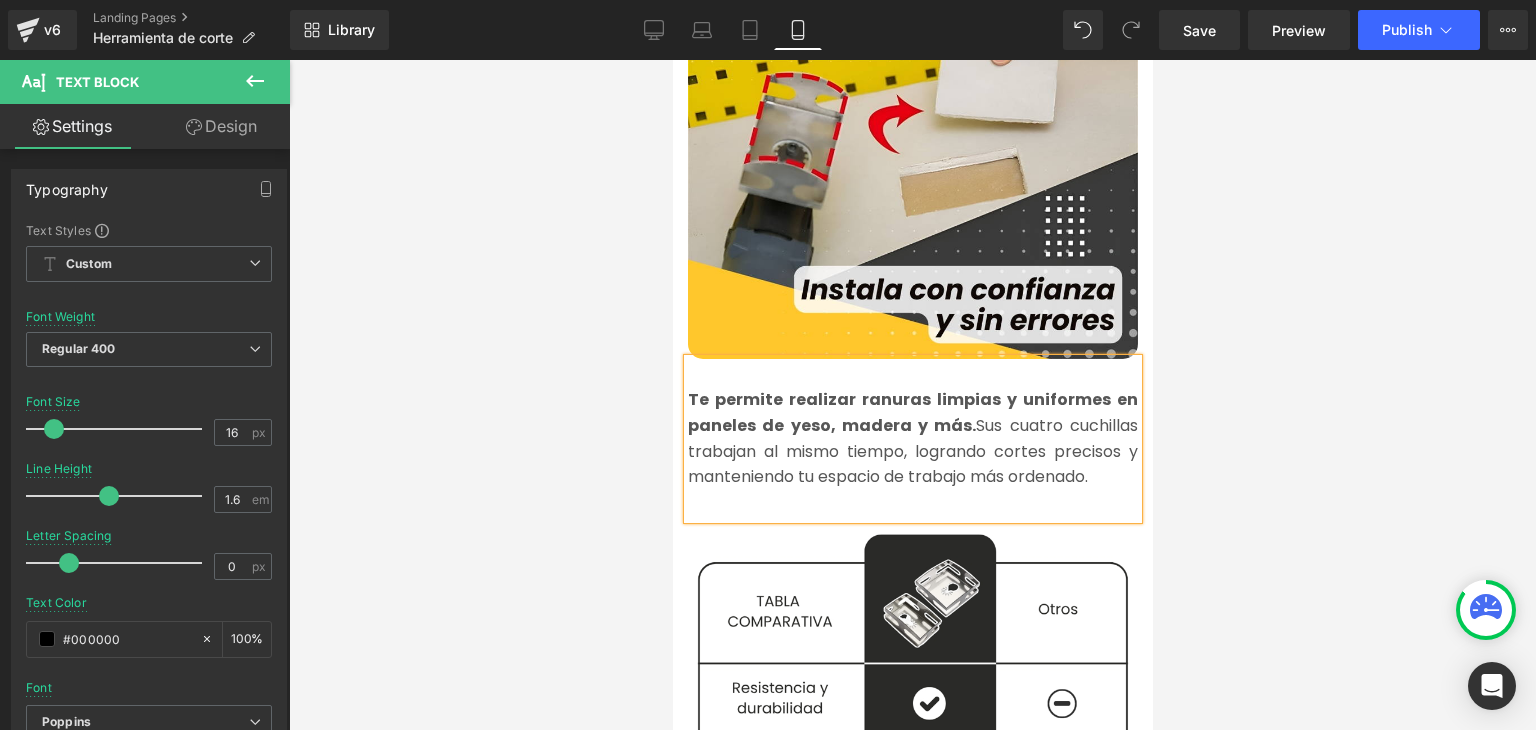 click at bounding box center [912, 395] 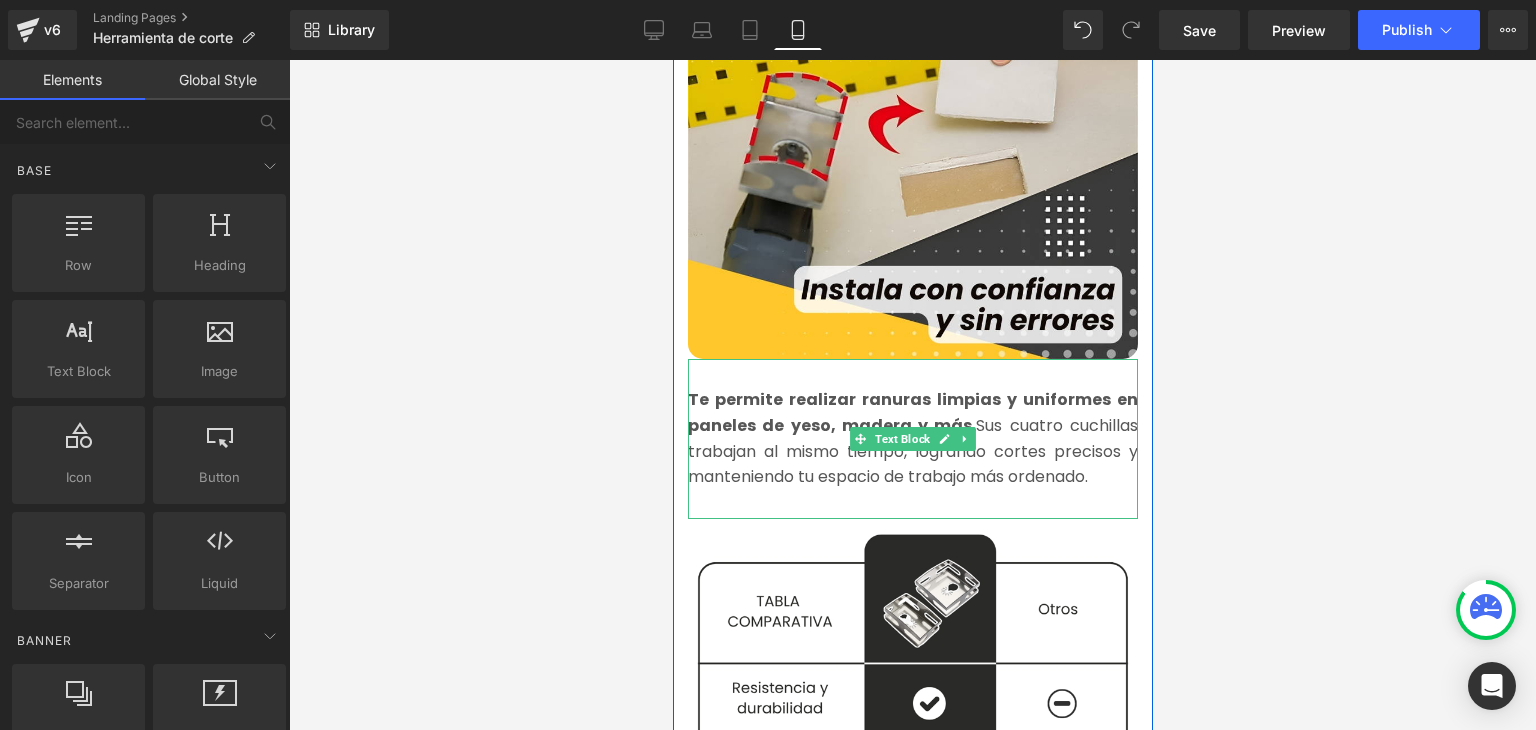 click on "Te permite realizar ranuras limpias y uniformes en paneles de yeso, madera y más.  Sus cuatro cuchillas trabajan al mismo tiempo, logrando cortes precisos y manteniendo tu espacio de trabajo más ordenado." at bounding box center [912, 438] 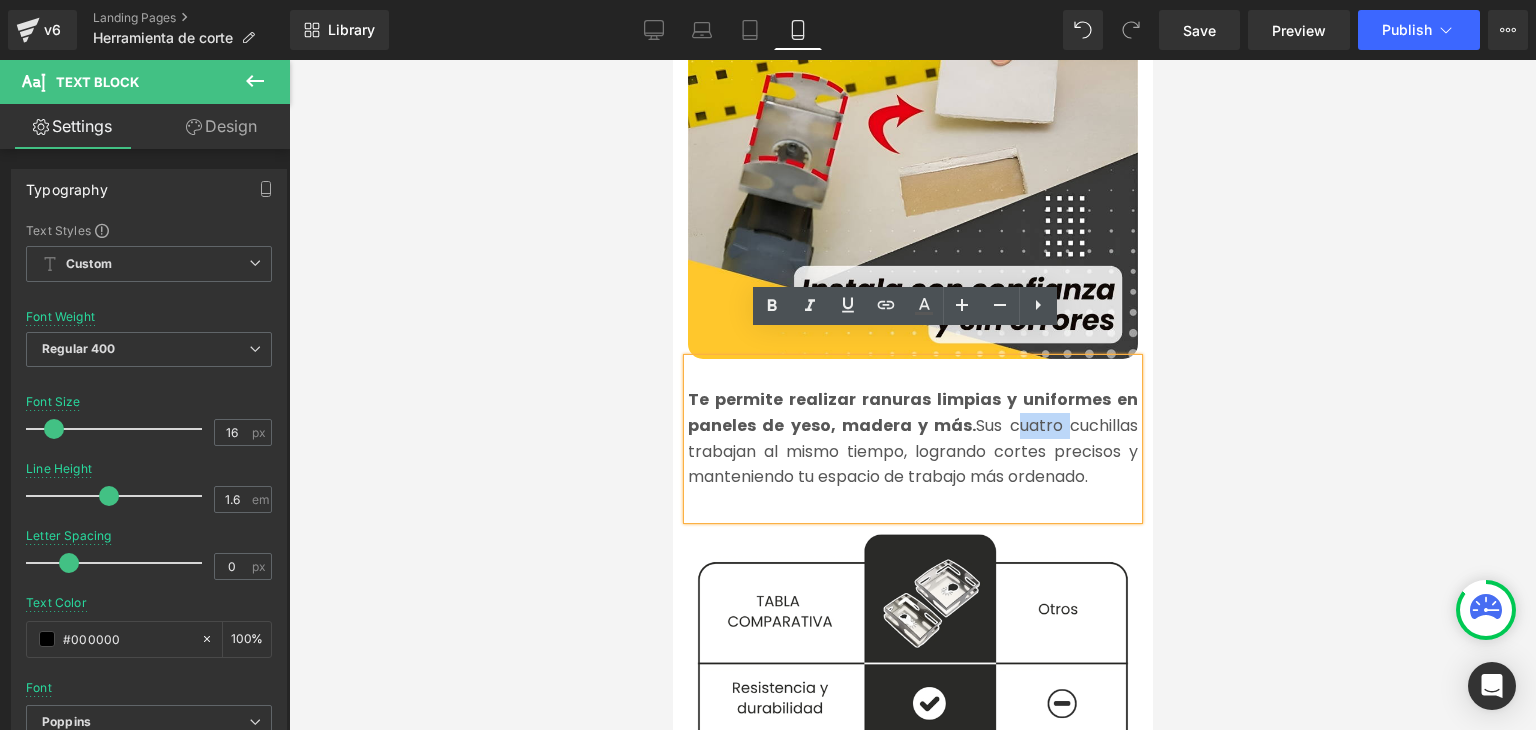 drag, startPoint x: 1050, startPoint y: 399, endPoint x: 1001, endPoint y: 399, distance: 49 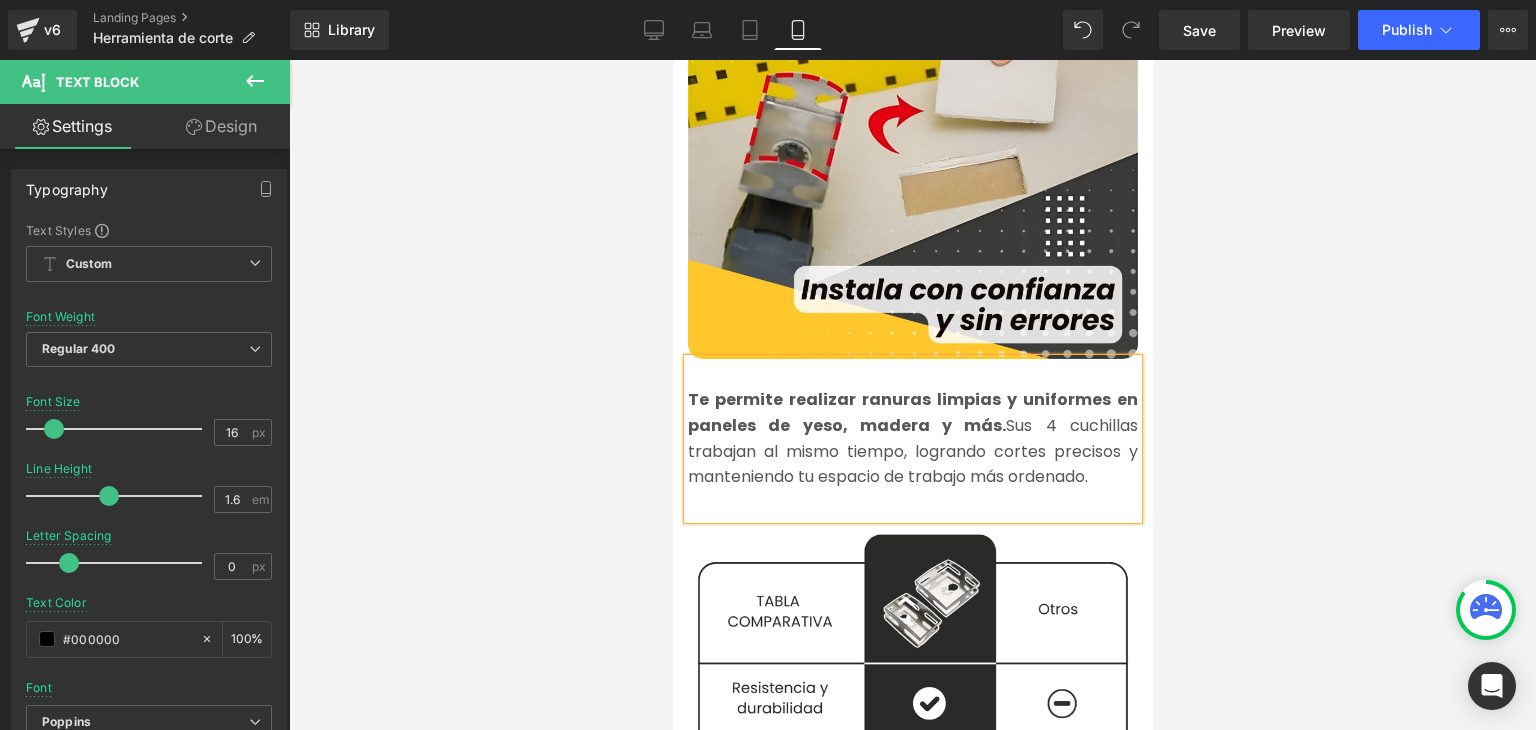 click at bounding box center (912, 395) 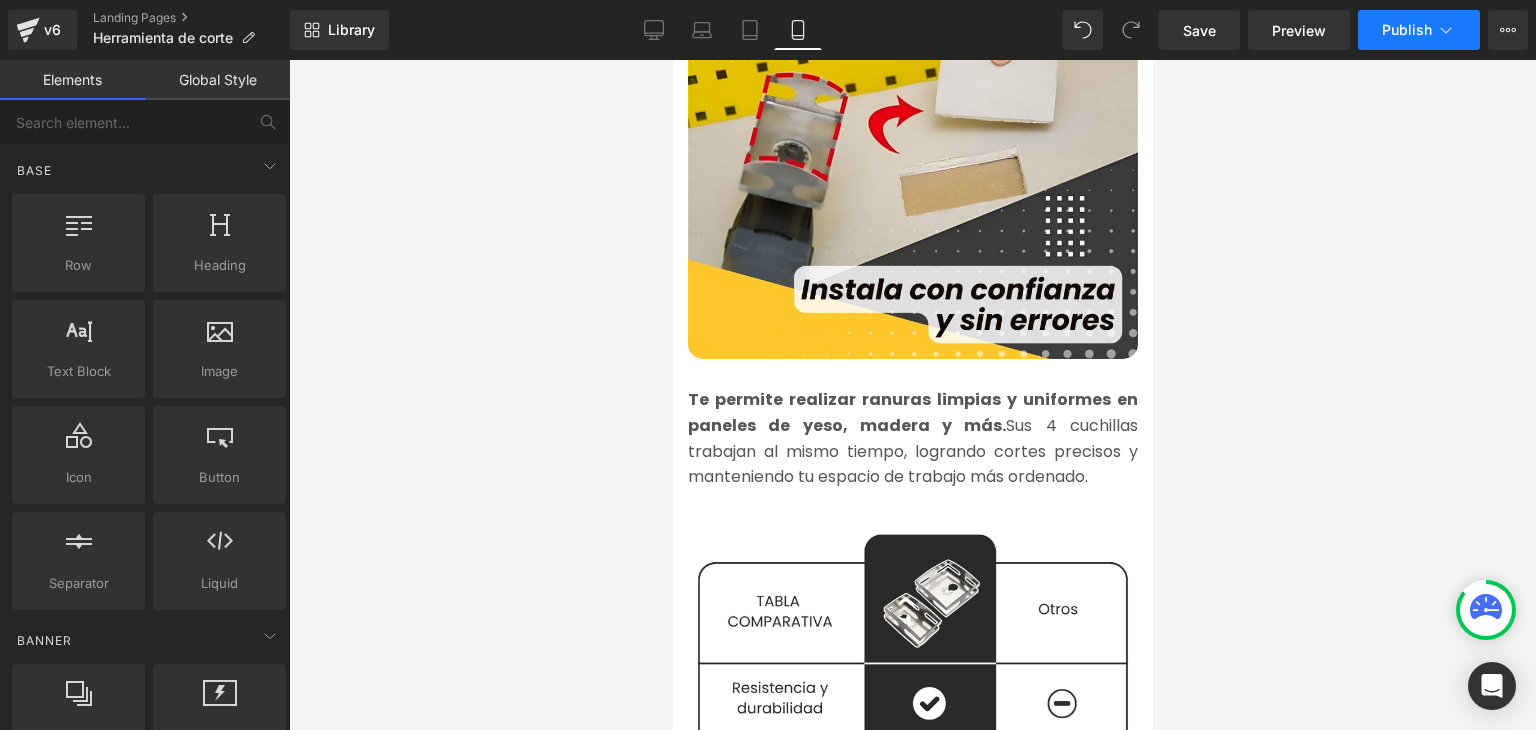 click on "Publish" at bounding box center (1407, 30) 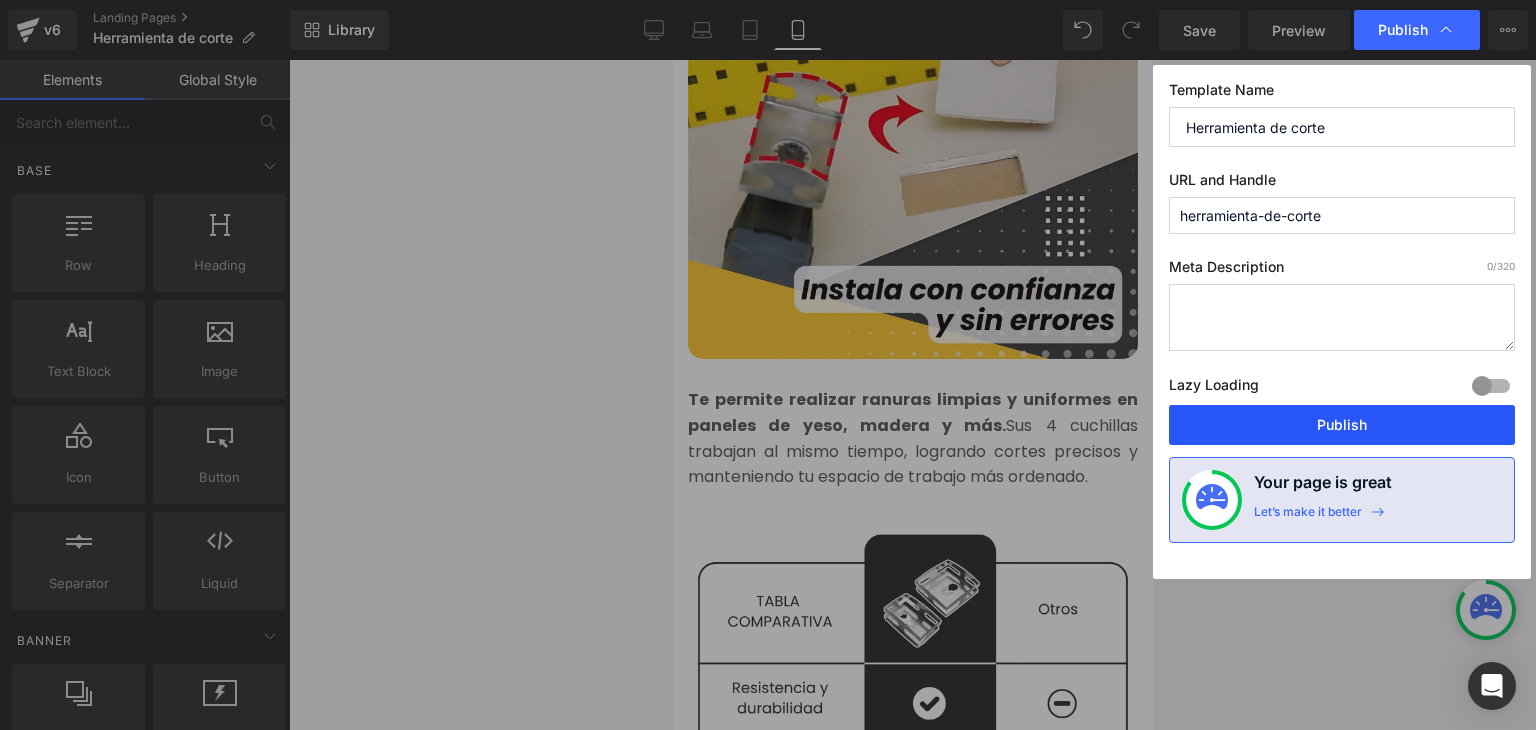 click on "Publish" at bounding box center [1342, 425] 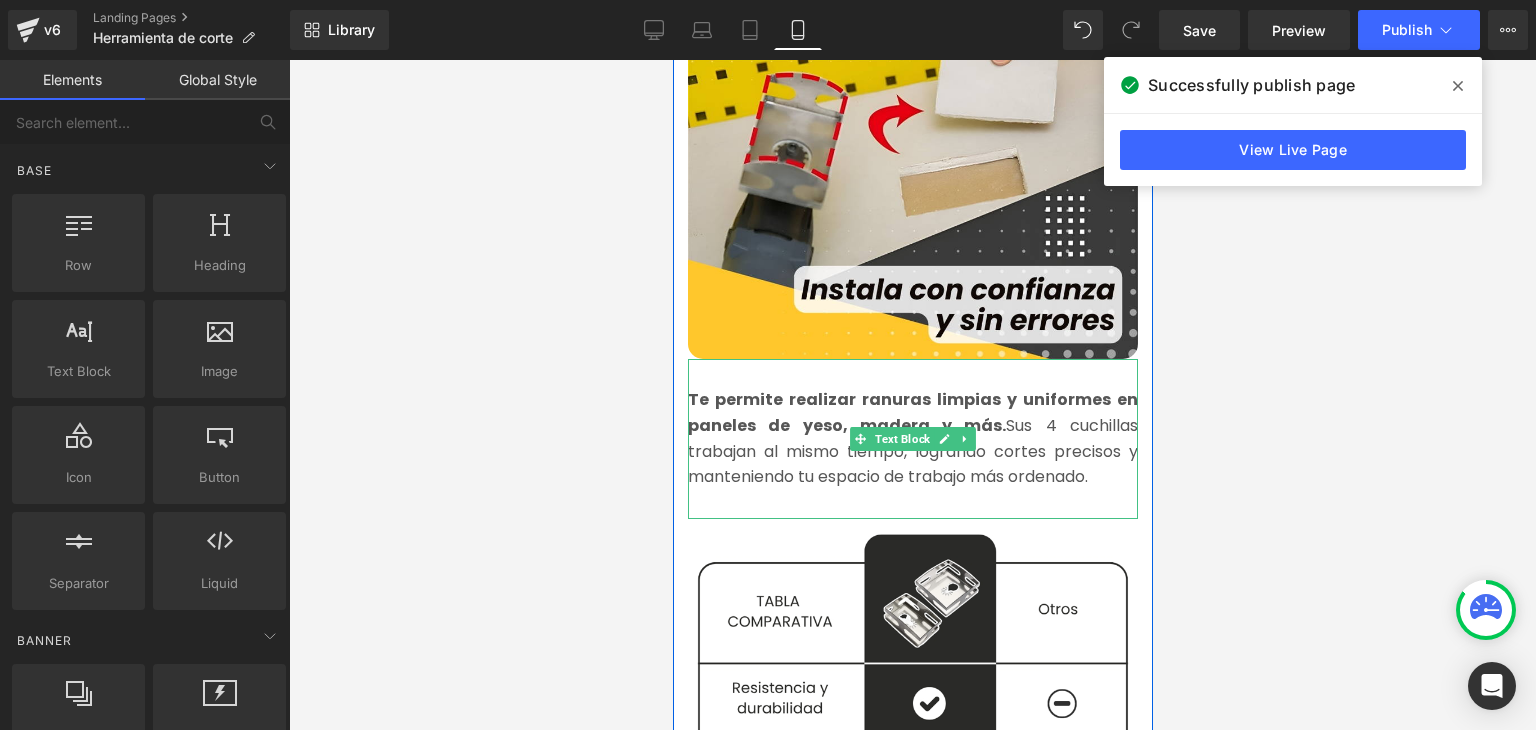 click on "Te permite realizar ranuras limpias y uniformes en paneles de yeso, madera y más.  Sus 4 cuchillas trabajan al mismo tiempo, logrando cortes precisos y manteniendo tu espacio de trabajo más ordenado." at bounding box center (912, 438) 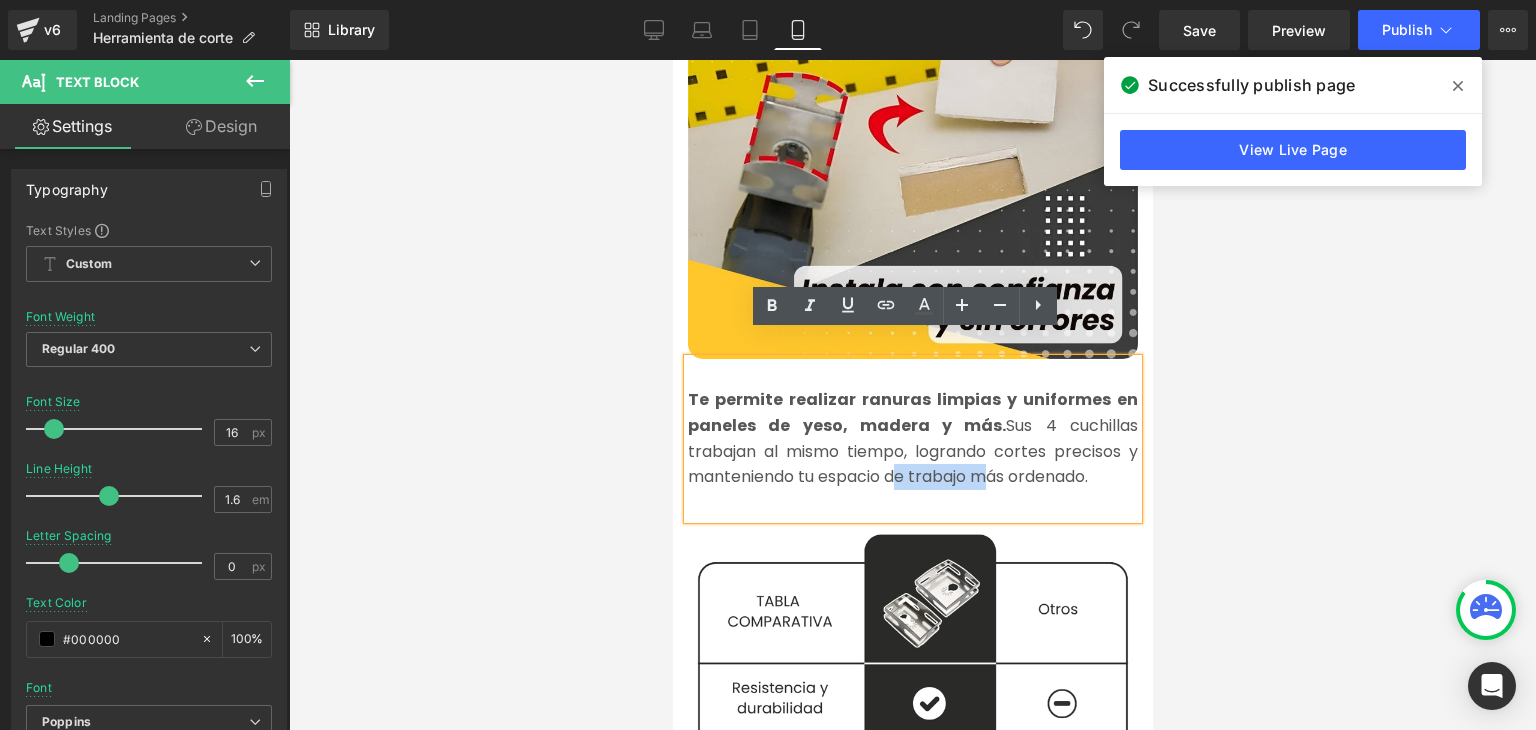 drag, startPoint x: 969, startPoint y: 450, endPoint x: 885, endPoint y: 450, distance: 84 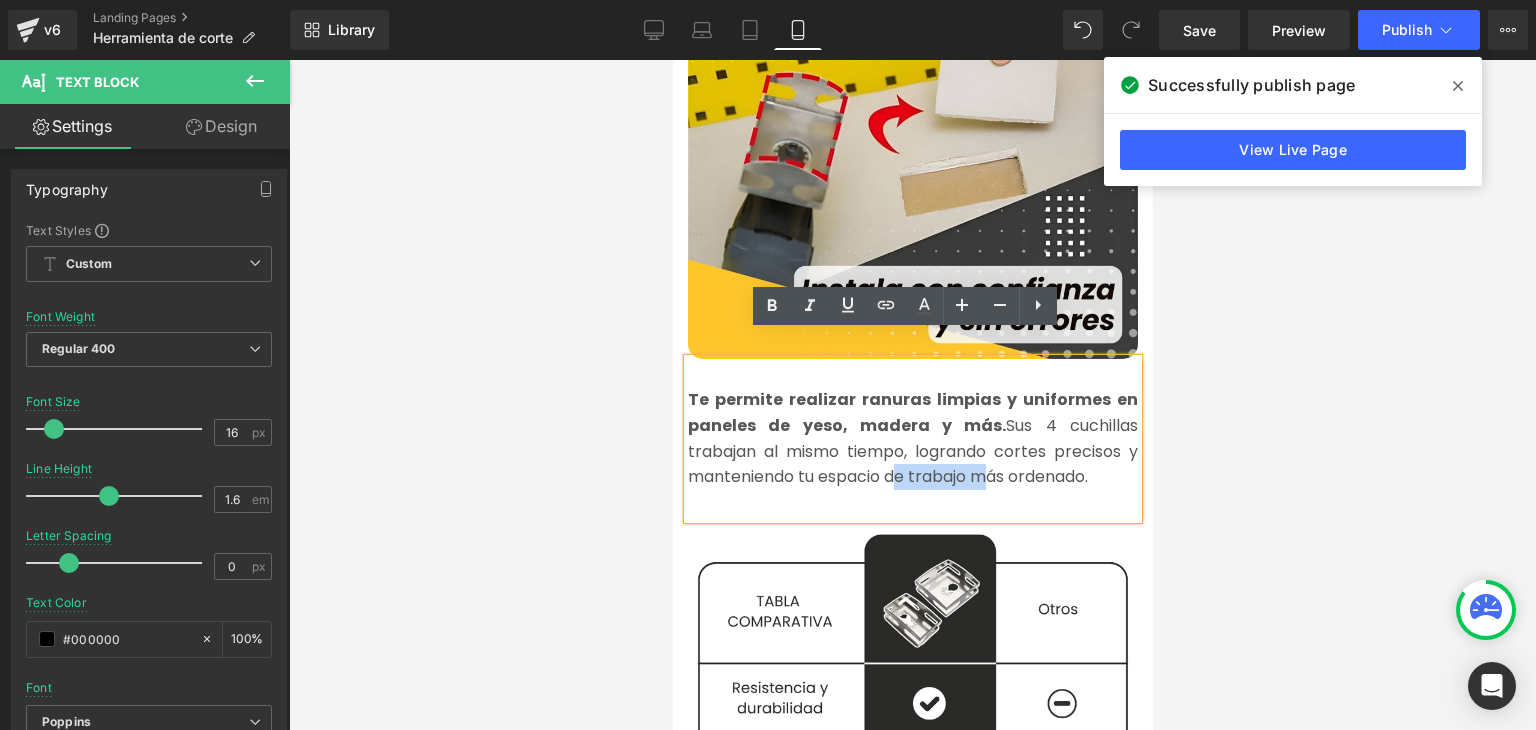 click on "Te permite realizar ranuras limpias y uniformes en paneles de yeso, madera y más.  Sus 4 cuchillas trabajan al mismo tiempo, logrando cortes precisos y manteniendo tu espacio de trabajo más ordenado." at bounding box center [912, 438] 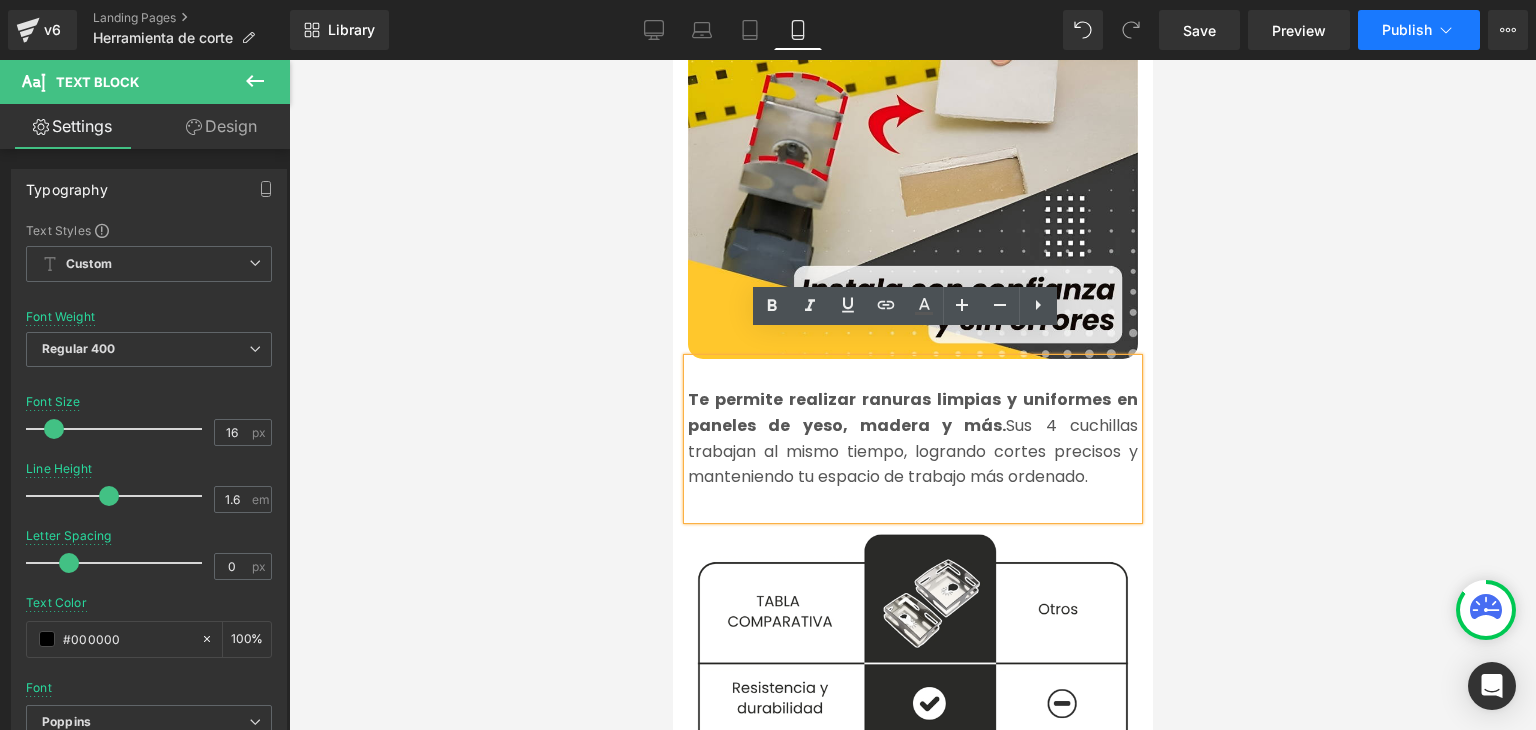 click on "Publish" at bounding box center [1407, 30] 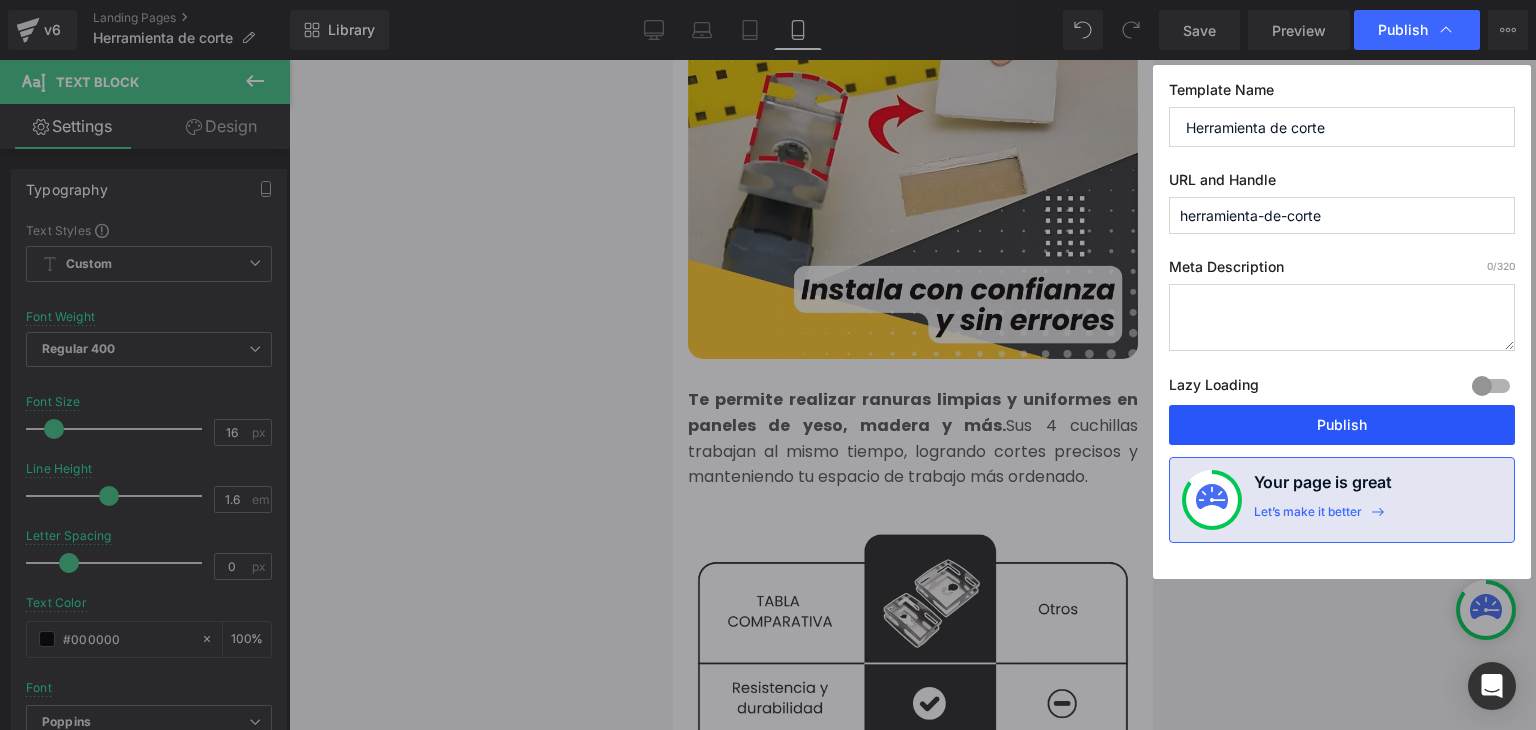 click on "Publish" at bounding box center [1342, 425] 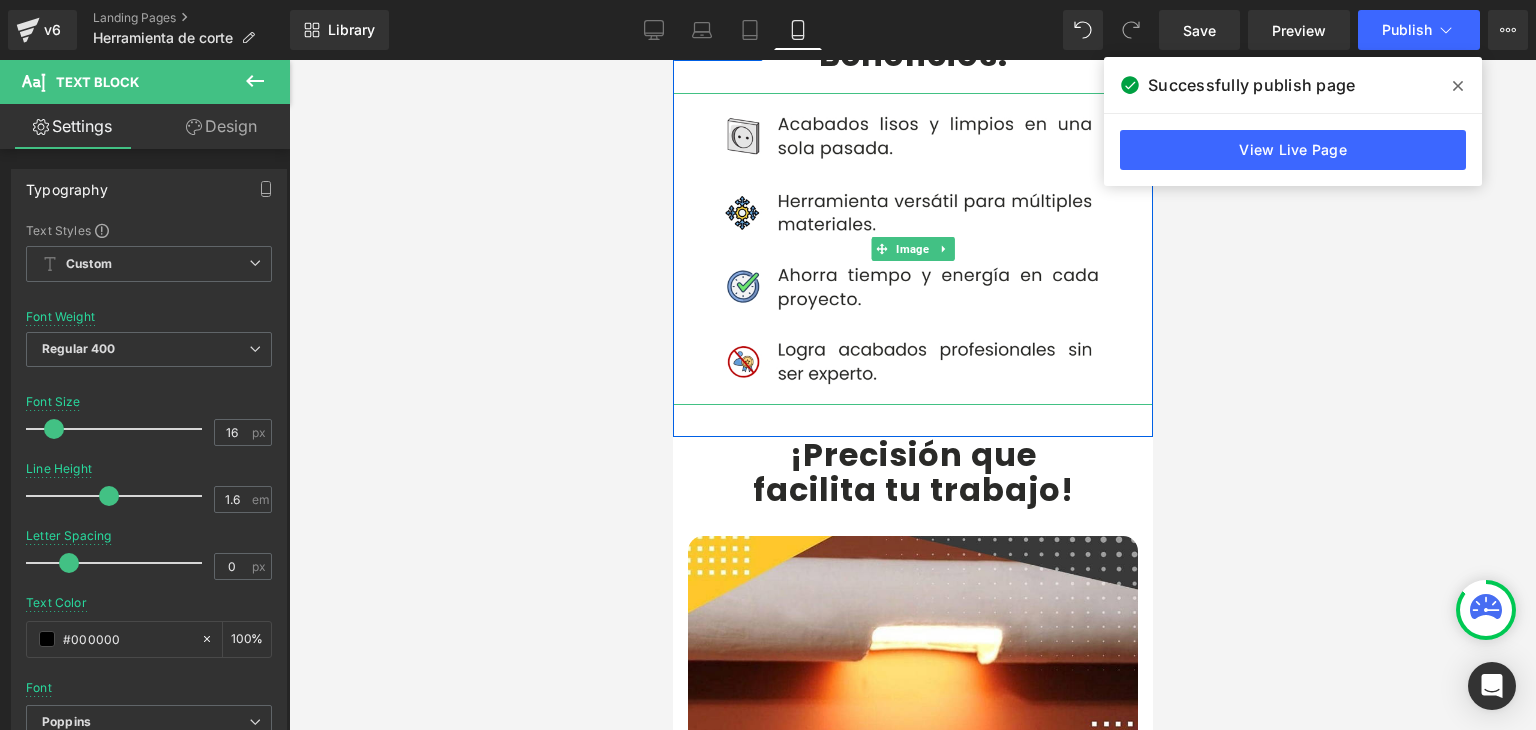 scroll, scrollTop: 3900, scrollLeft: 0, axis: vertical 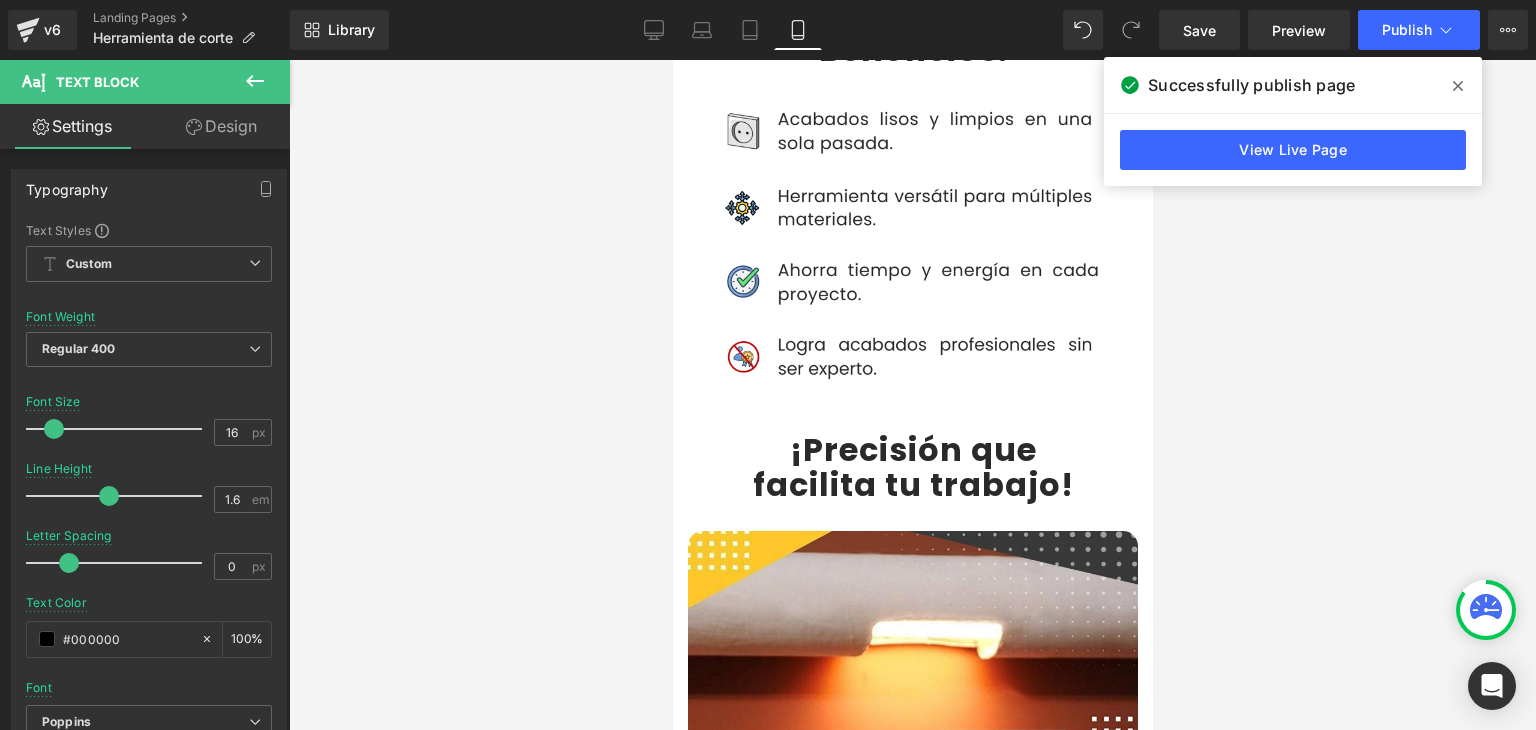 click on "¡Precisión que" at bounding box center [912, 449] 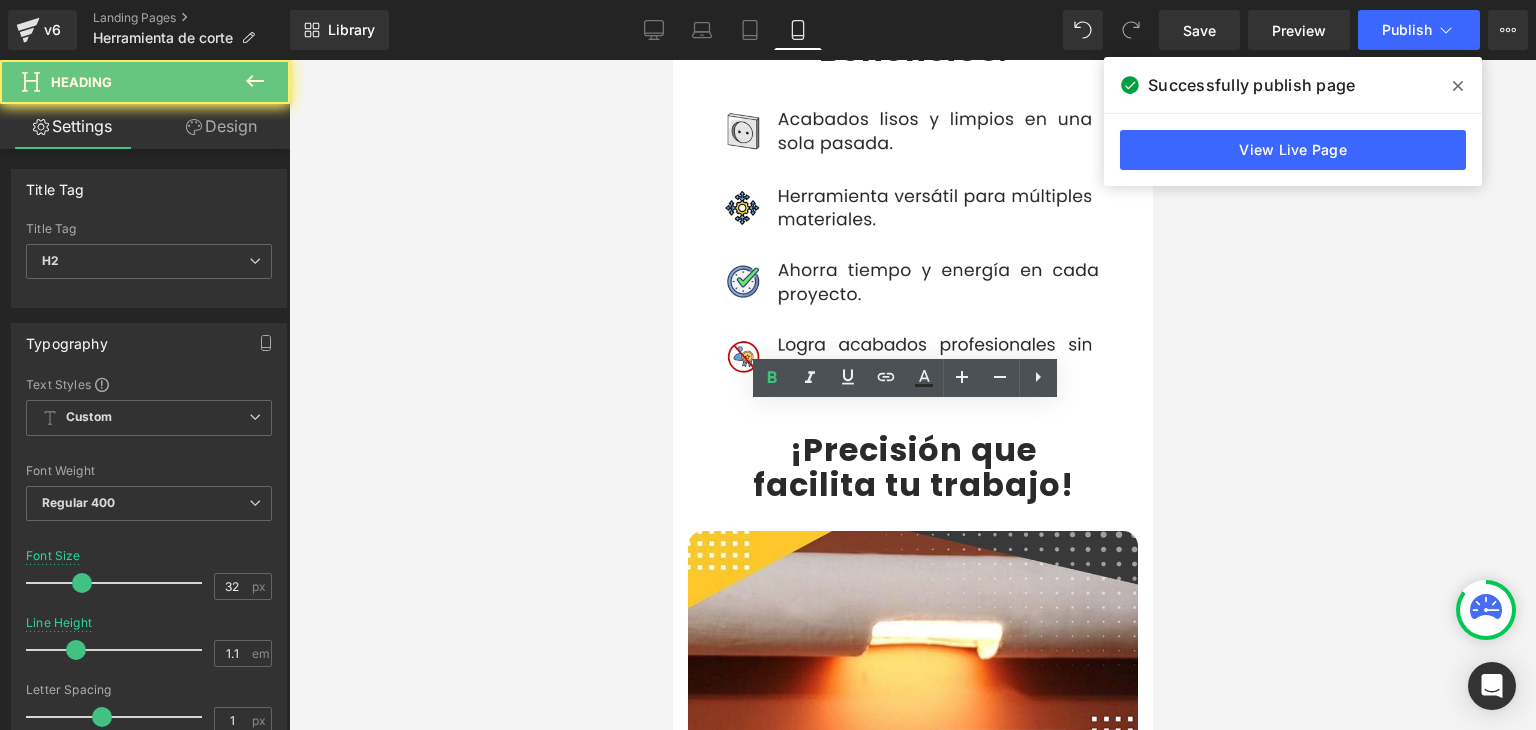 click on "¡Precisión que" at bounding box center (912, 449) 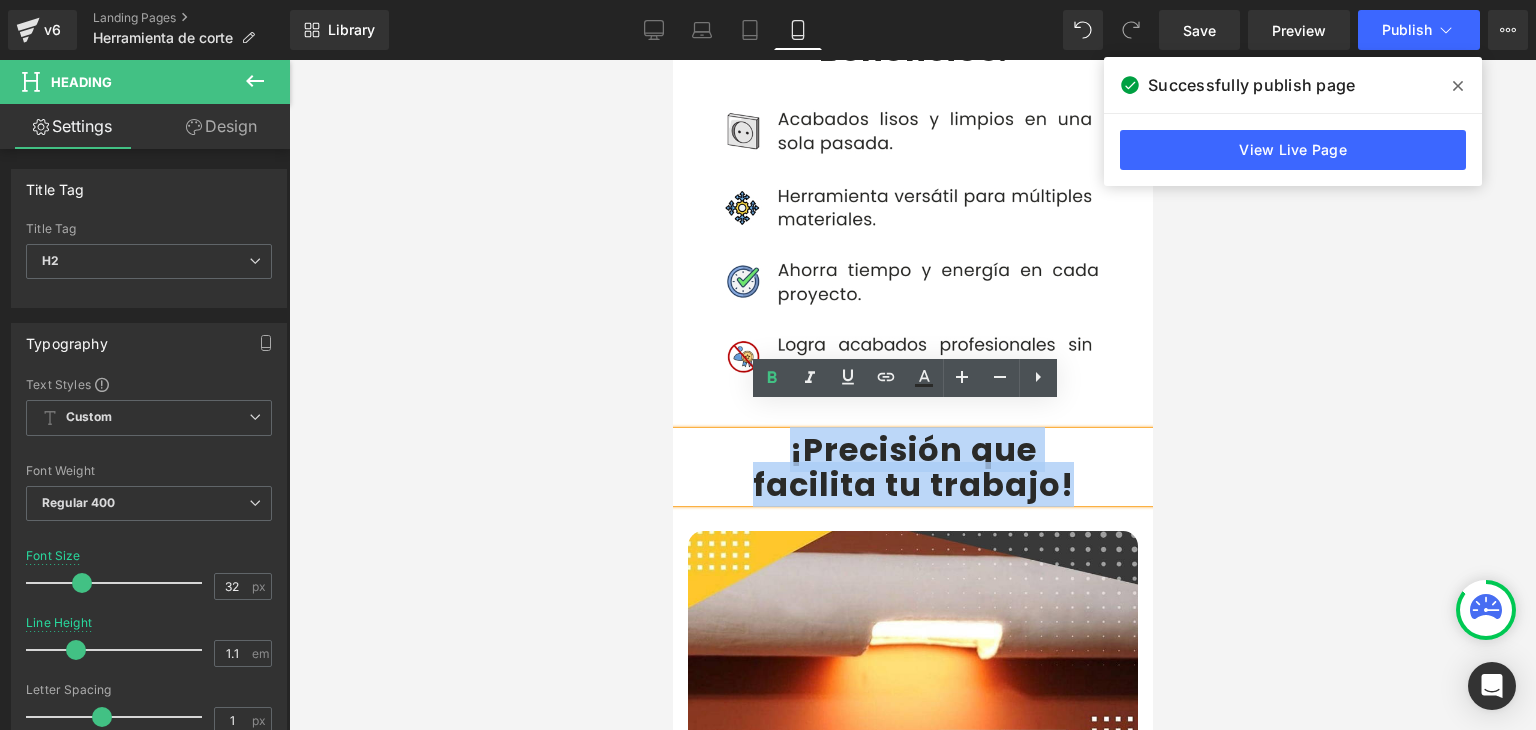 drag, startPoint x: 777, startPoint y: 432, endPoint x: 1085, endPoint y: 460, distance: 309.2701 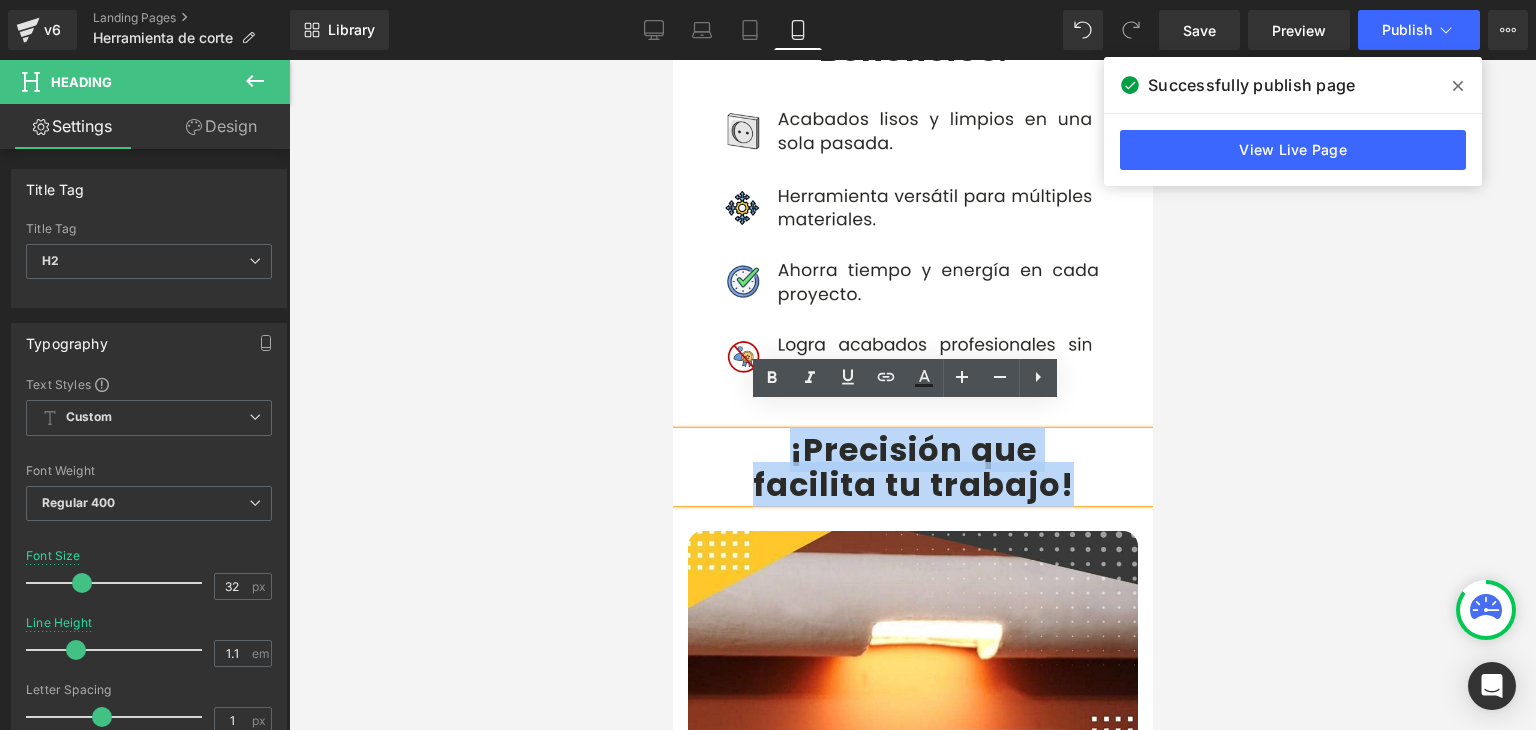 copy on "¡Precisión que  facilita tu trabajo !" 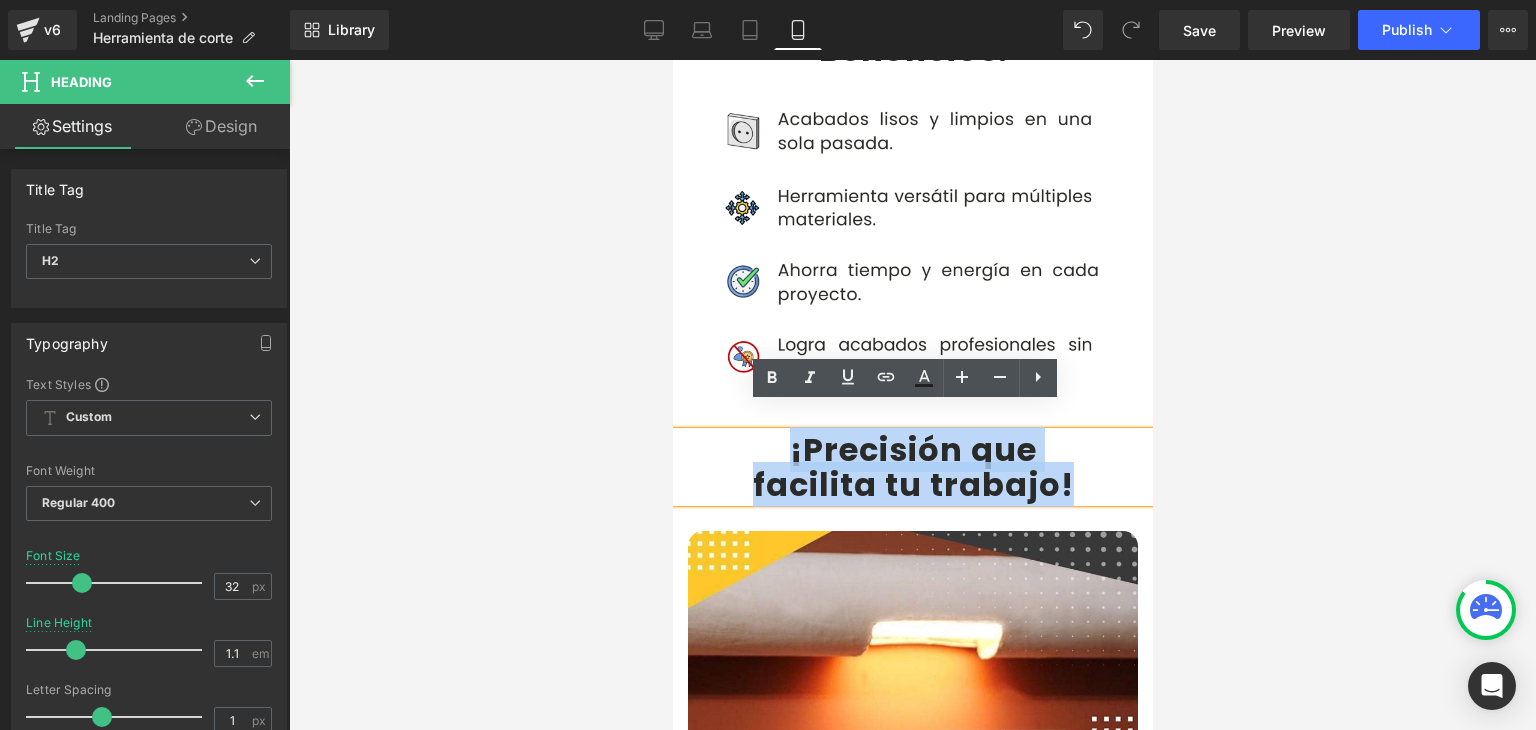 click on "facilita tu trabajo" at bounding box center [906, 484] 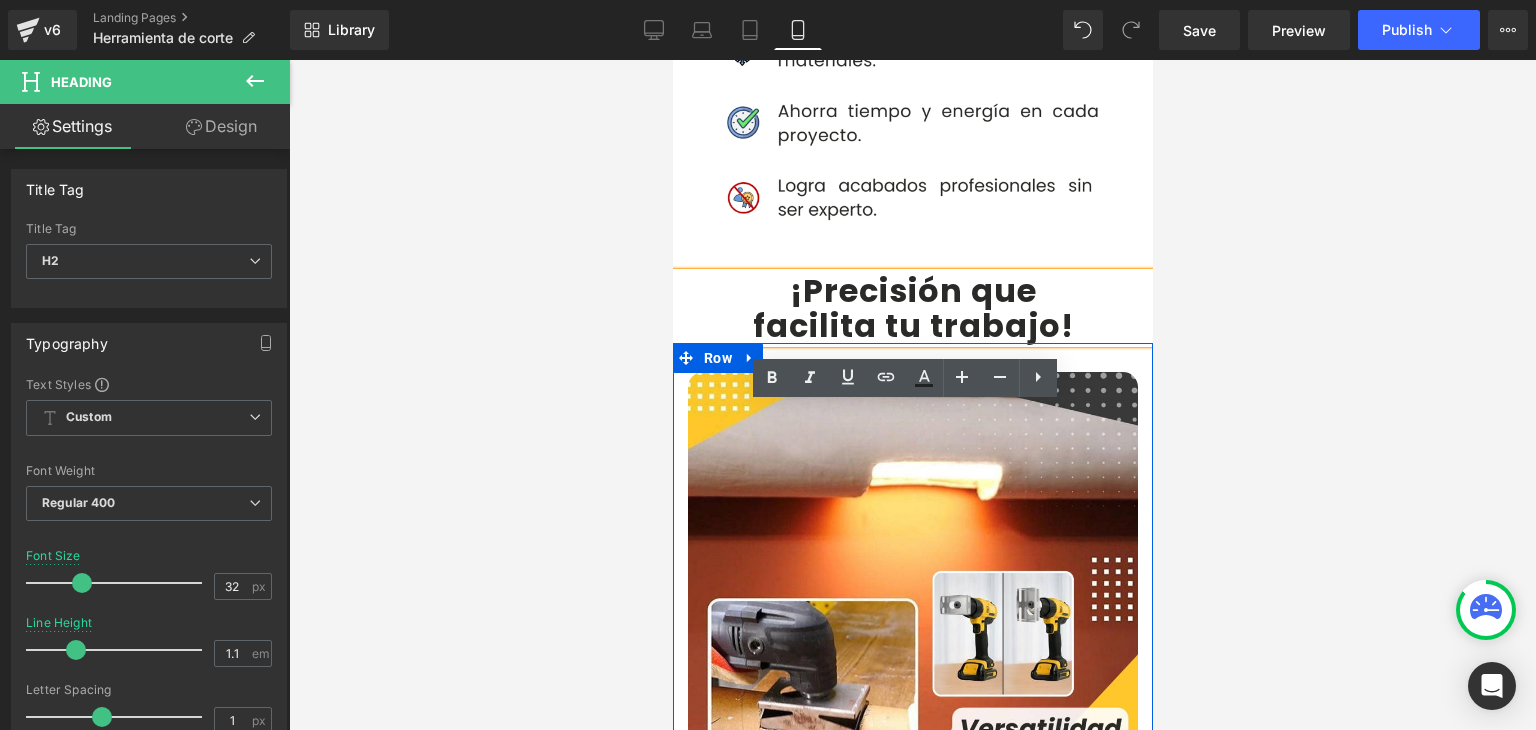 scroll, scrollTop: 4300, scrollLeft: 0, axis: vertical 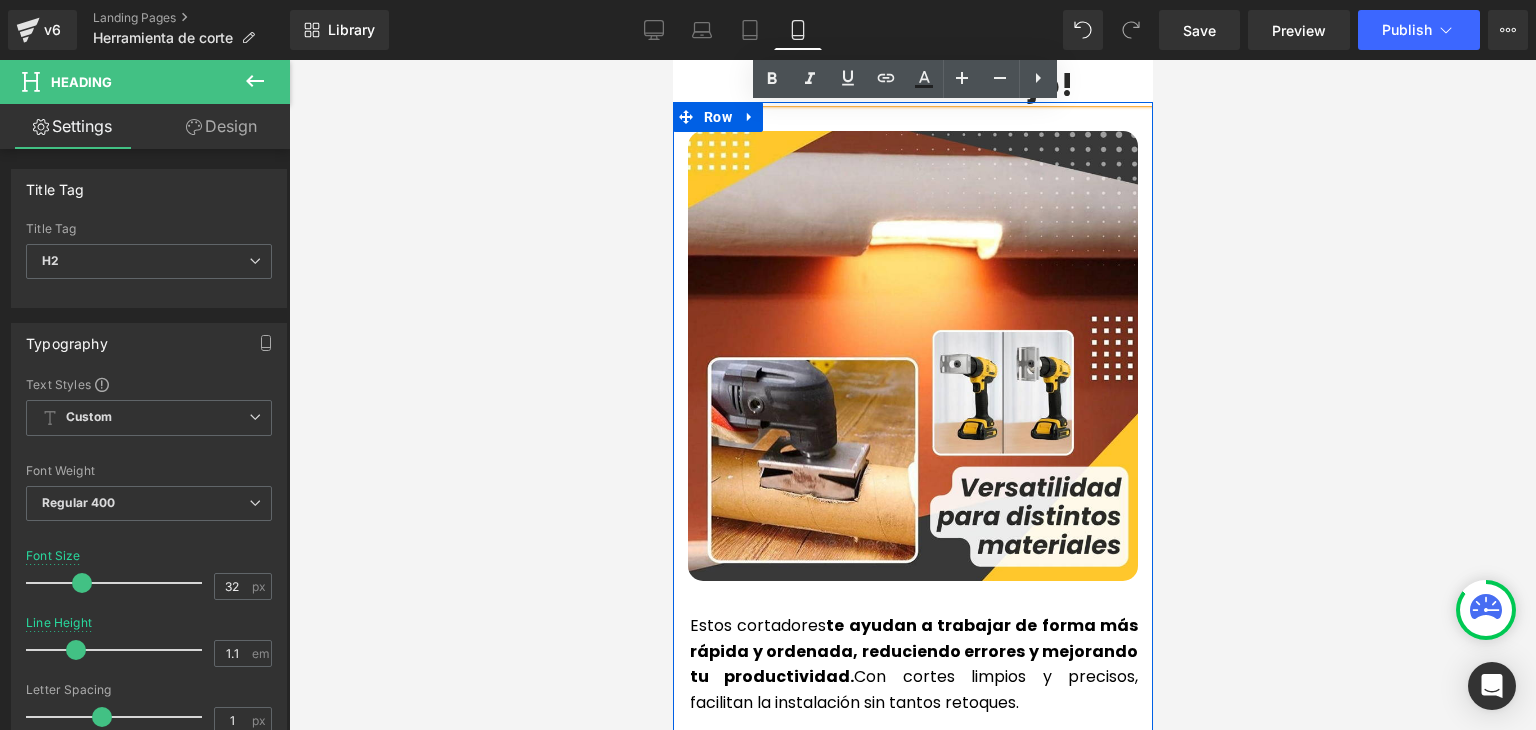 click on "Estos cortadores  te ayudan a trabajar de forma más rápida y ordenada, reduciendo errores y mejorando tu productividad.  Con cortes limpios y precisos, facilitan la instalación sin tantos retoques." at bounding box center [913, 664] 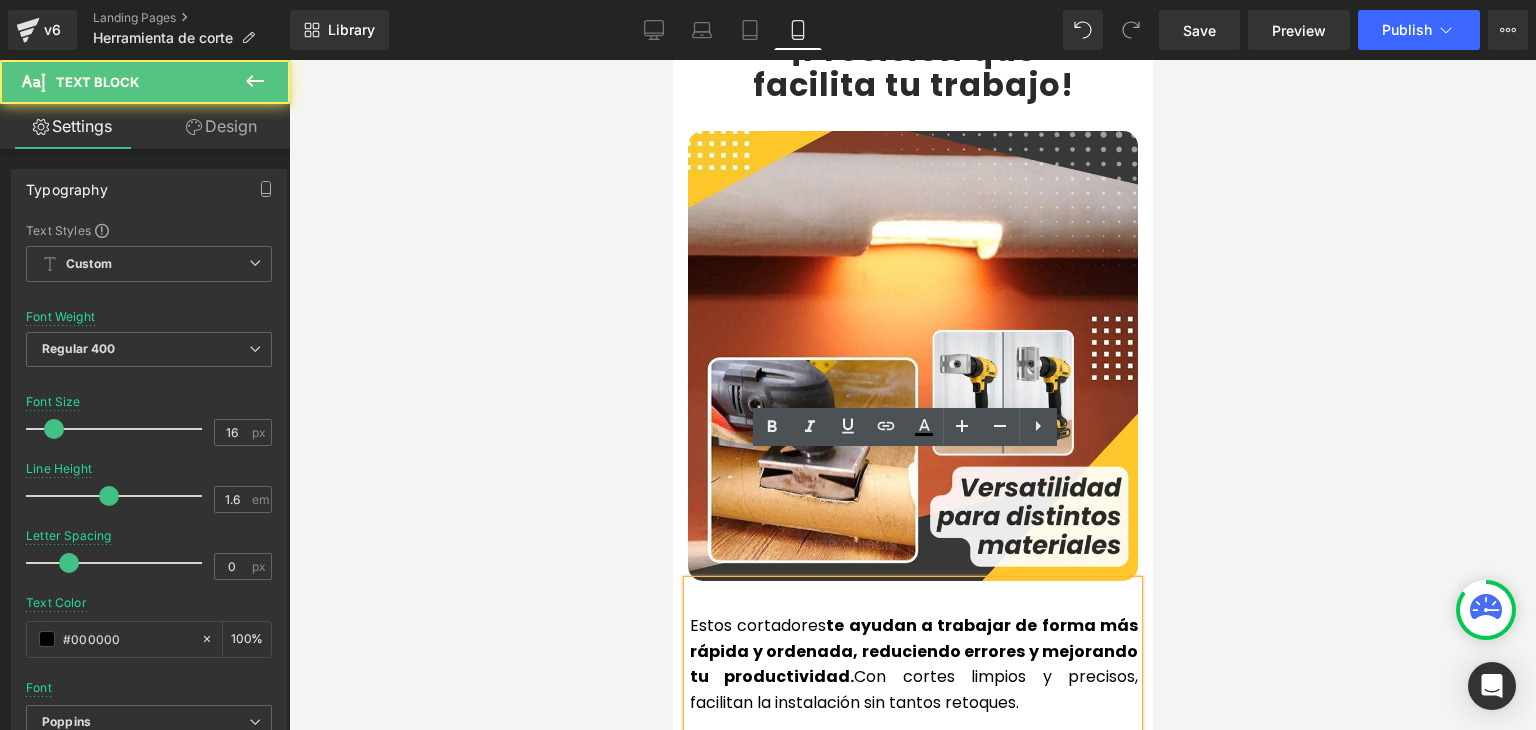 scroll, scrollTop: 4400, scrollLeft: 0, axis: vertical 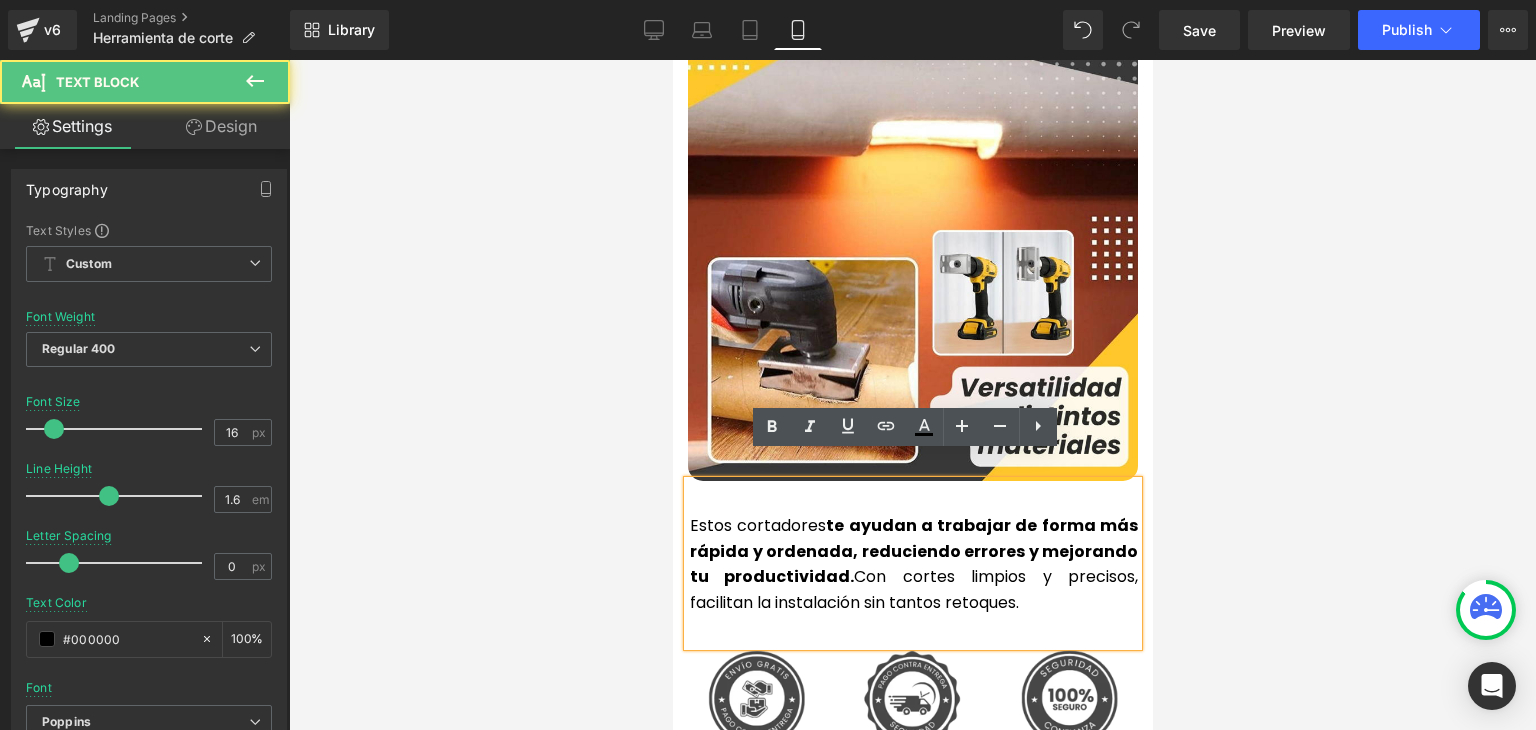 click on "te ayudan a trabajar de forma más rápida y ordenada, reduciendo errores y mejorando tu productividad." at bounding box center [913, 551] 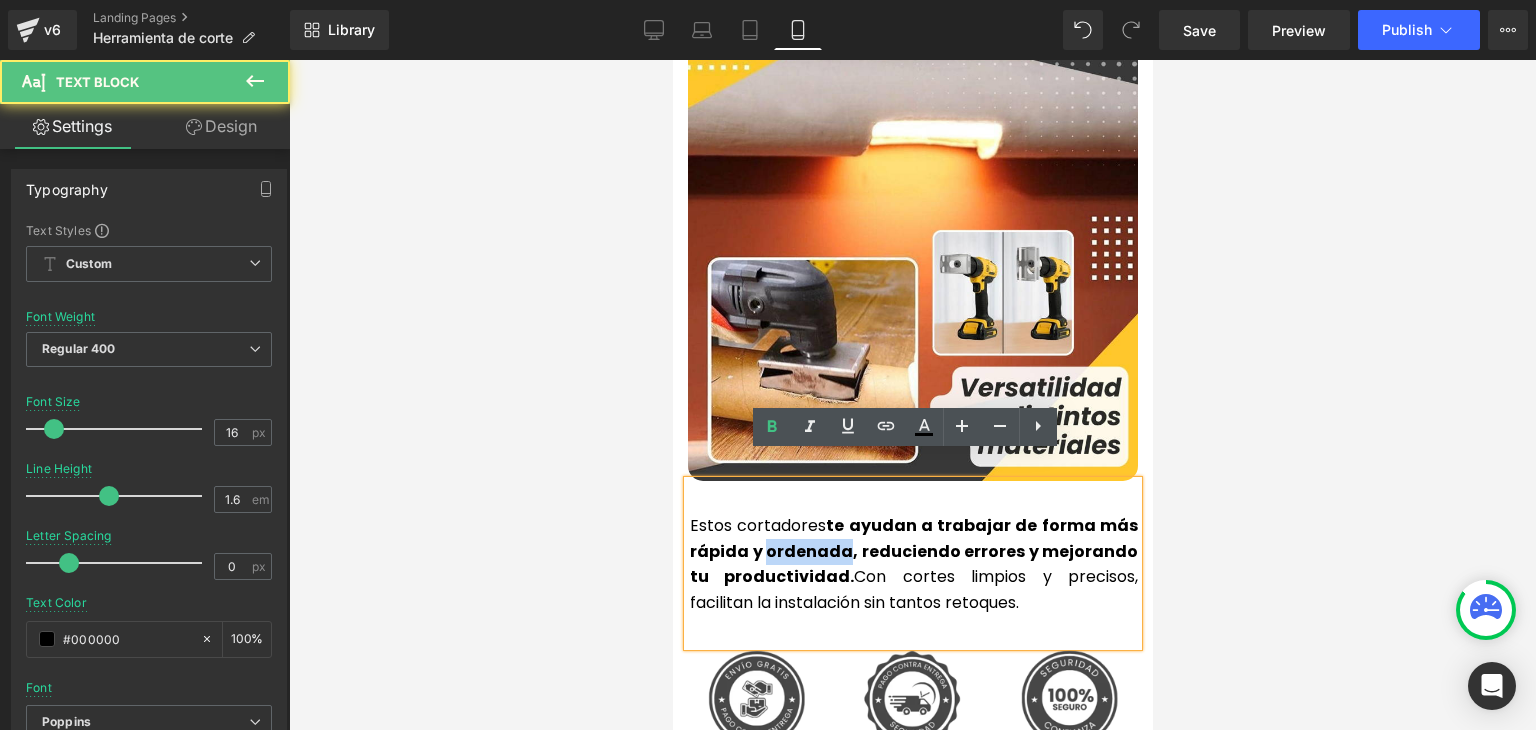 click on "te ayudan a trabajar de forma más rápida y ordenada, reduciendo errores y mejorando tu productividad." at bounding box center [913, 551] 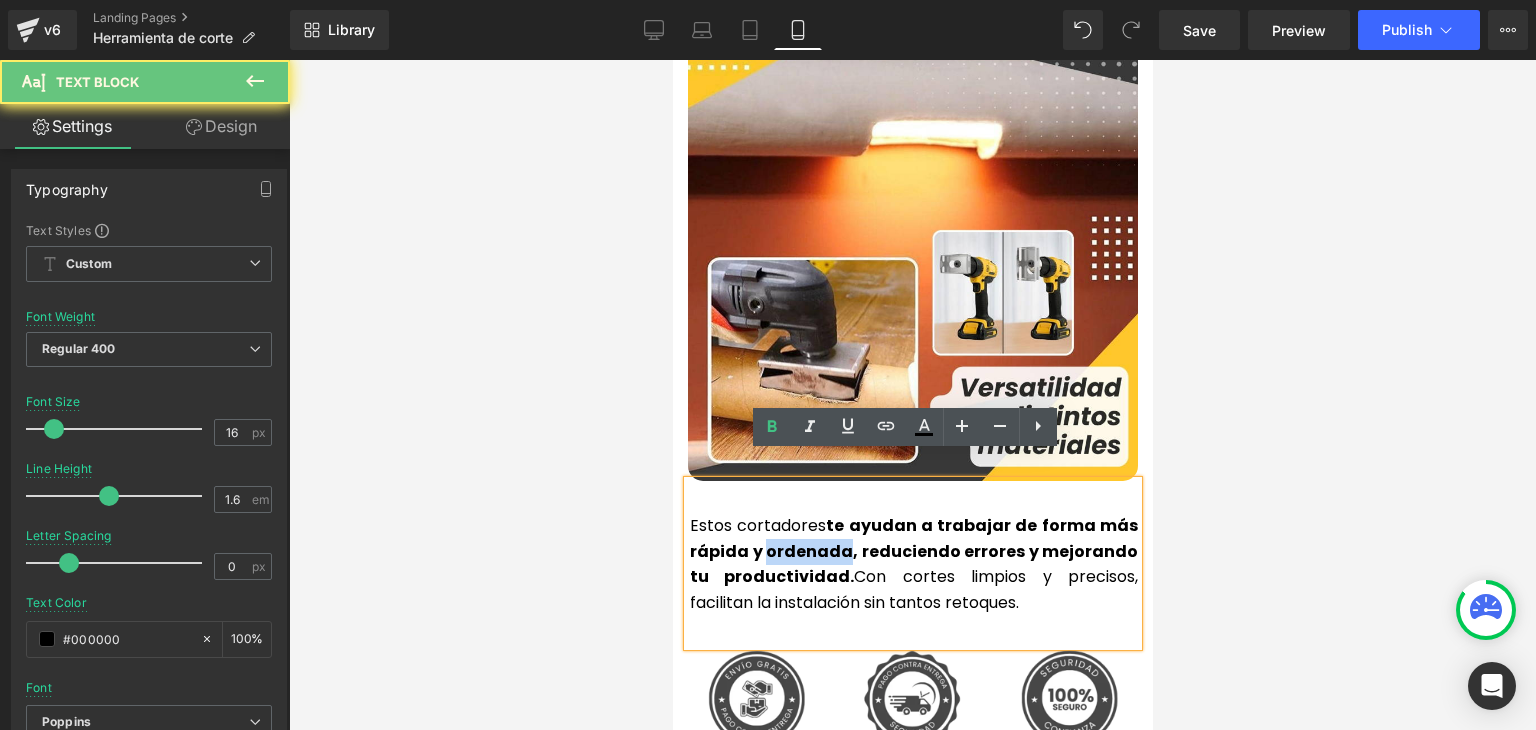 click on "te ayudan a trabajar de forma más rápida y ordenada, reduciendo errores y mejorando tu productividad." at bounding box center [913, 551] 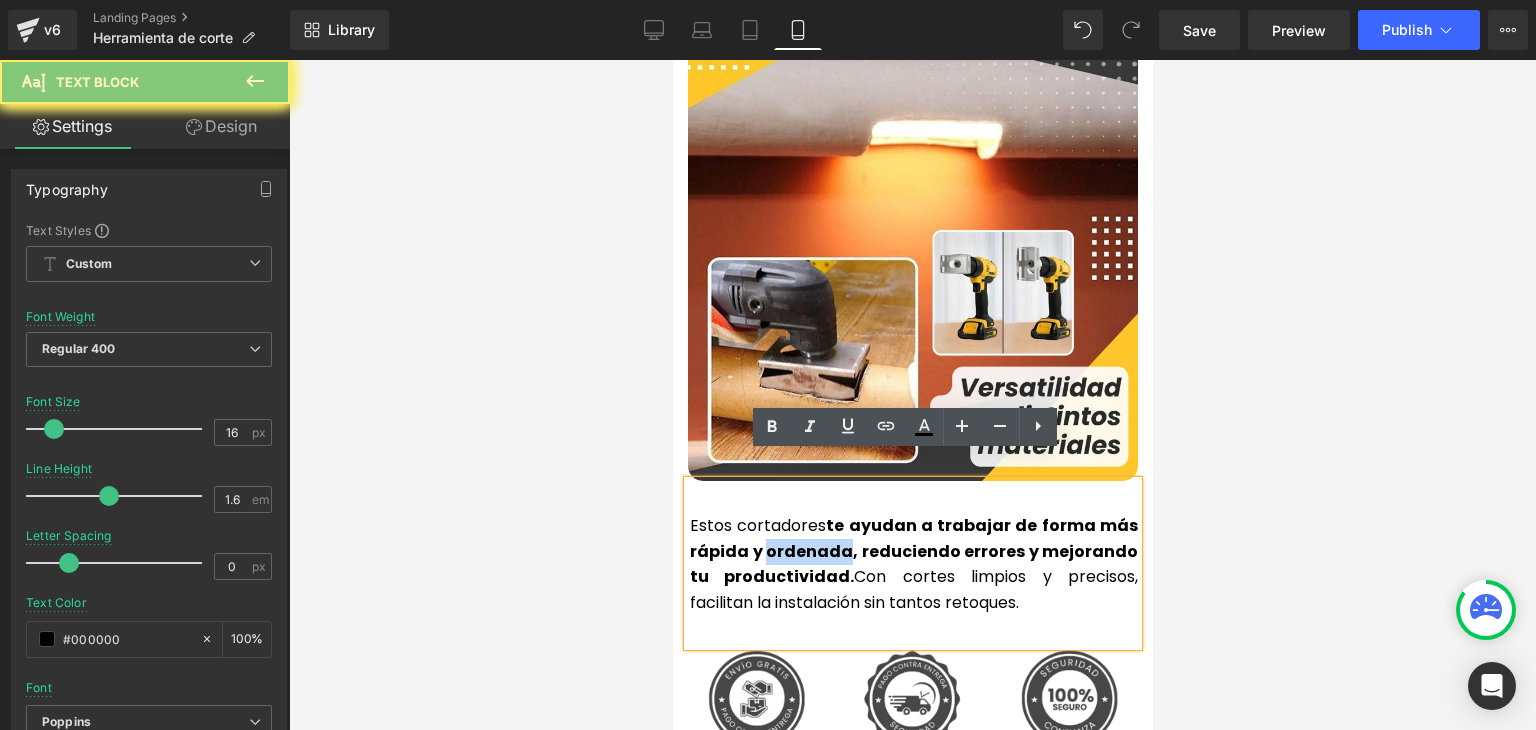 click on "te ayudan a trabajar de forma más rápida y ordenada, reduciendo errores y mejorando tu productividad." at bounding box center [913, 551] 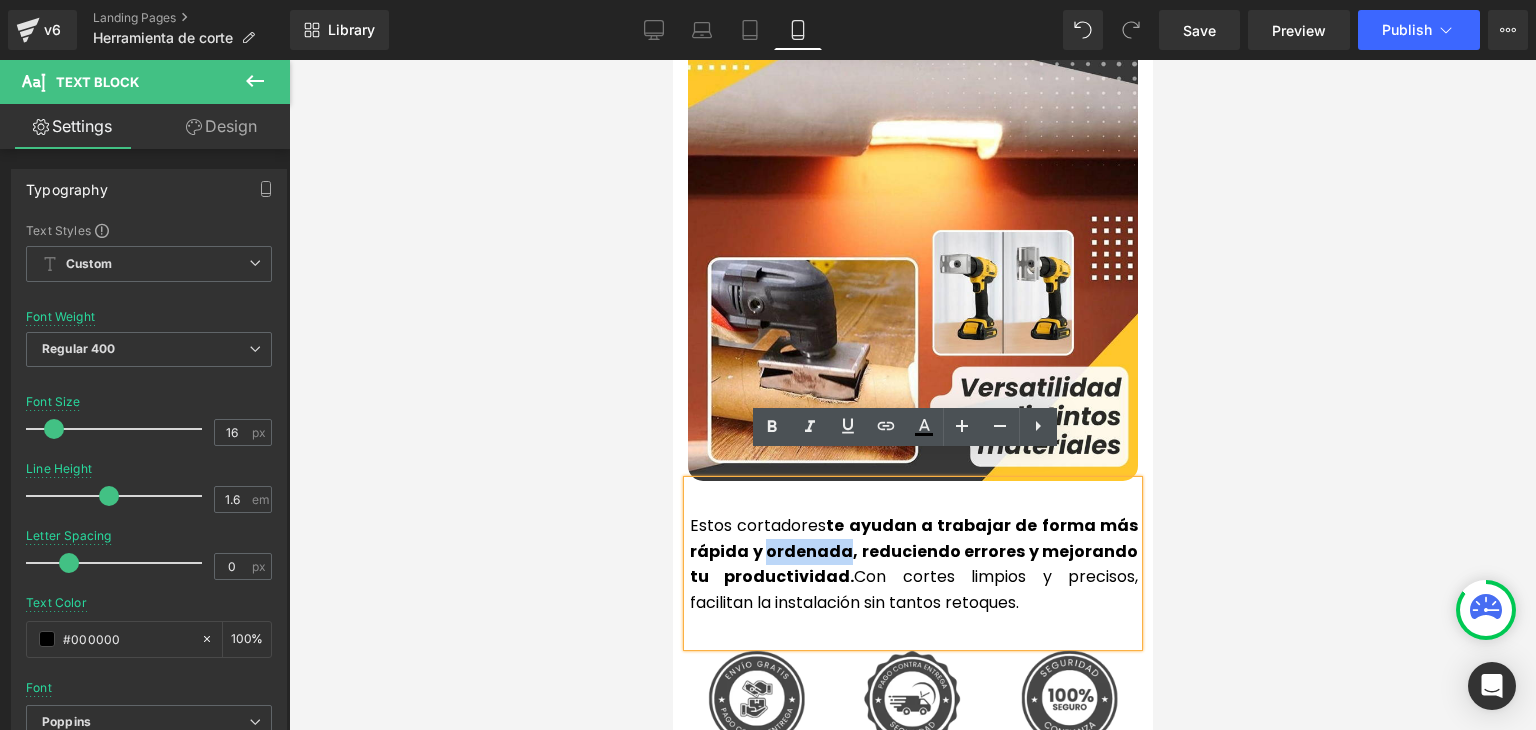 copy on "Estos cortadores  te ayudan a trabajar de forma más rápida y ordenada, reduciendo errores y mejorando tu productividad.  Con cortes limpios y precisos, facilitan la instalación sin tantos retoques." 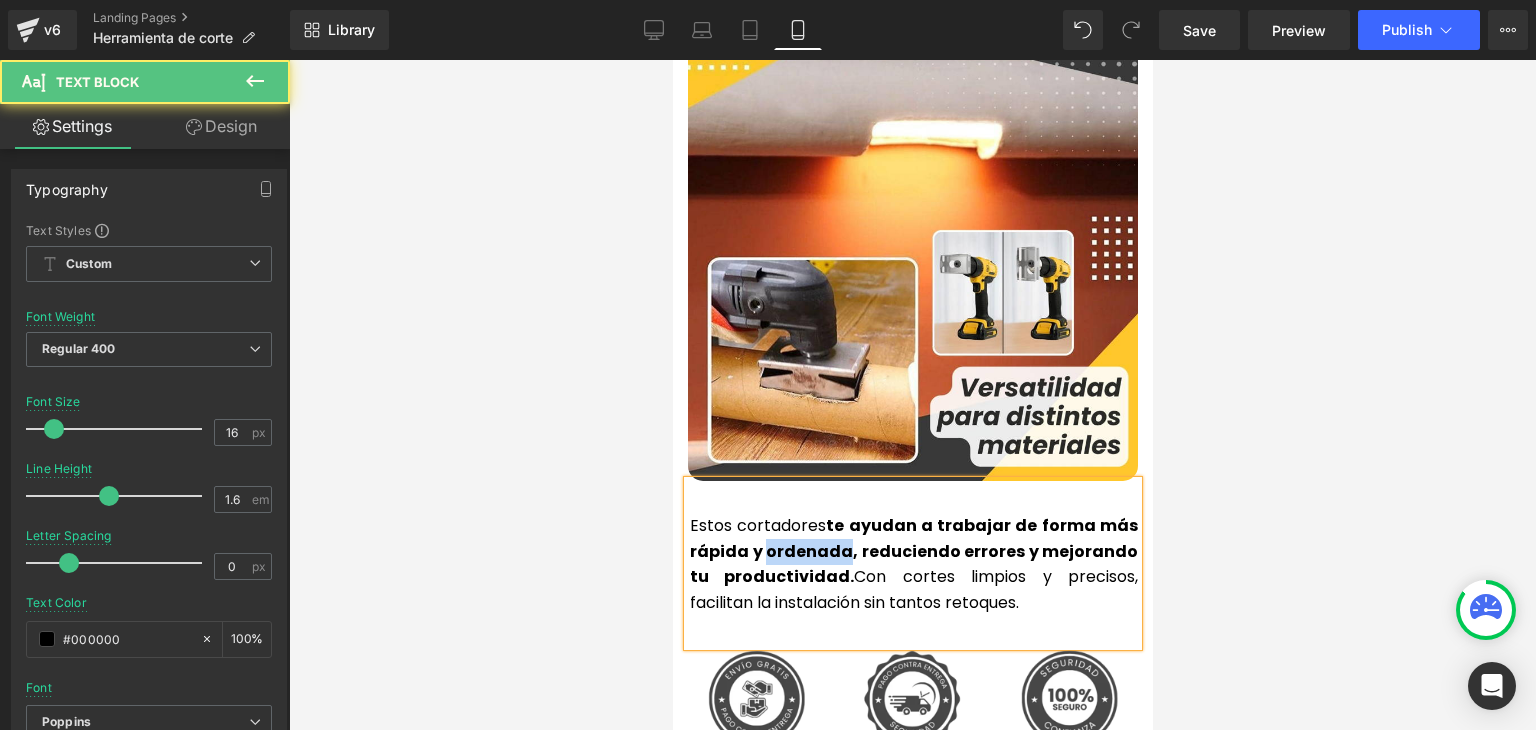 click on "Estos cortadores  te ayudan a trabajar de forma más rápida y ordenada, reduciendo errores y mejorando tu productividad.  Con cortes limpios y precisos, facilitan la instalación sin tantos retoques." at bounding box center [913, 564] 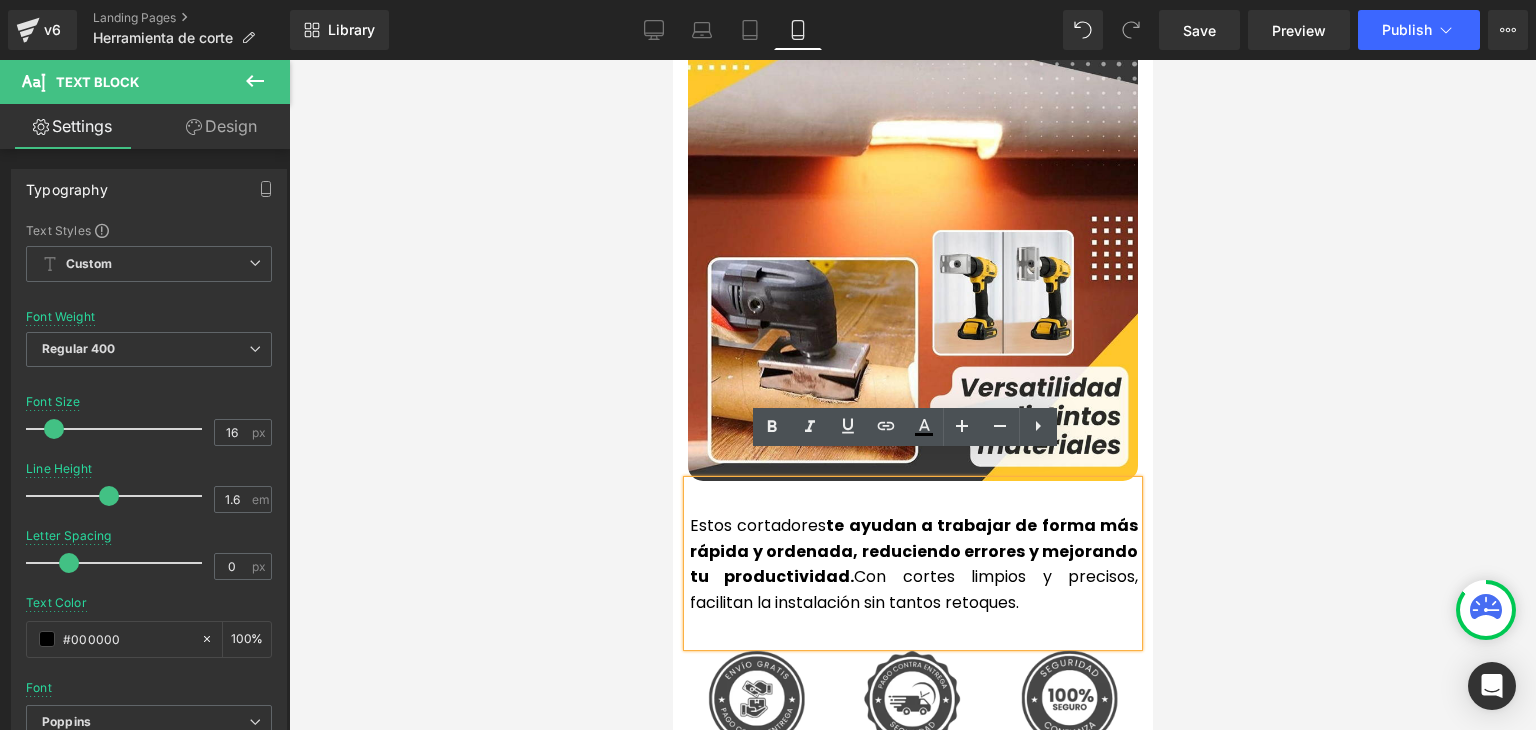 click on "te ayudan a trabajar de forma más rápida y ordenada, reduciendo errores y mejorando tu productividad." at bounding box center [913, 551] 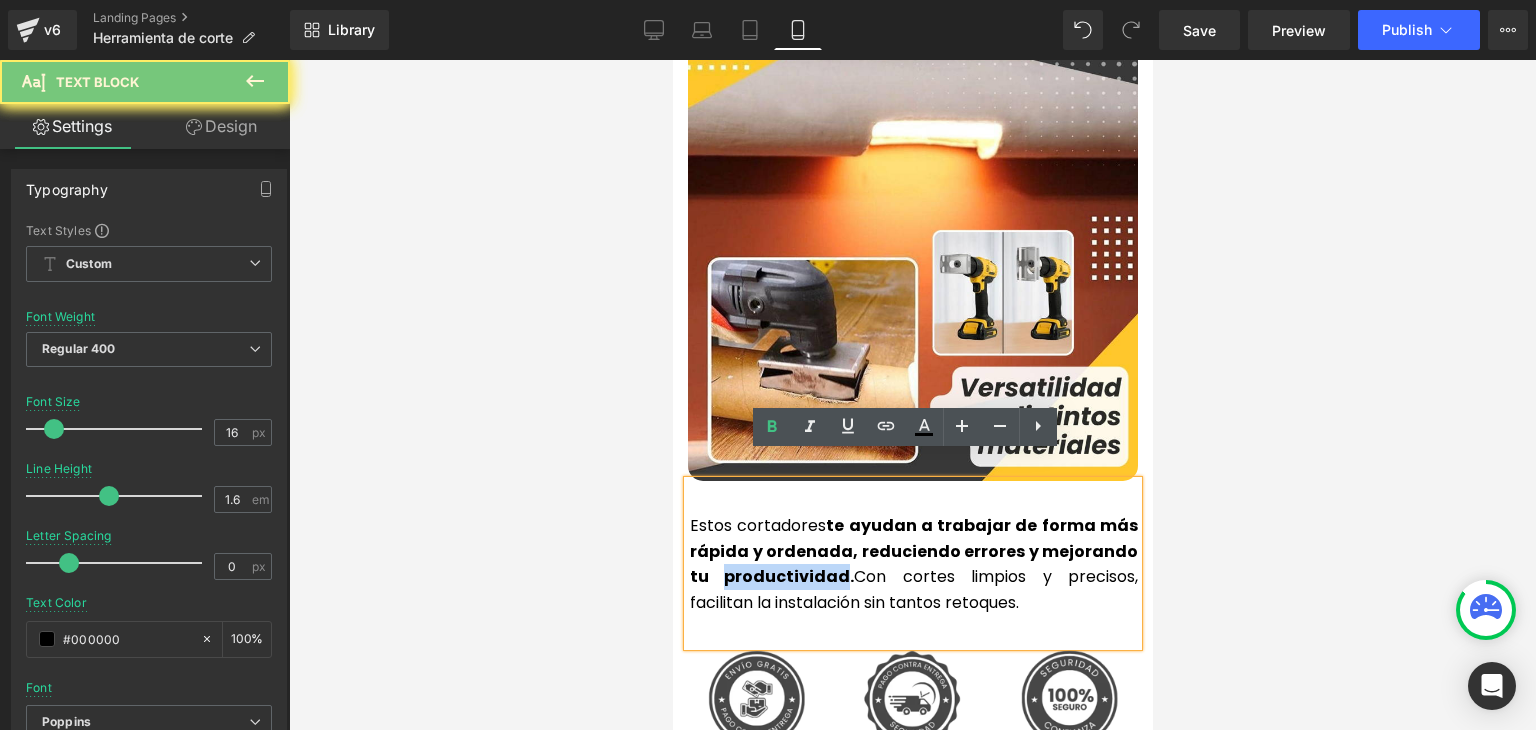 click on "te ayudan a trabajar de forma más rápida y ordenada, reduciendo errores y mejorando tu productividad." at bounding box center [913, 551] 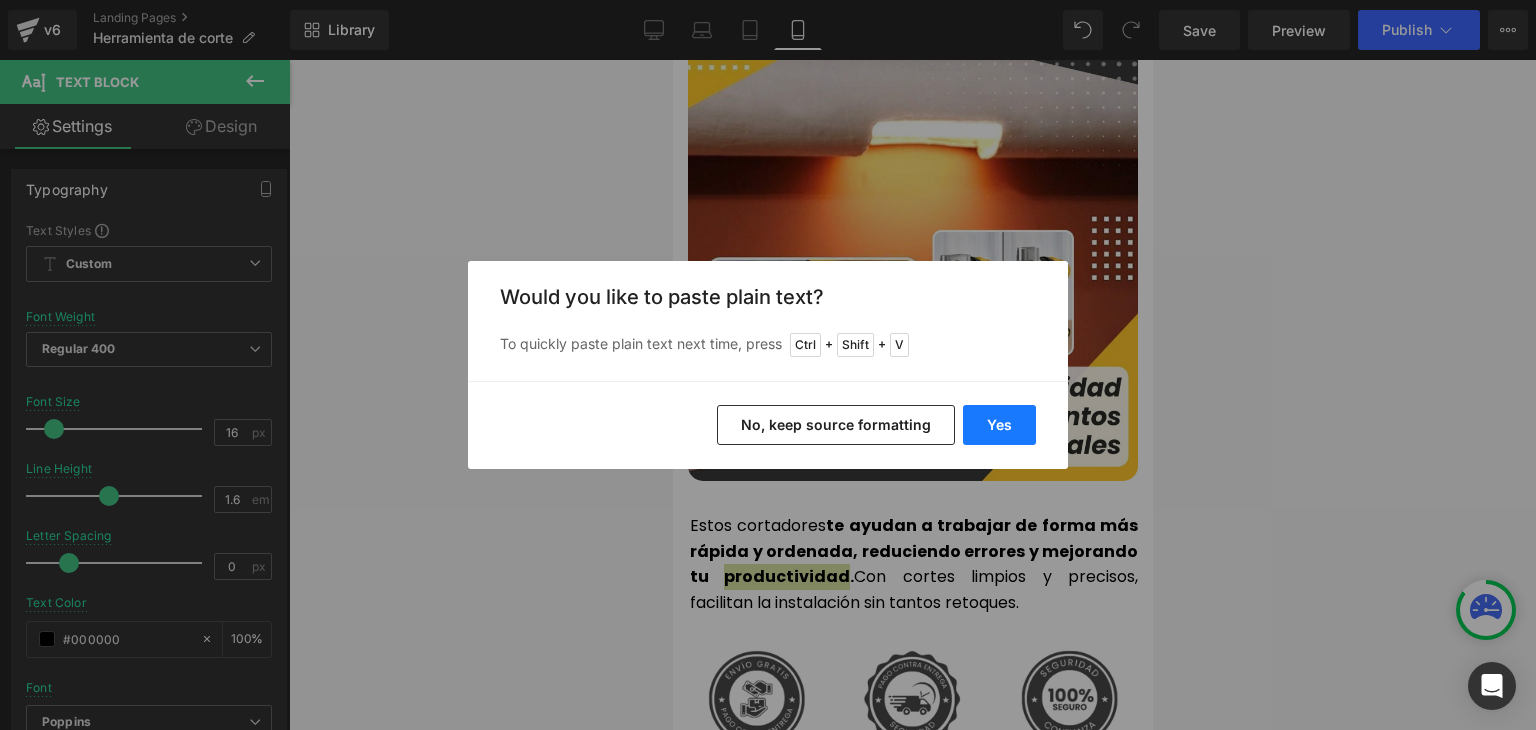 click on "Yes" at bounding box center [999, 425] 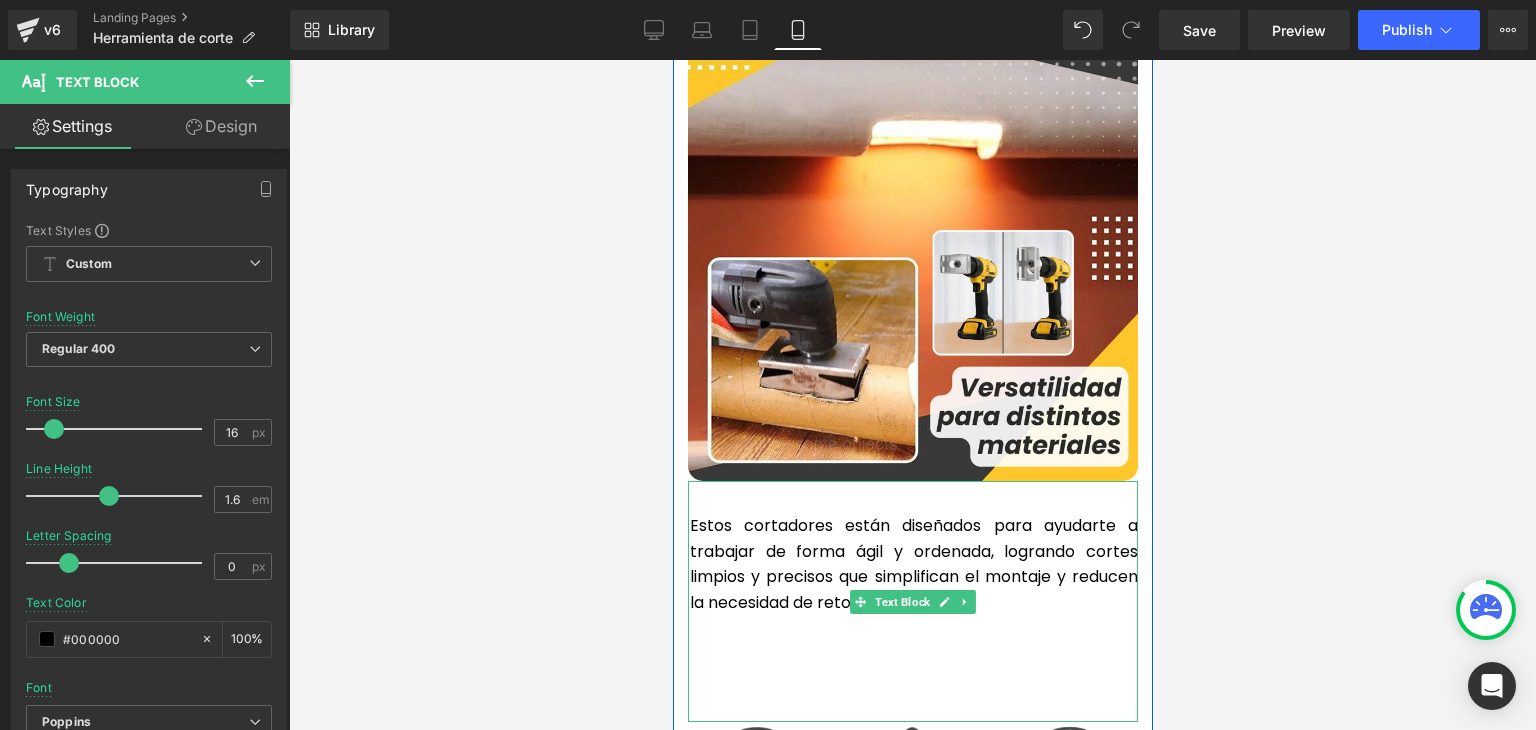 click at bounding box center (913, 654) 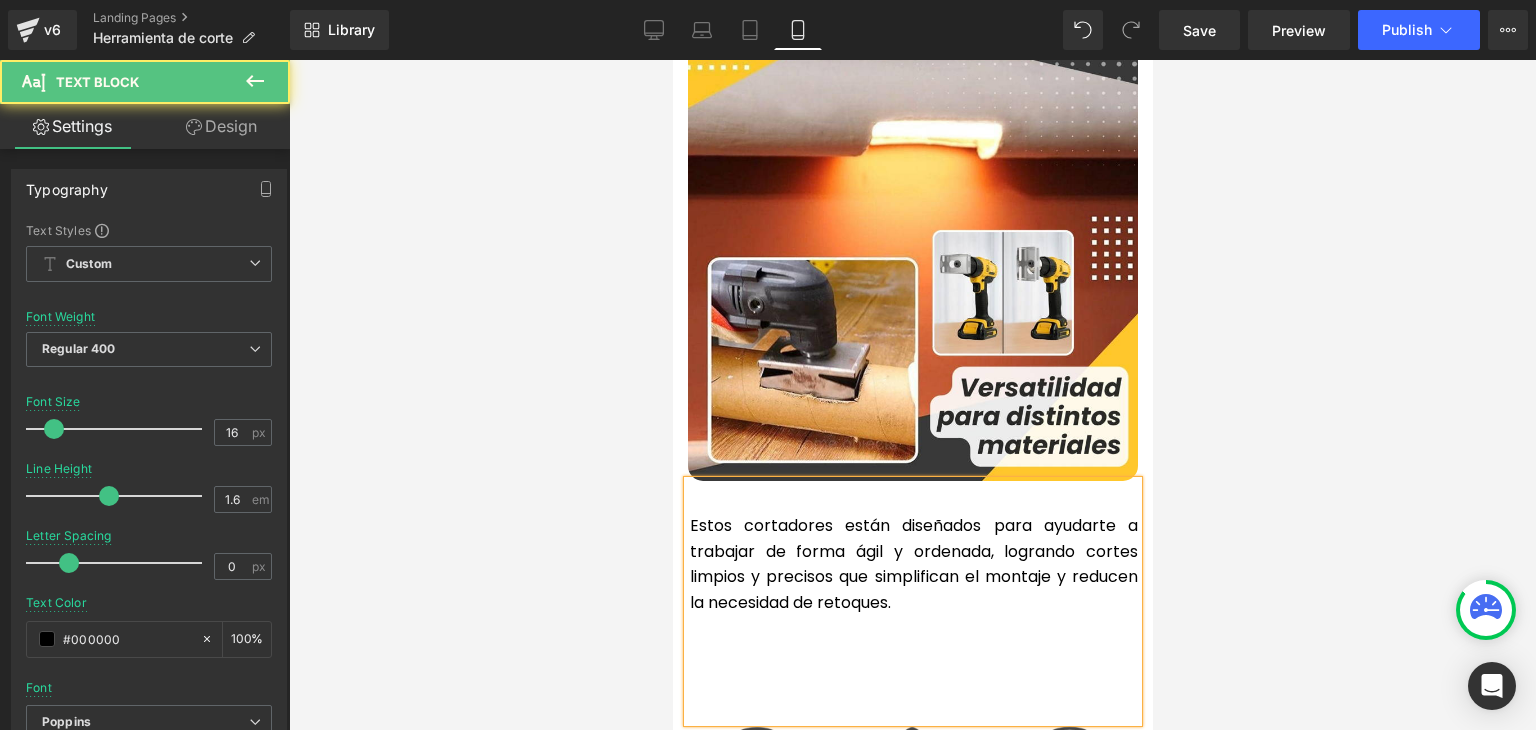 click on "Rendering Content" at bounding box center [768, 651] 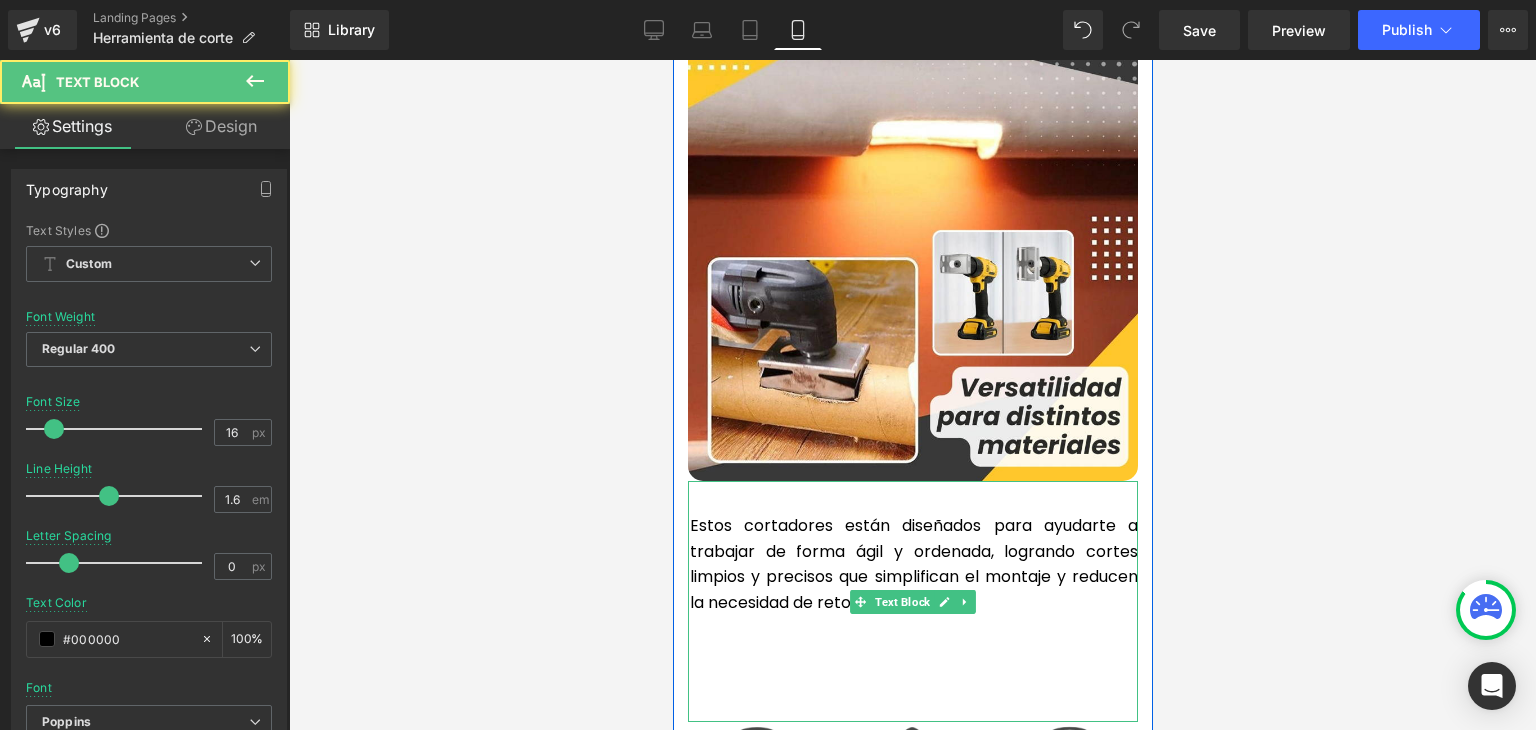 click at bounding box center (913, 654) 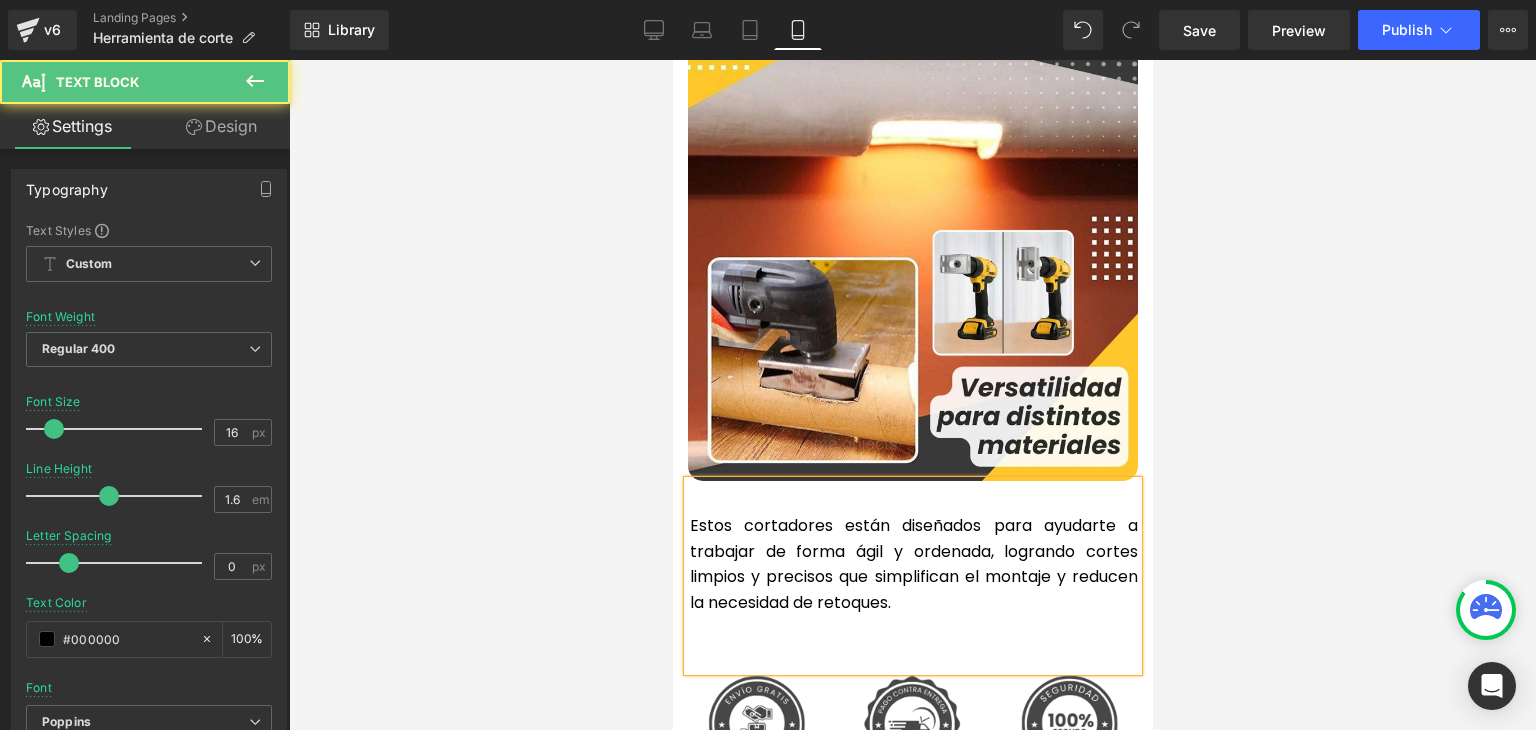 click at bounding box center (913, 629) 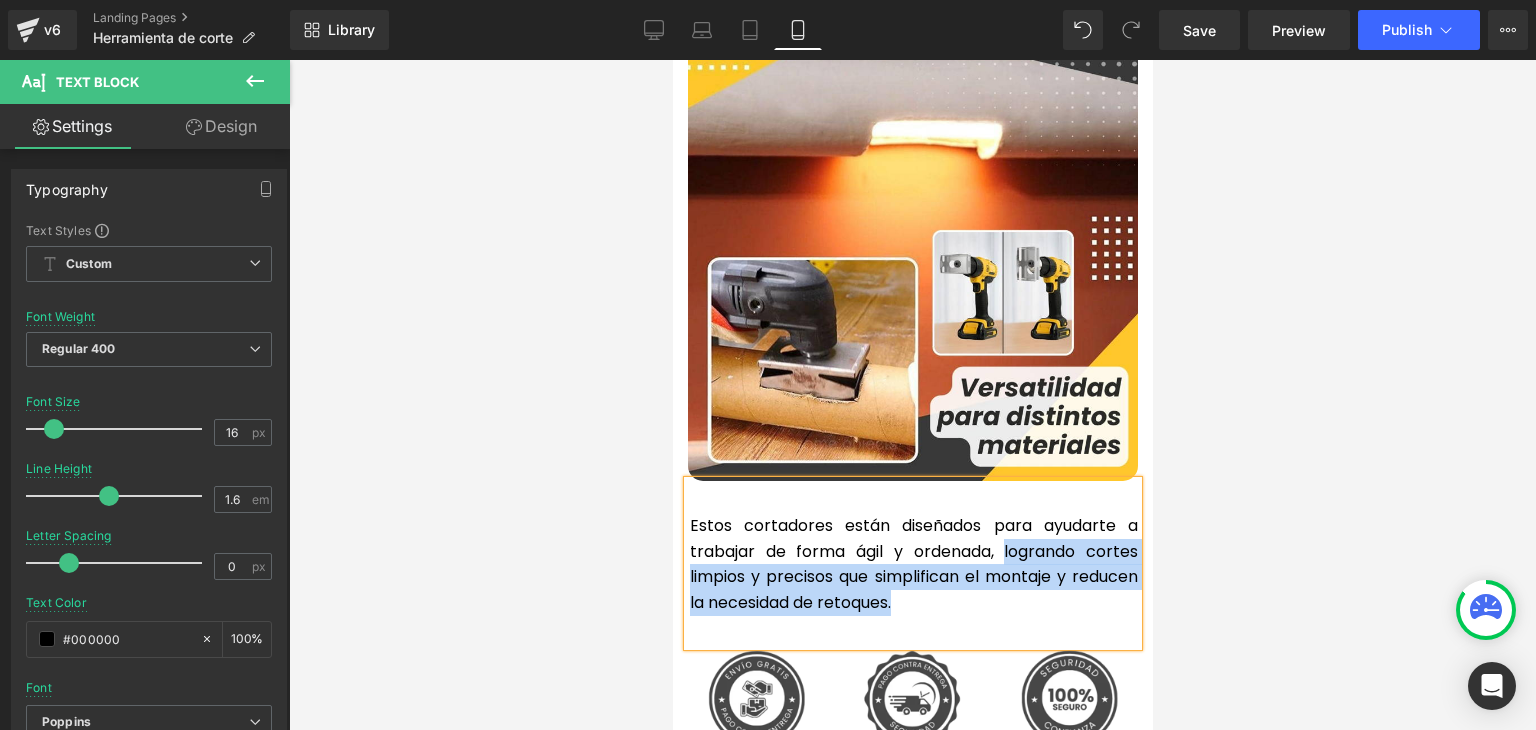 drag, startPoint x: 928, startPoint y: 571, endPoint x: 997, endPoint y: 530, distance: 80.26207 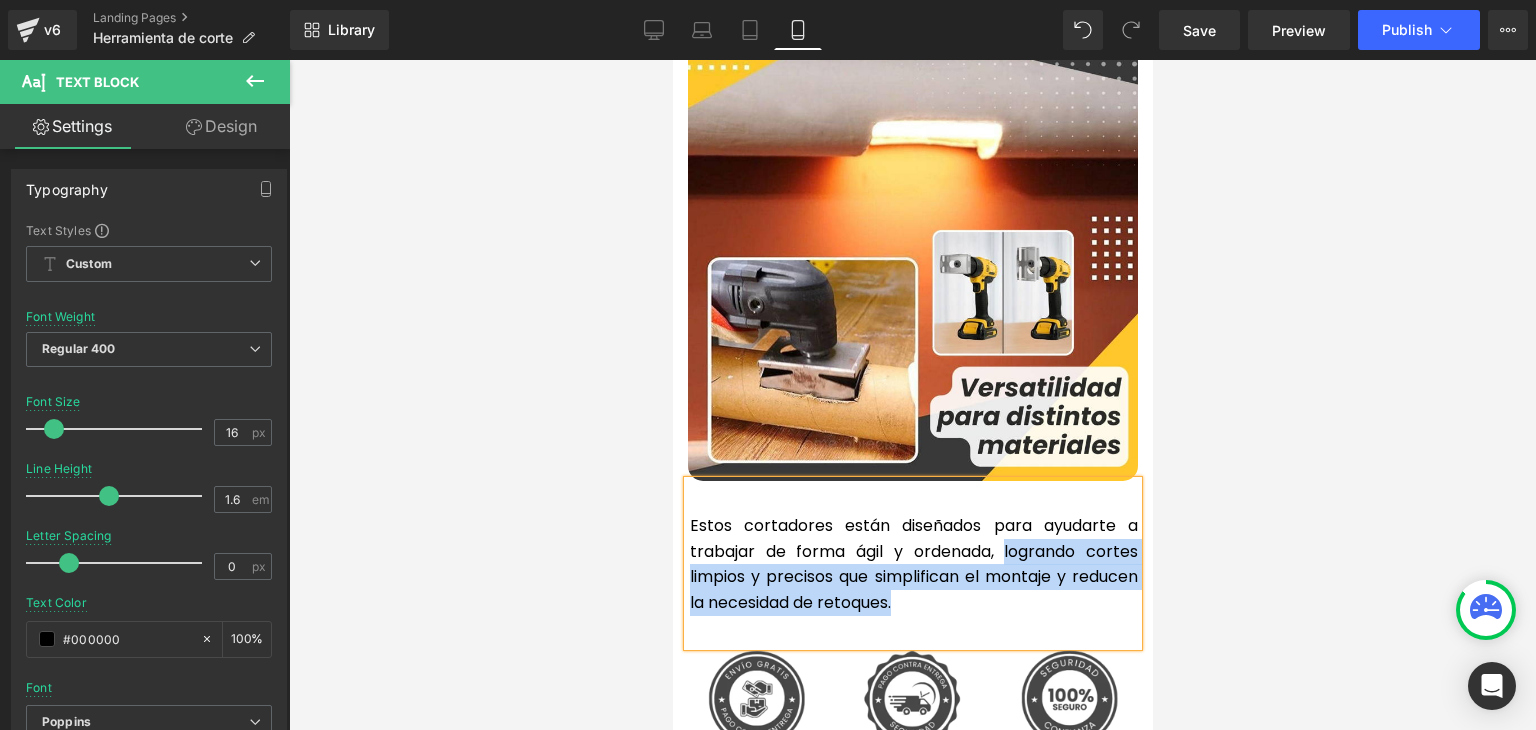 click on "Estos cortadores están diseñados para ayudarte a trabajar de forma ágil y ordenada, logrando cortes limpios y precisos que simplifican el montaje y reducen la necesidad de retoques." at bounding box center [913, 564] 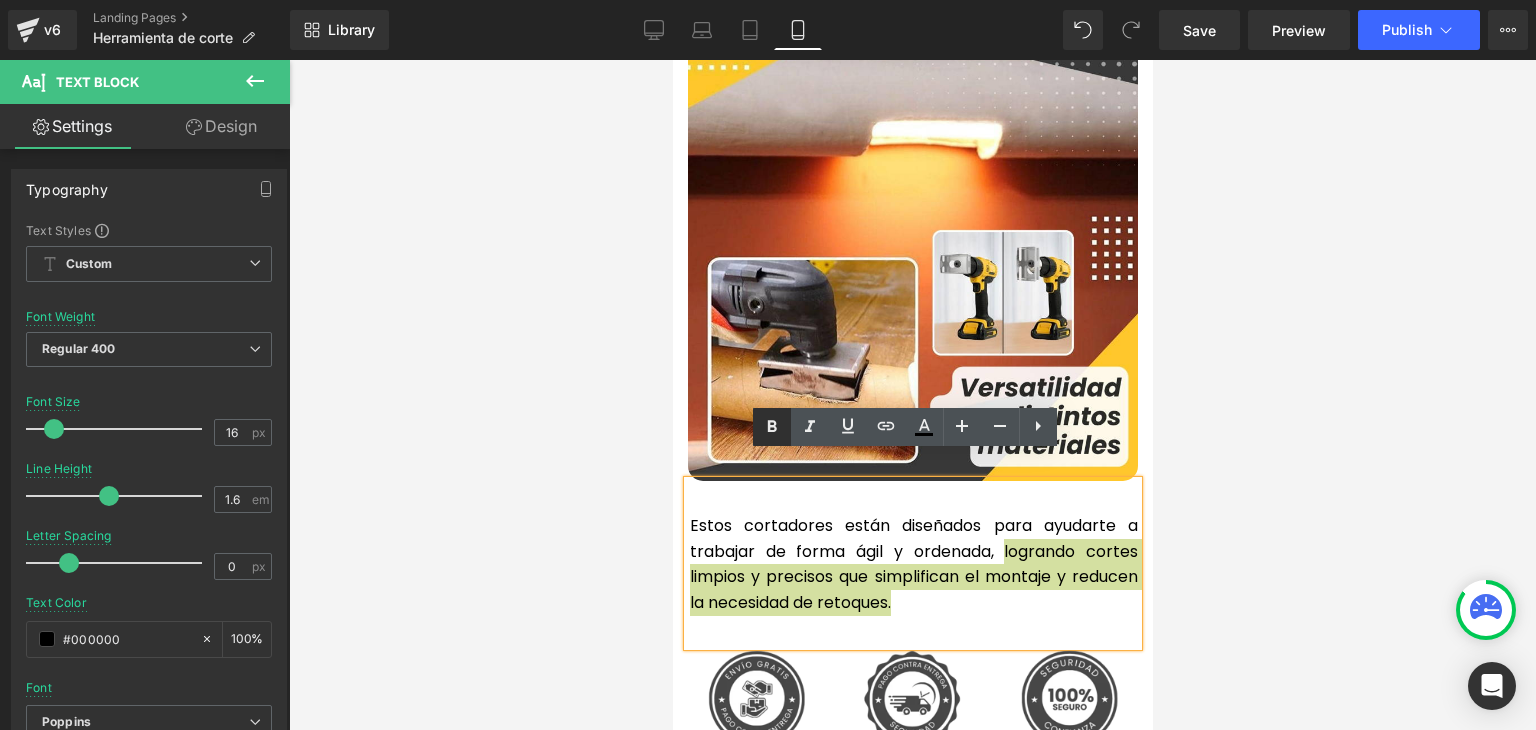 click 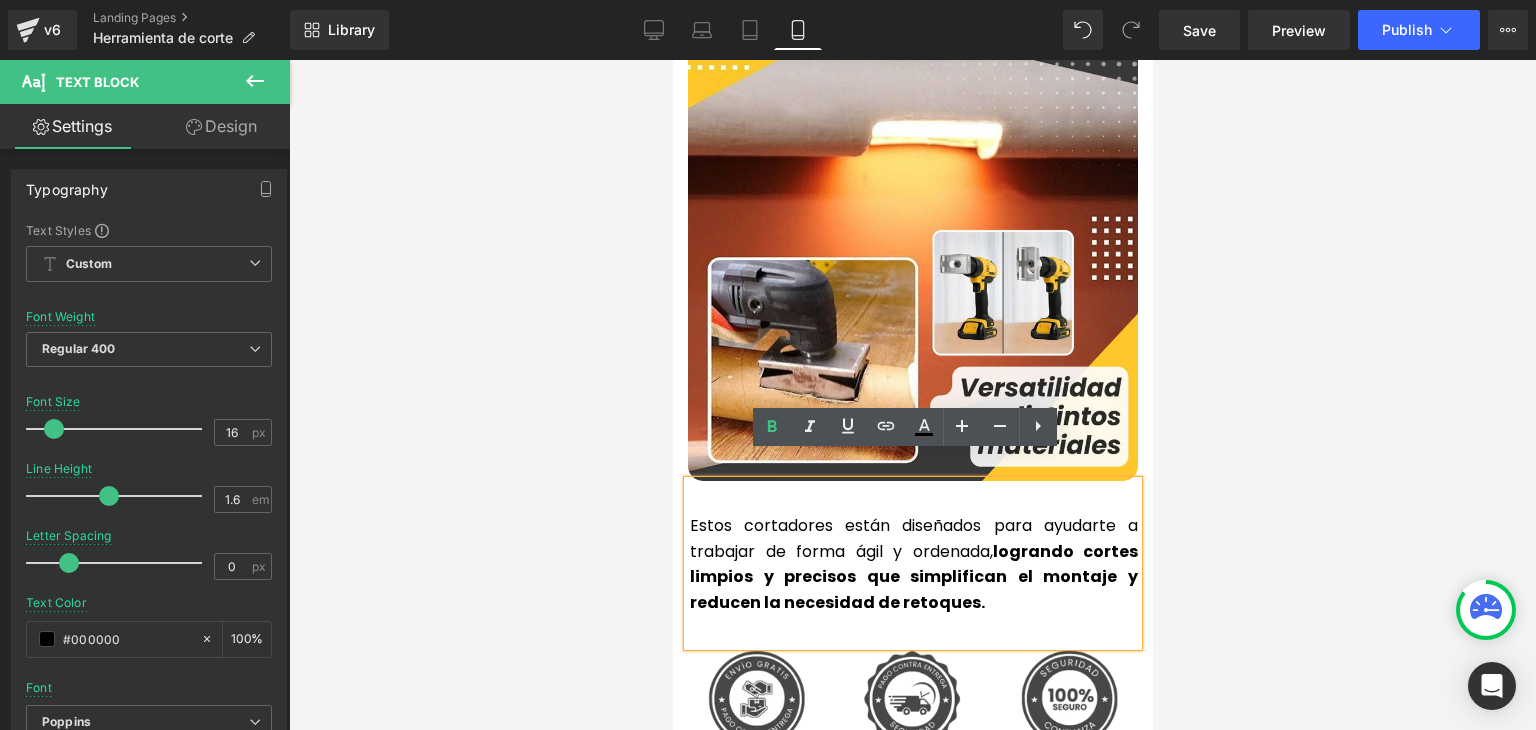 click at bounding box center [912, 395] 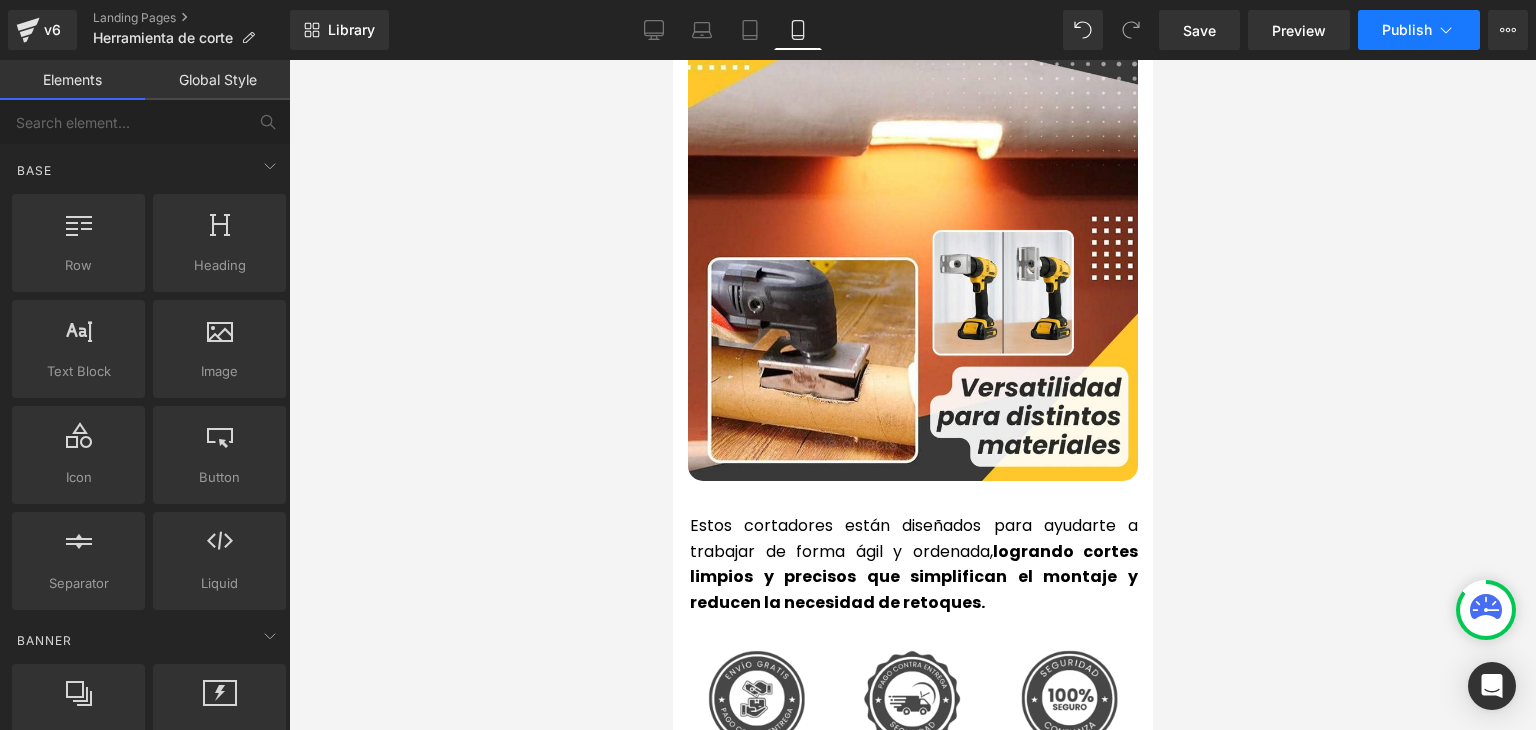 click on "Publish" at bounding box center [1407, 30] 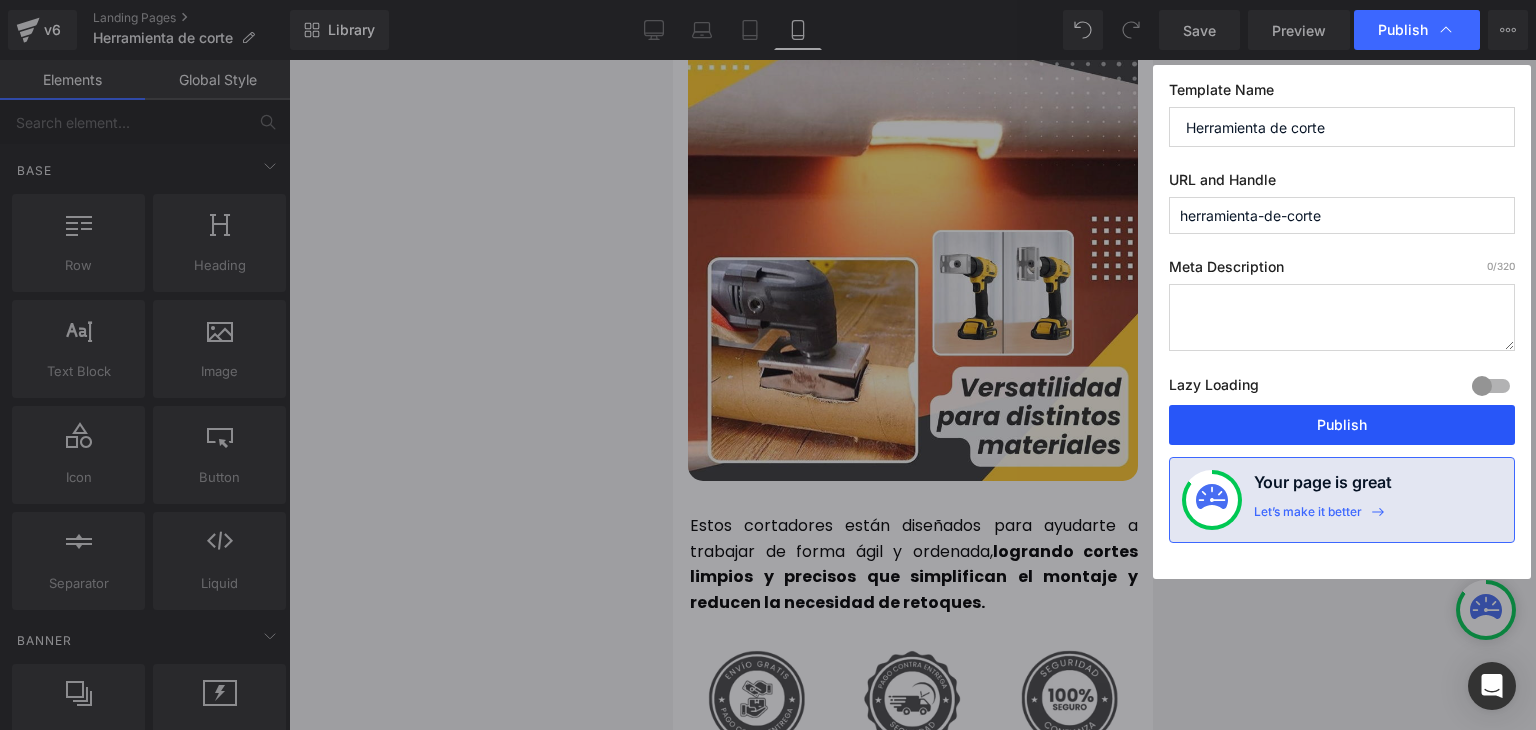 click on "Publish" at bounding box center [1342, 425] 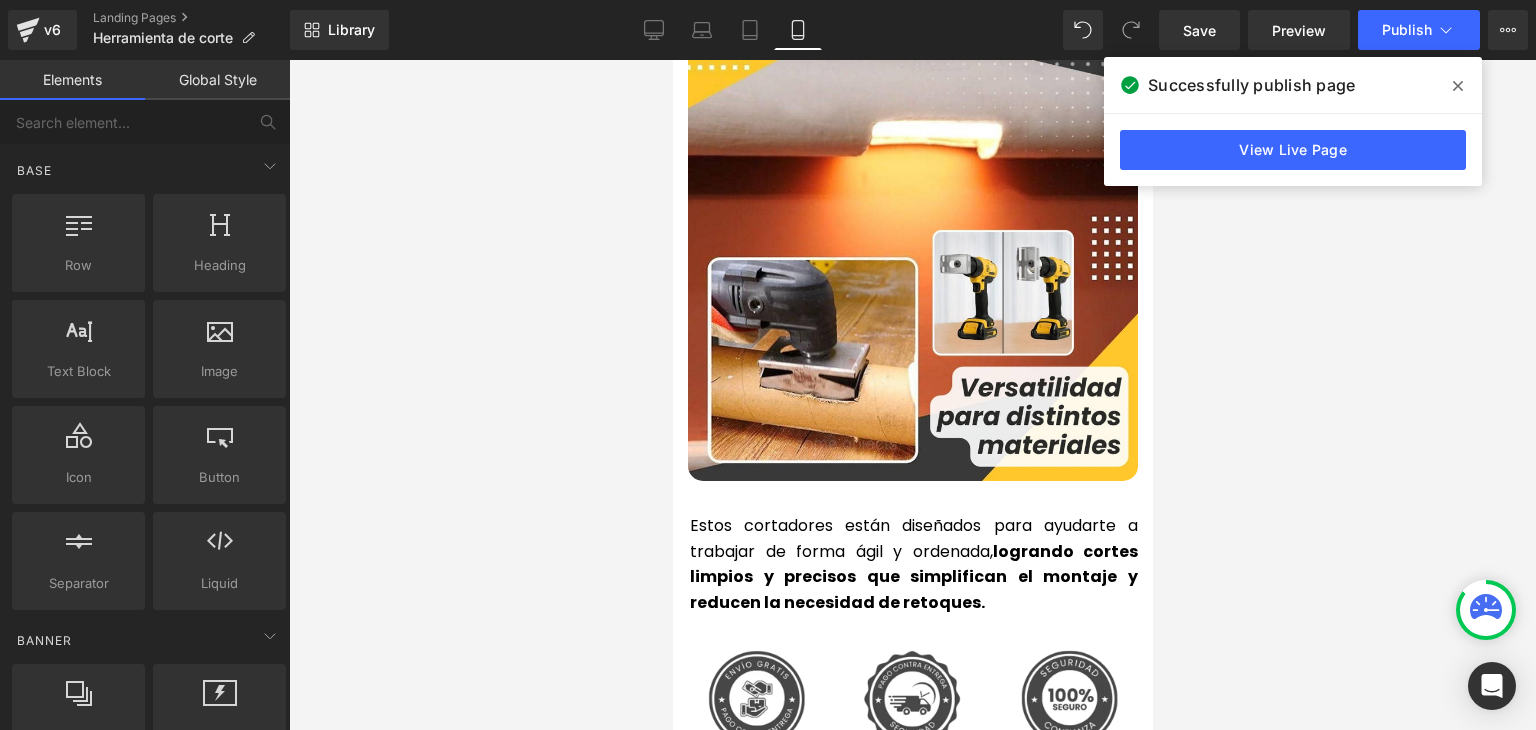 click 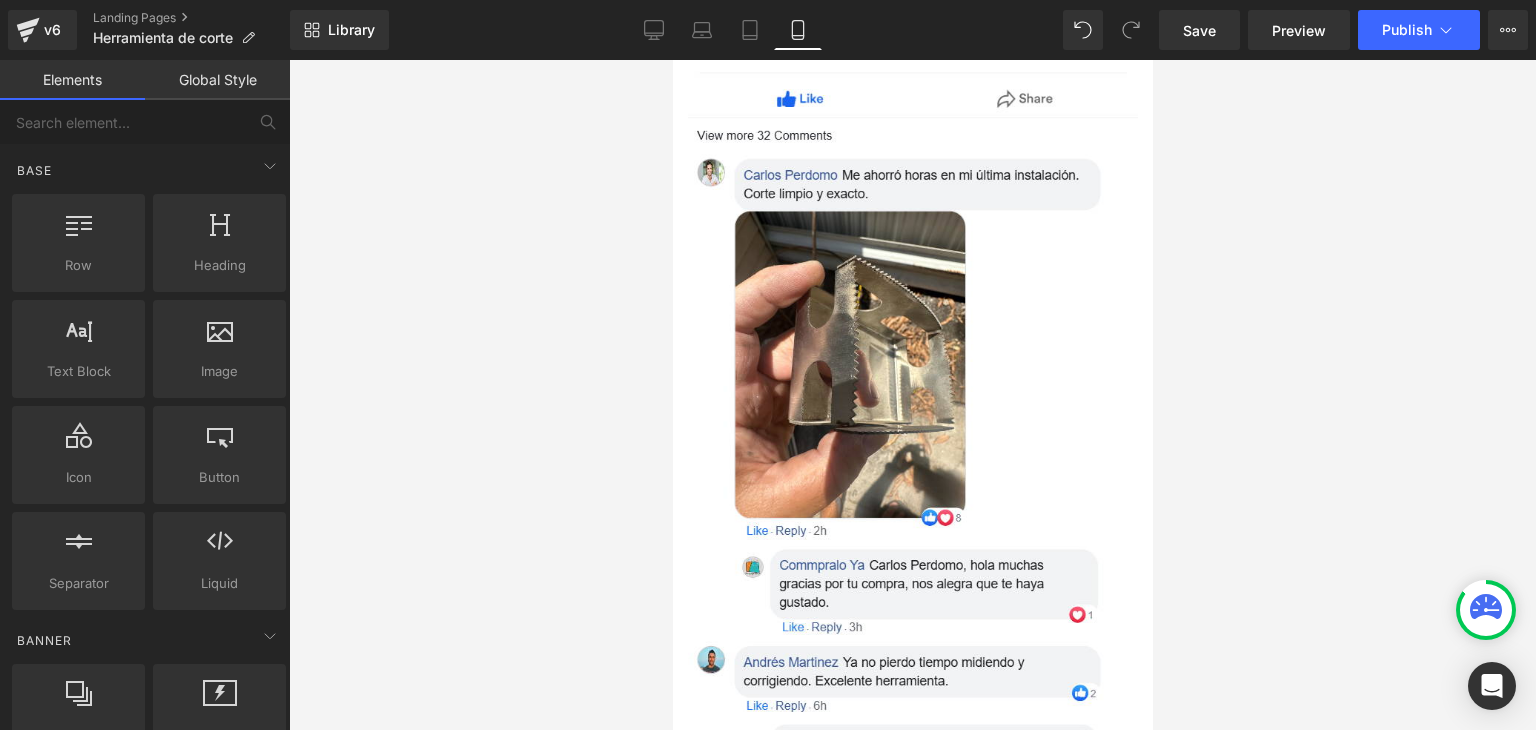 scroll, scrollTop: 7100, scrollLeft: 0, axis: vertical 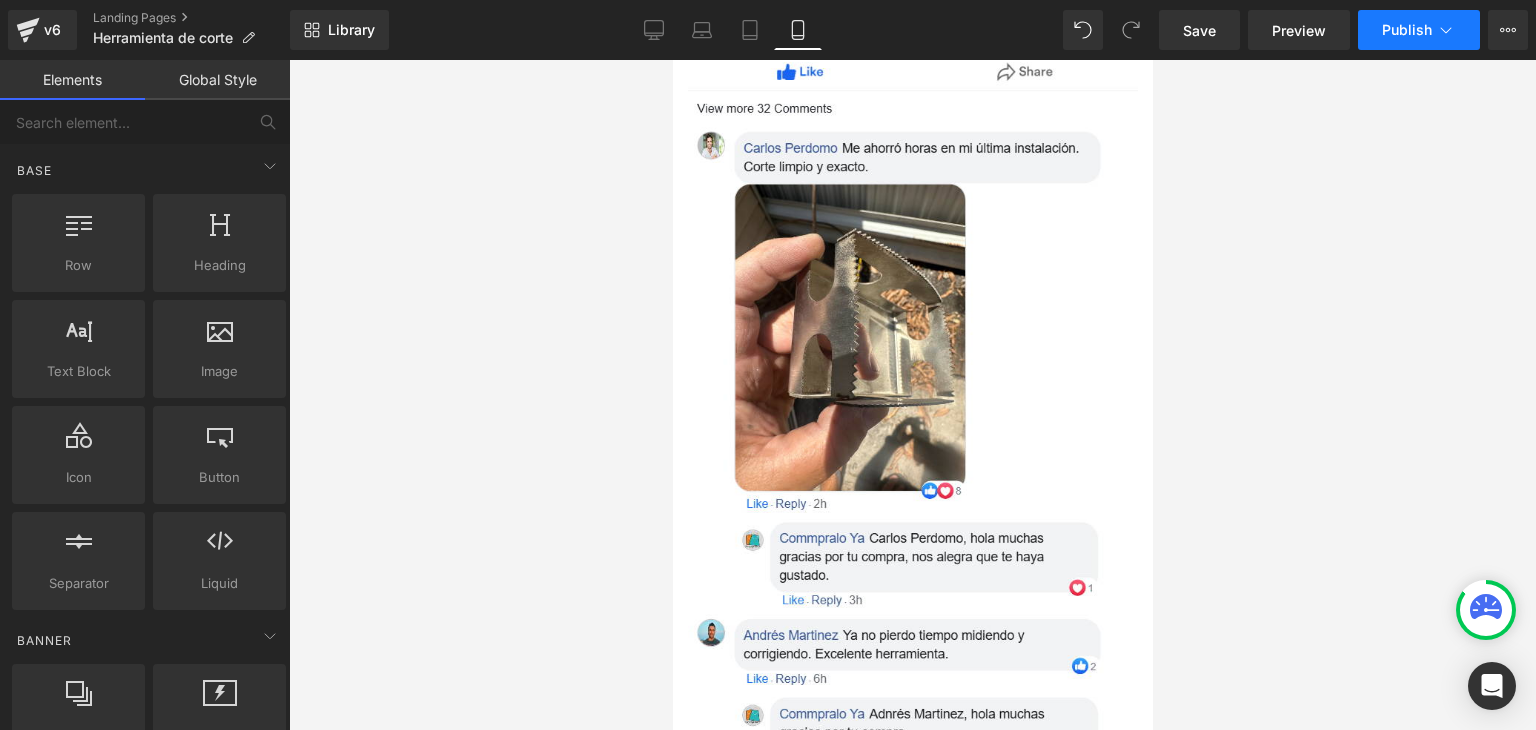 click on "Publish" at bounding box center [1407, 30] 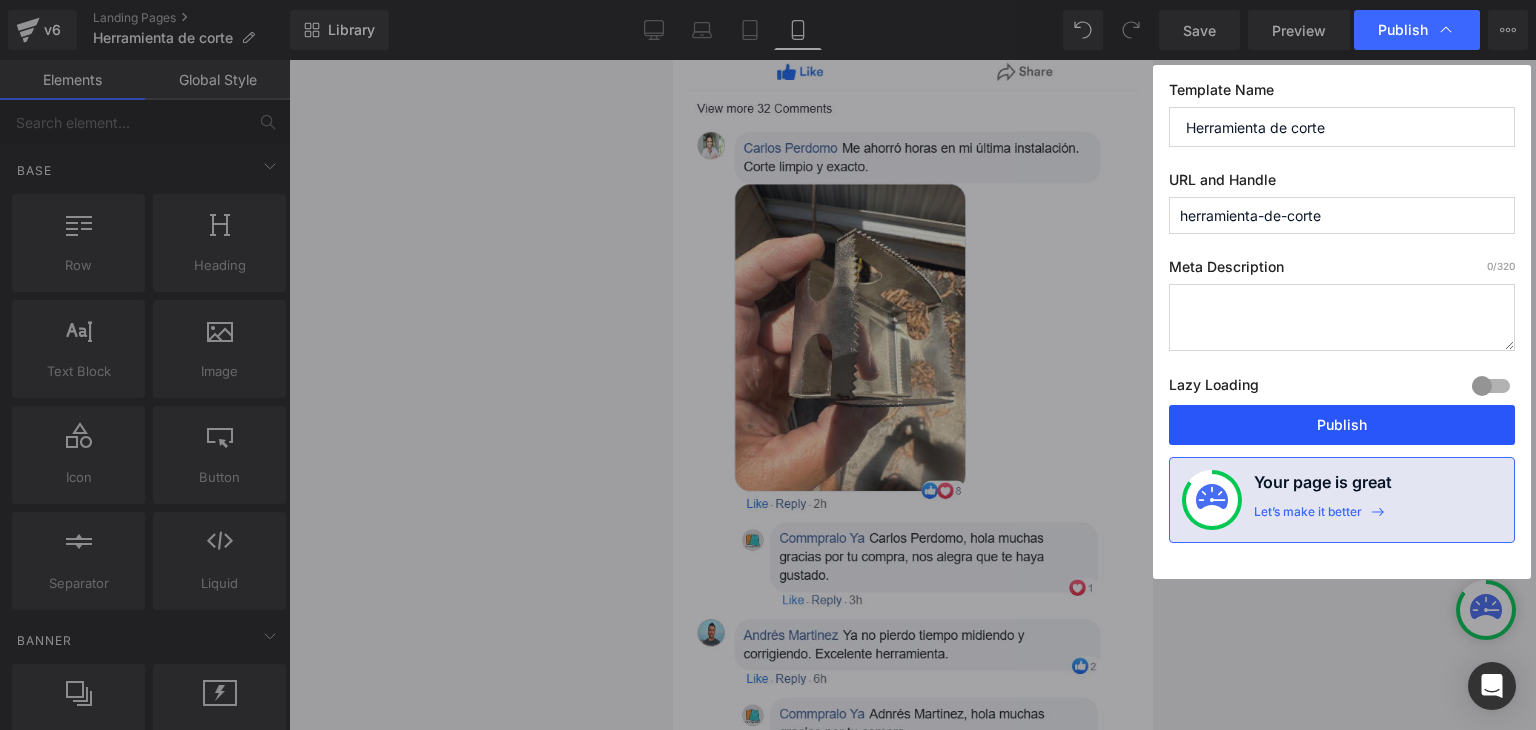 click on "Publish" at bounding box center [1342, 425] 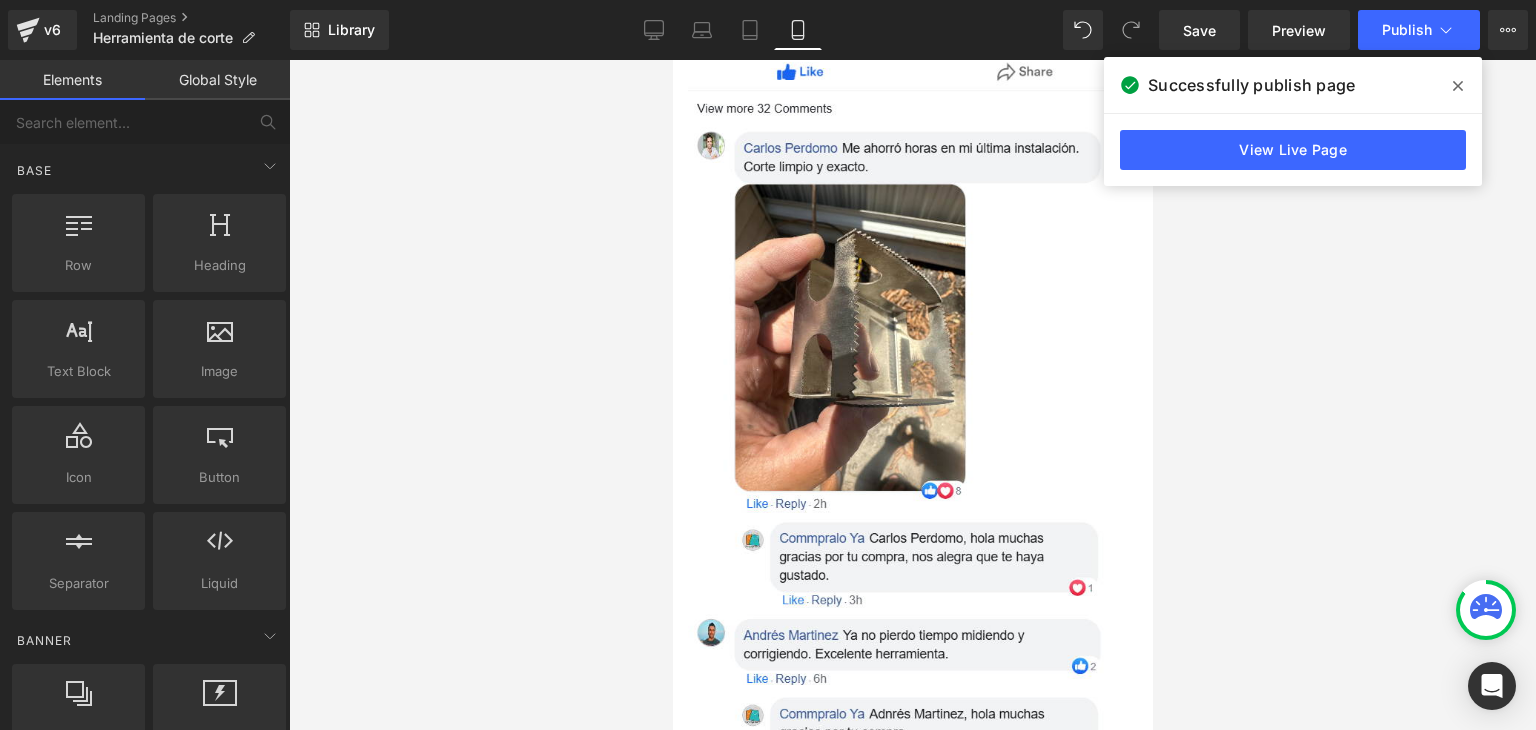 click 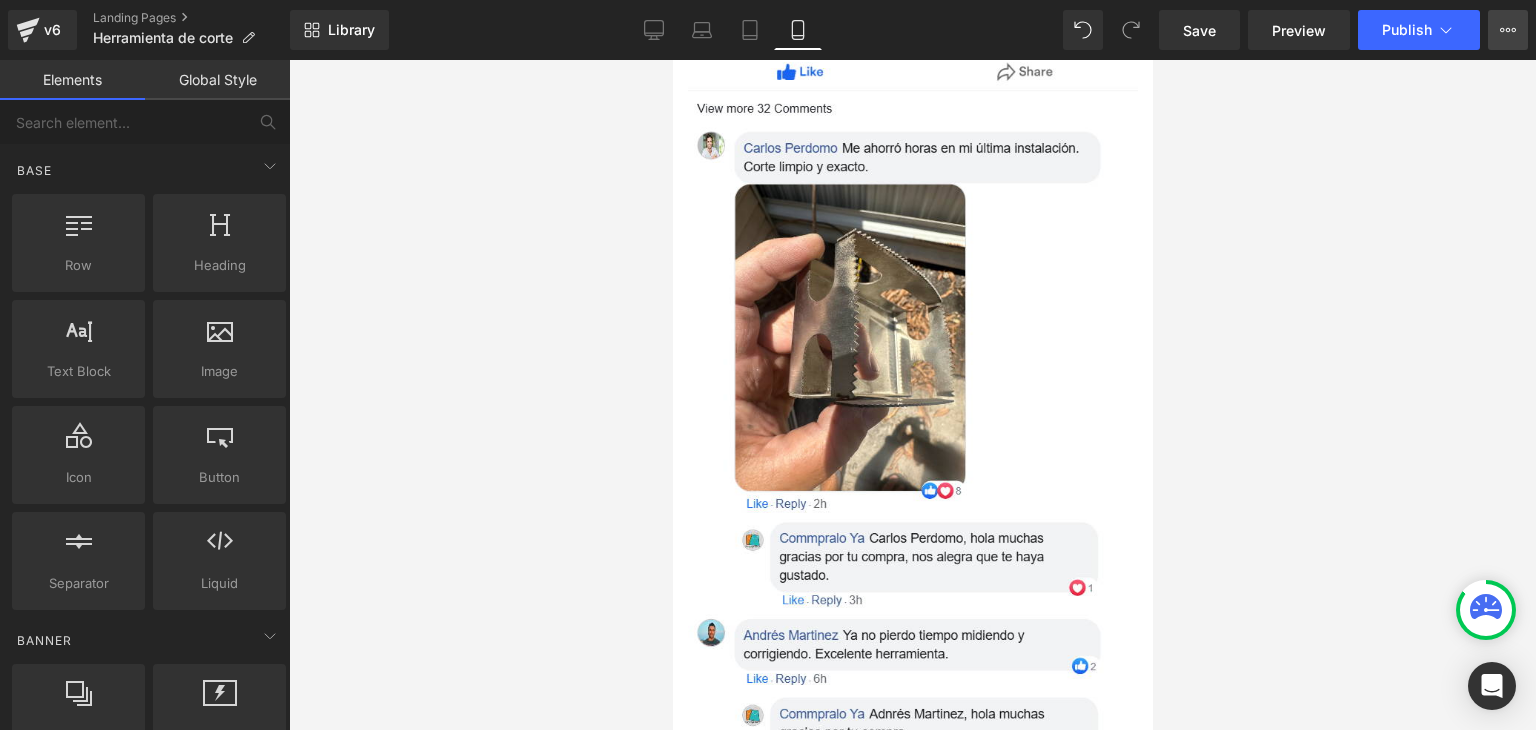 click on "View Live Page View with current Template Save Template to Library Schedule Publish  Optimize  Publish Settings Shortcuts" at bounding box center (1508, 30) 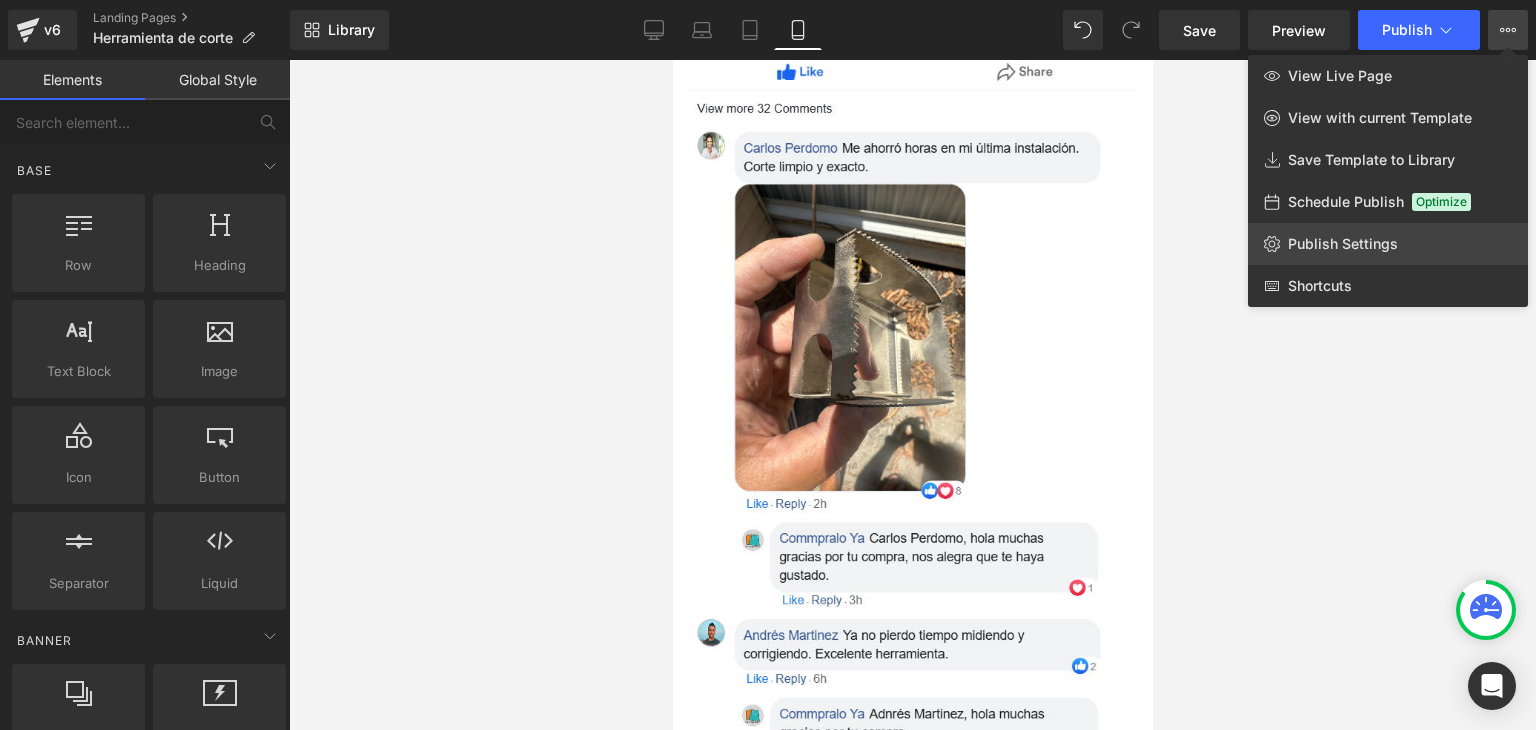 click on "Publish Settings" at bounding box center [1343, 244] 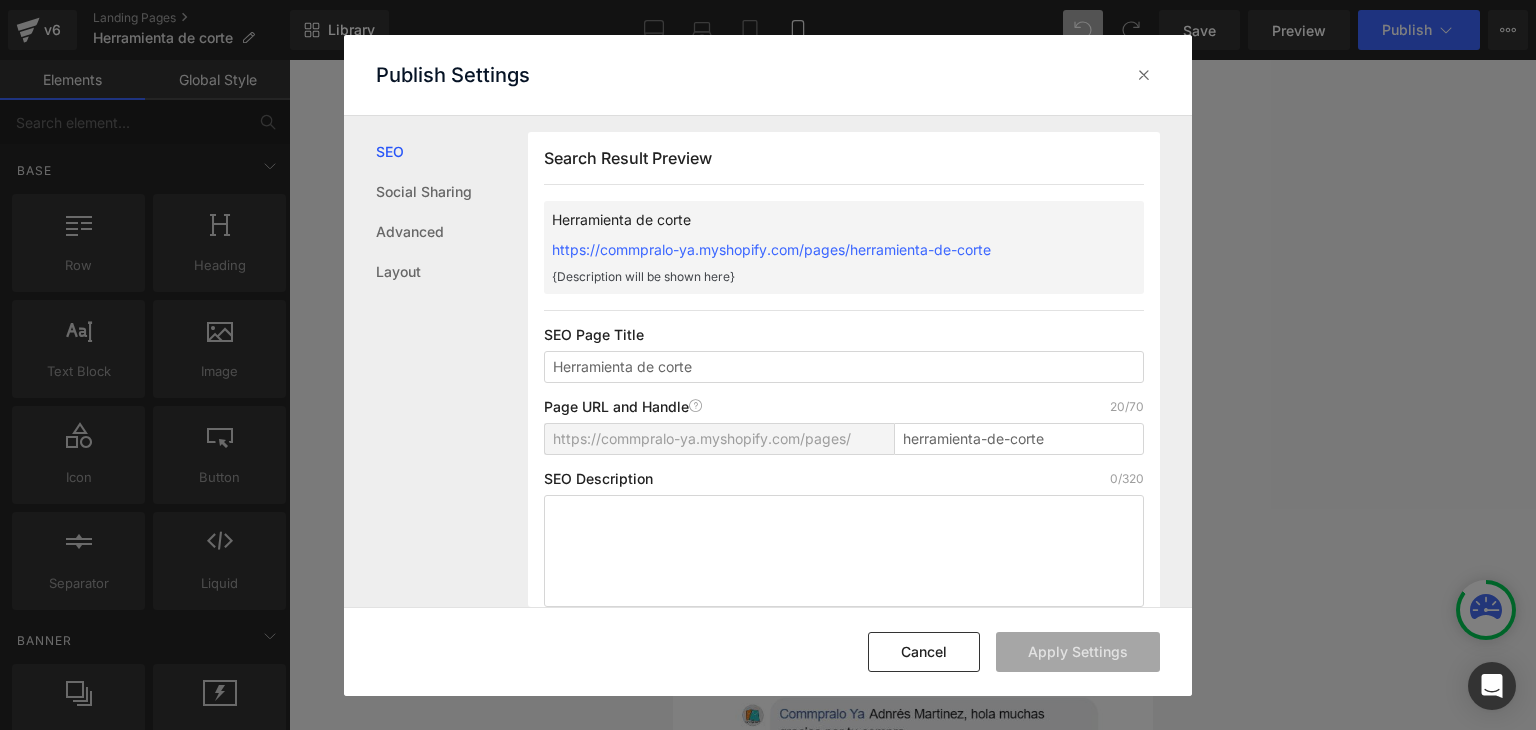 scroll, scrollTop: 0, scrollLeft: 0, axis: both 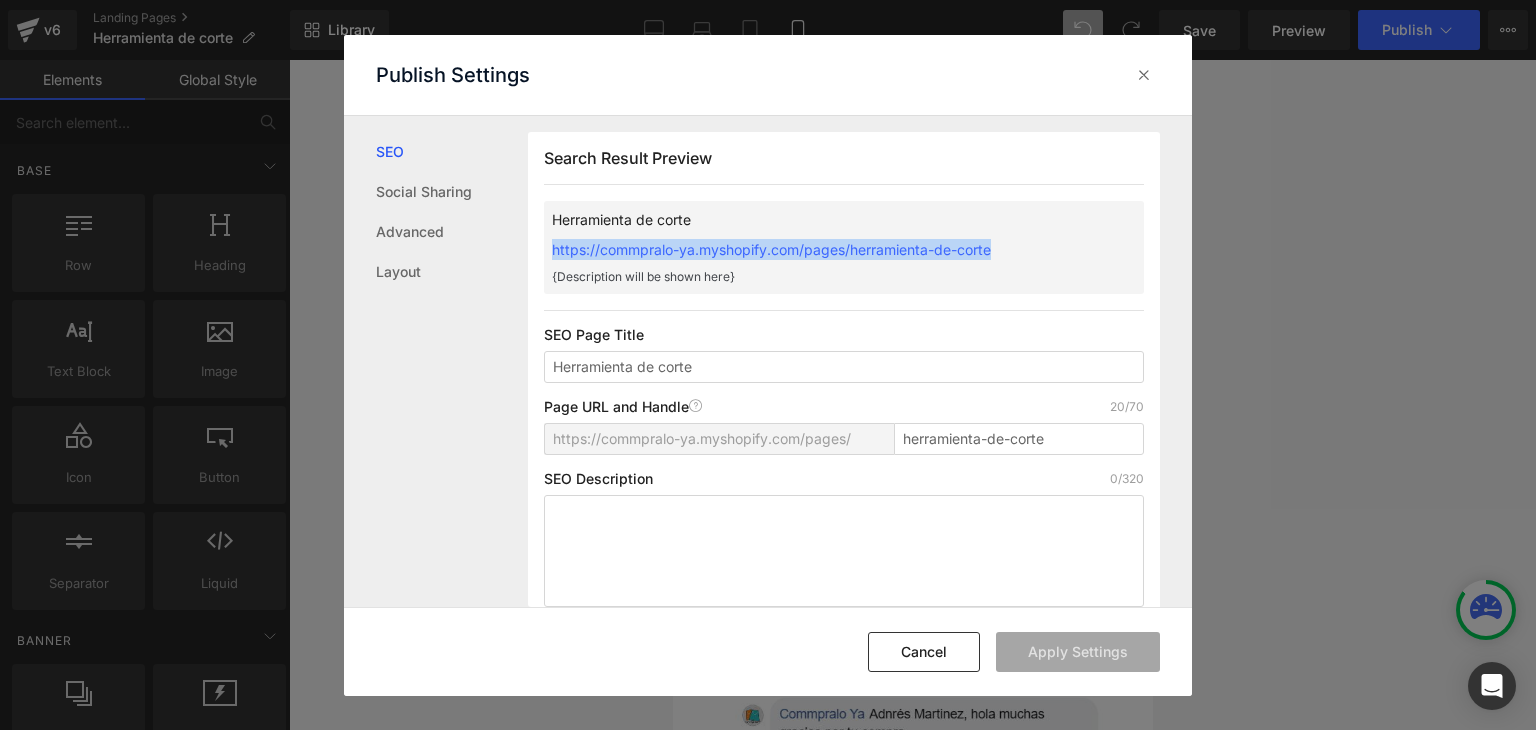 drag, startPoint x: 697, startPoint y: 249, endPoint x: 1008, endPoint y: 250, distance: 311.00162 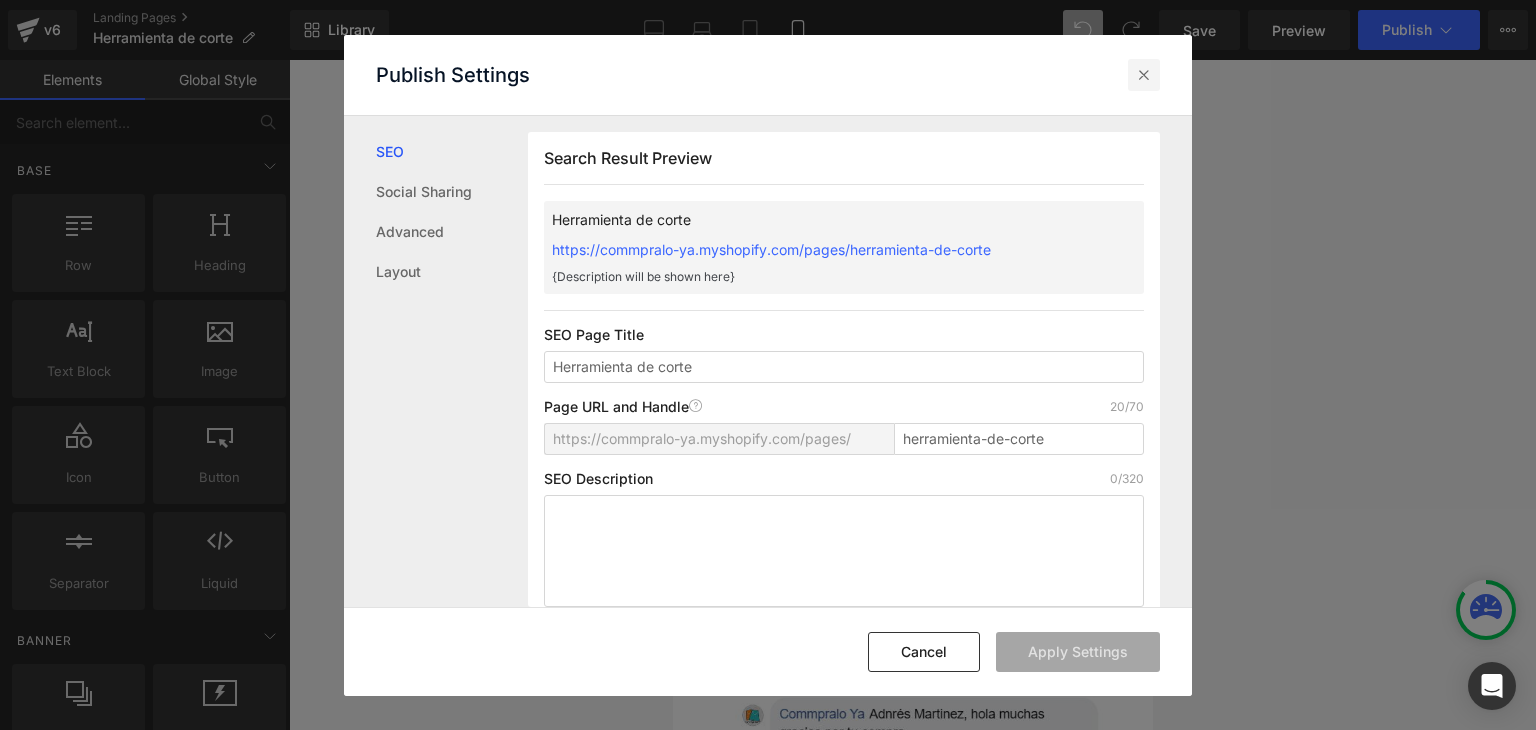 click at bounding box center [1144, 75] 